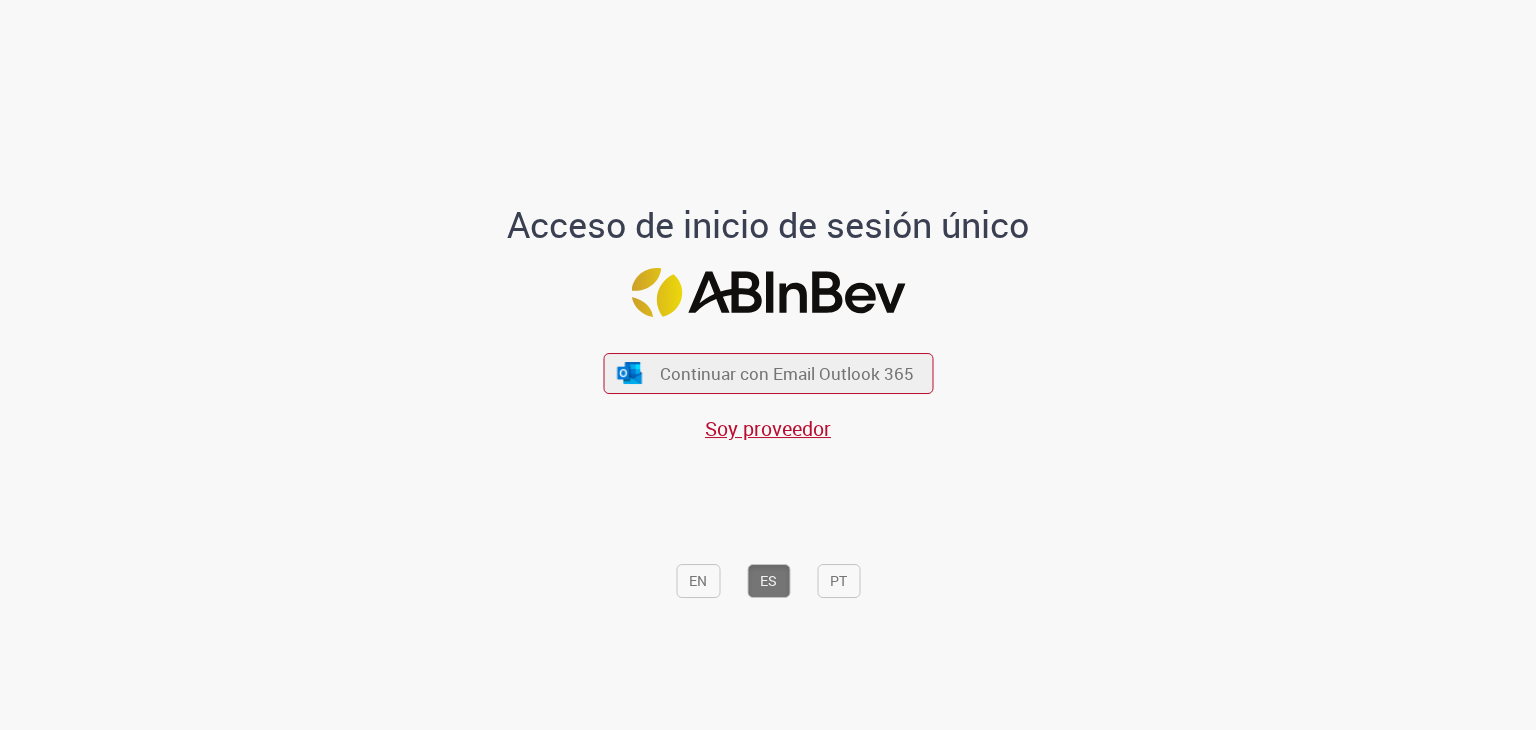 scroll, scrollTop: 0, scrollLeft: 0, axis: both 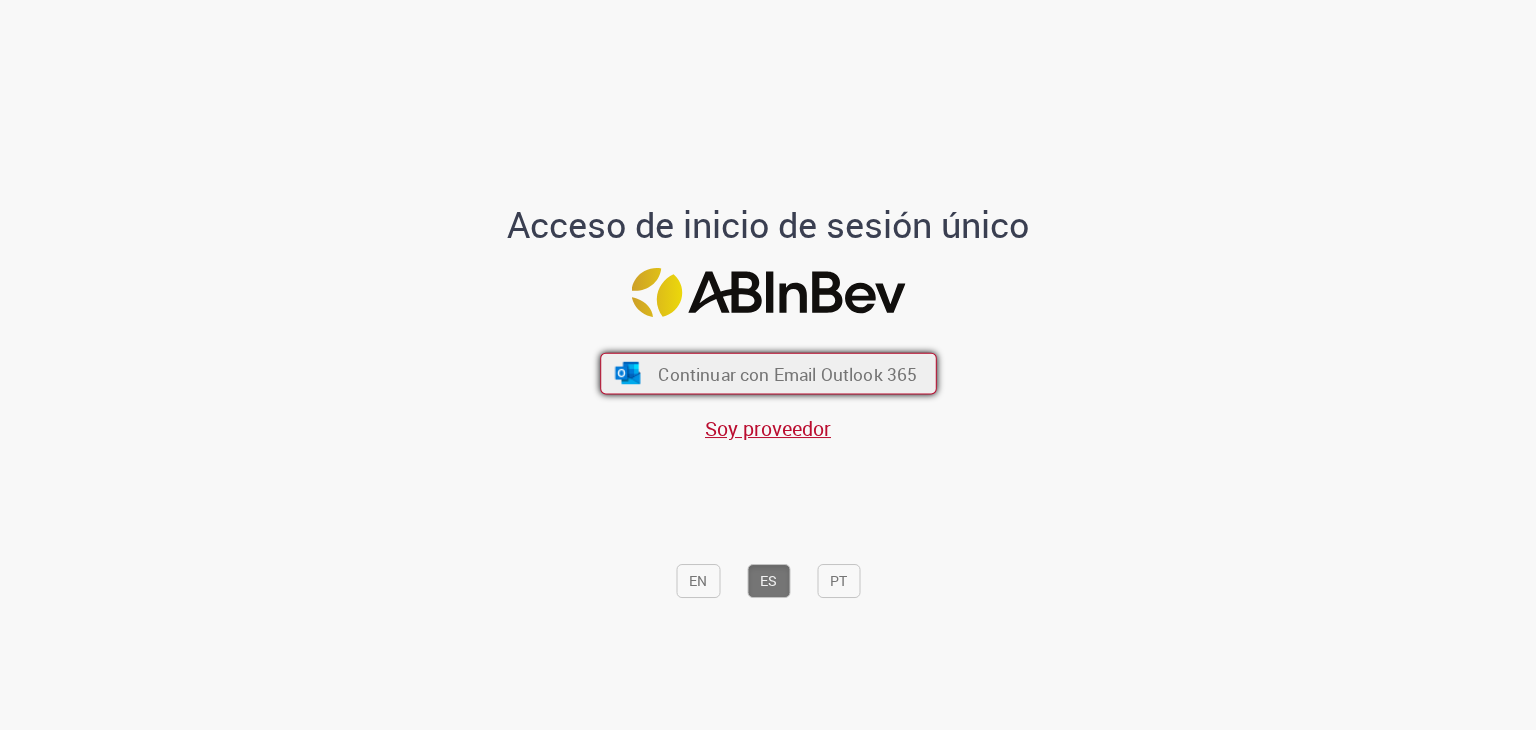 click on "Continuar con Email Outlook 365" at bounding box center [768, 374] 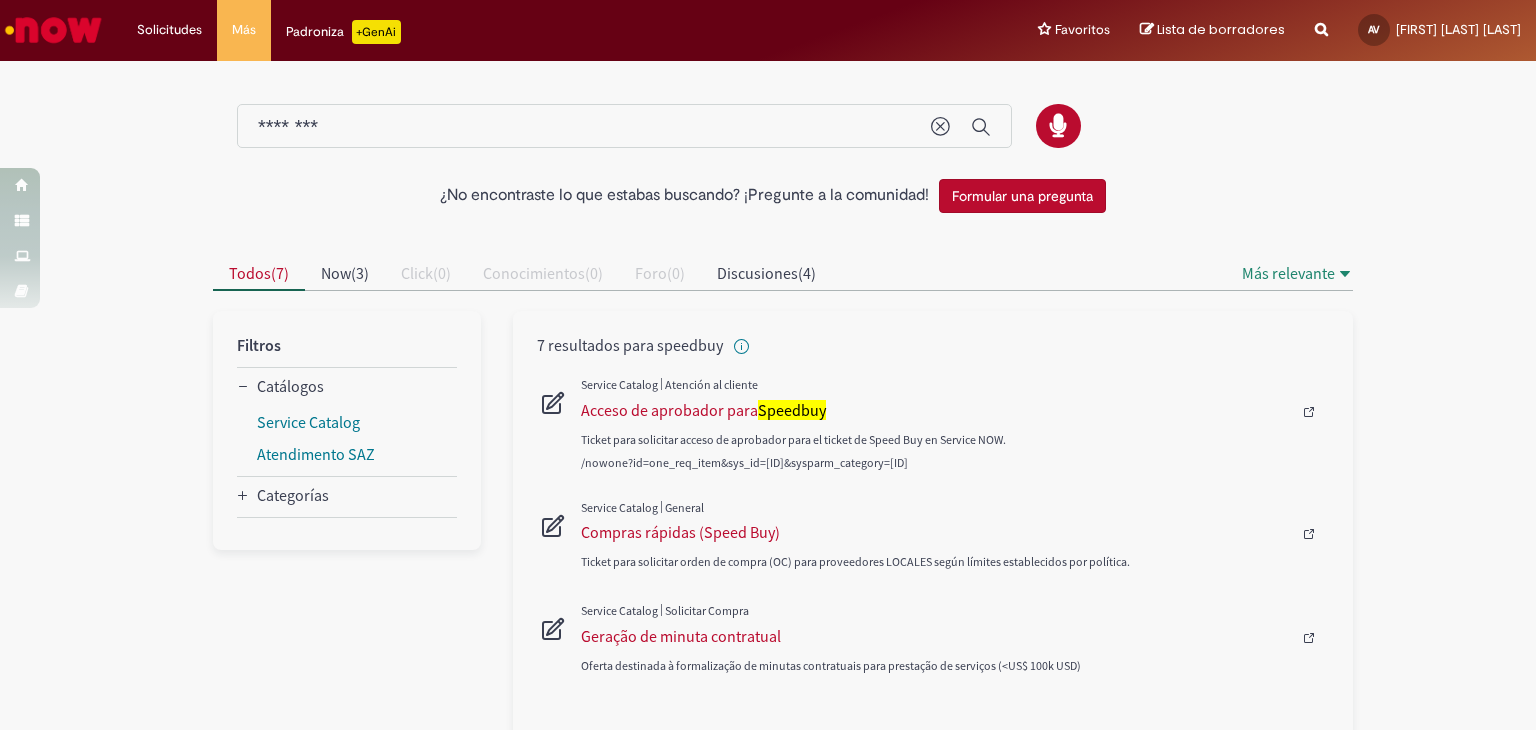 scroll, scrollTop: 0, scrollLeft: 0, axis: both 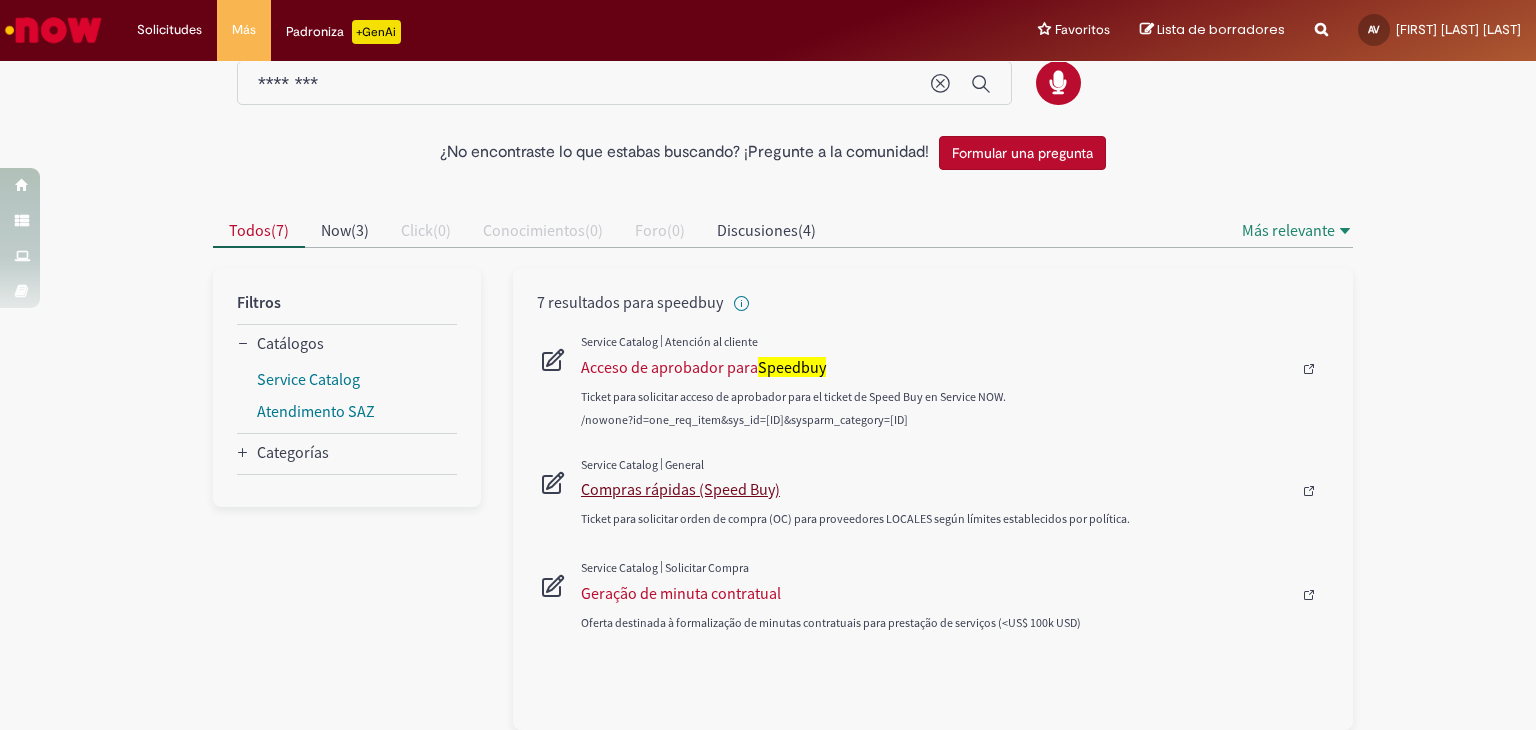 click on "Compras rápidas (Speed Buy)" at bounding box center (936, 489) 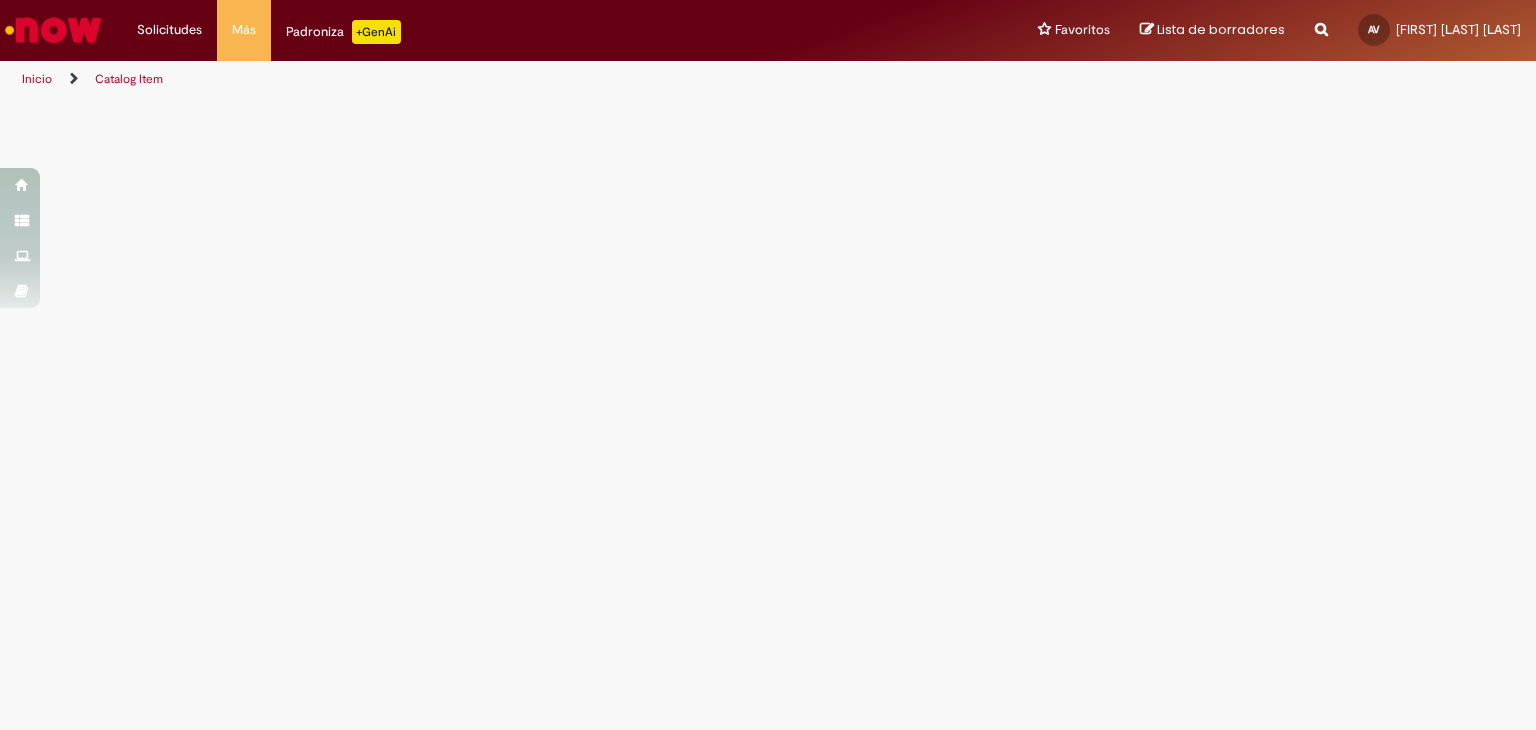 scroll, scrollTop: 0, scrollLeft: 0, axis: both 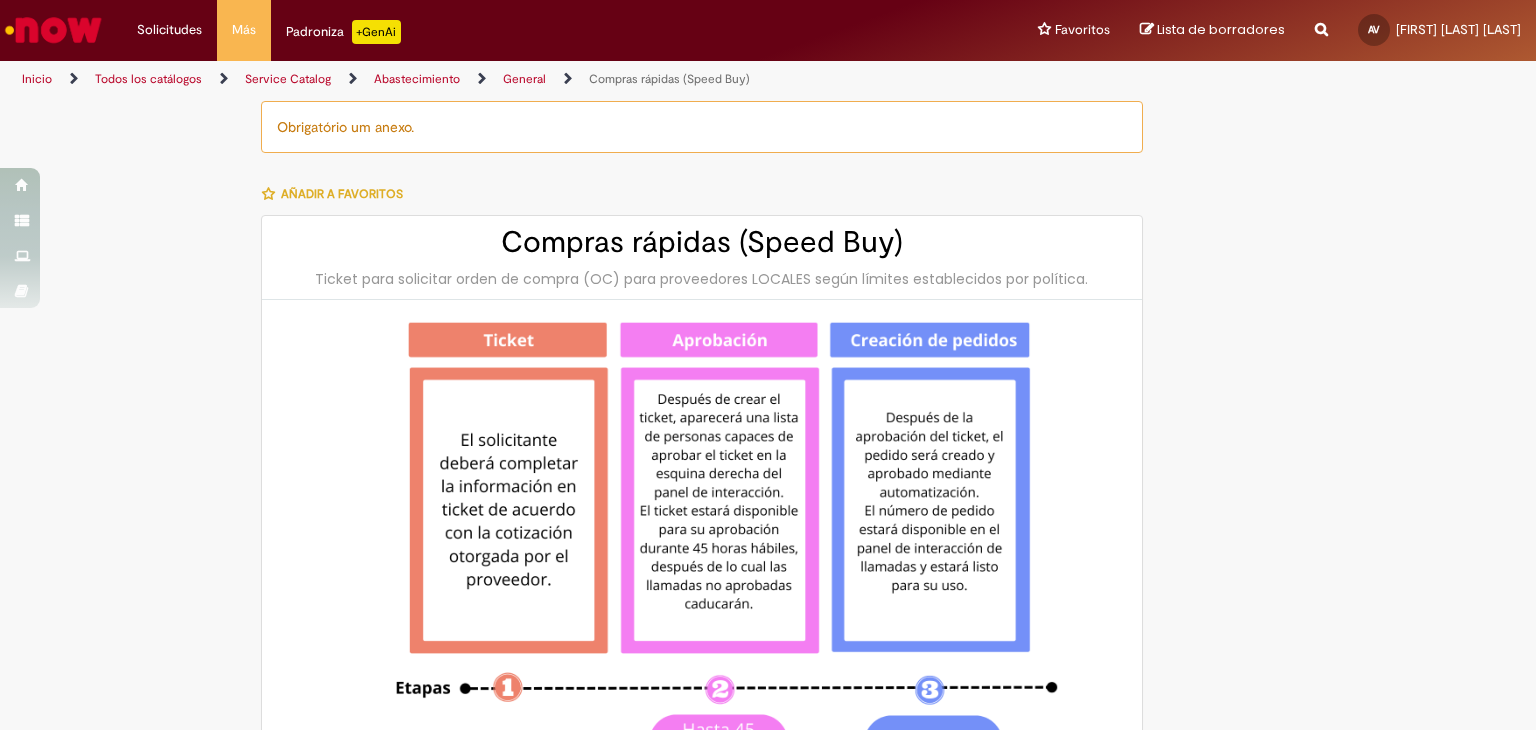 type on "********" 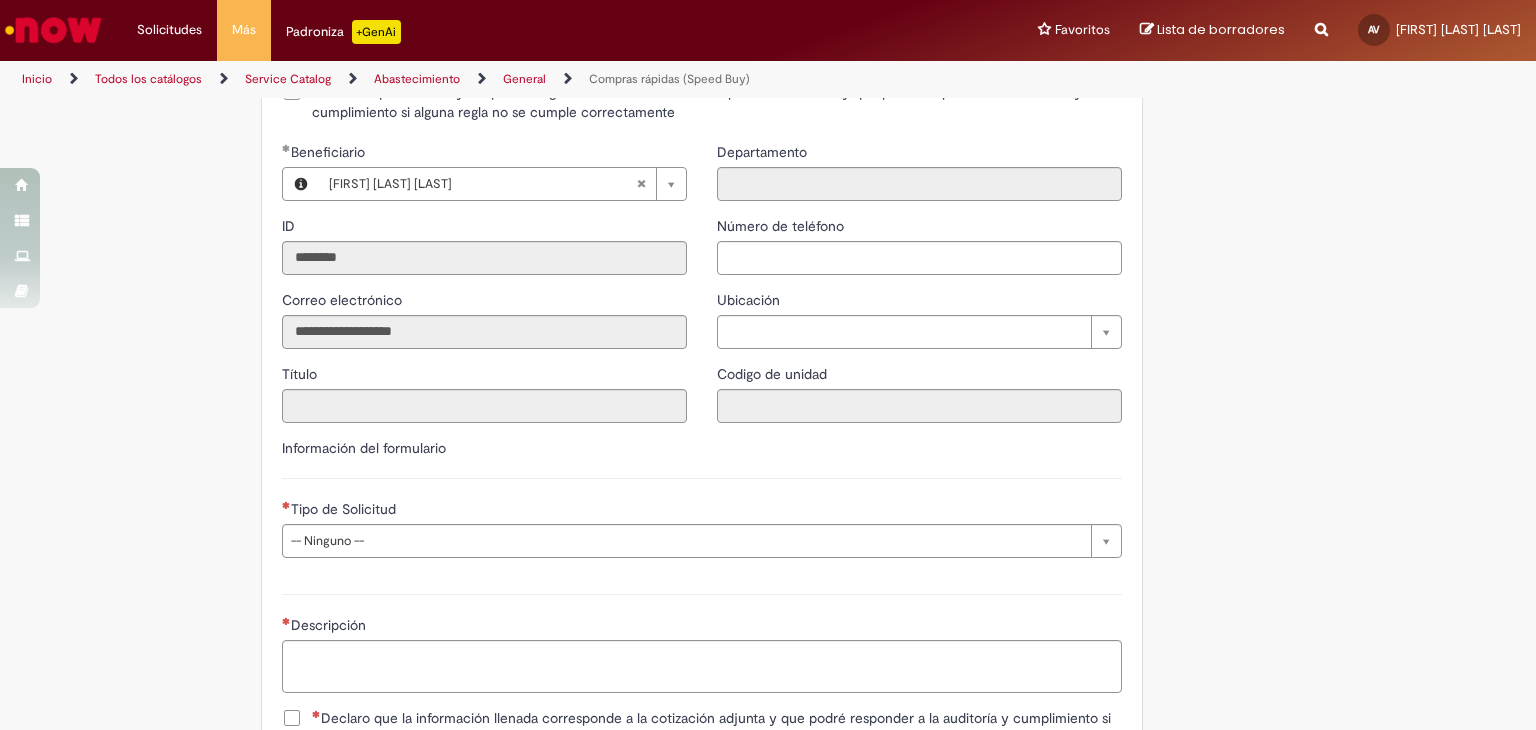 scroll, scrollTop: 2202, scrollLeft: 0, axis: vertical 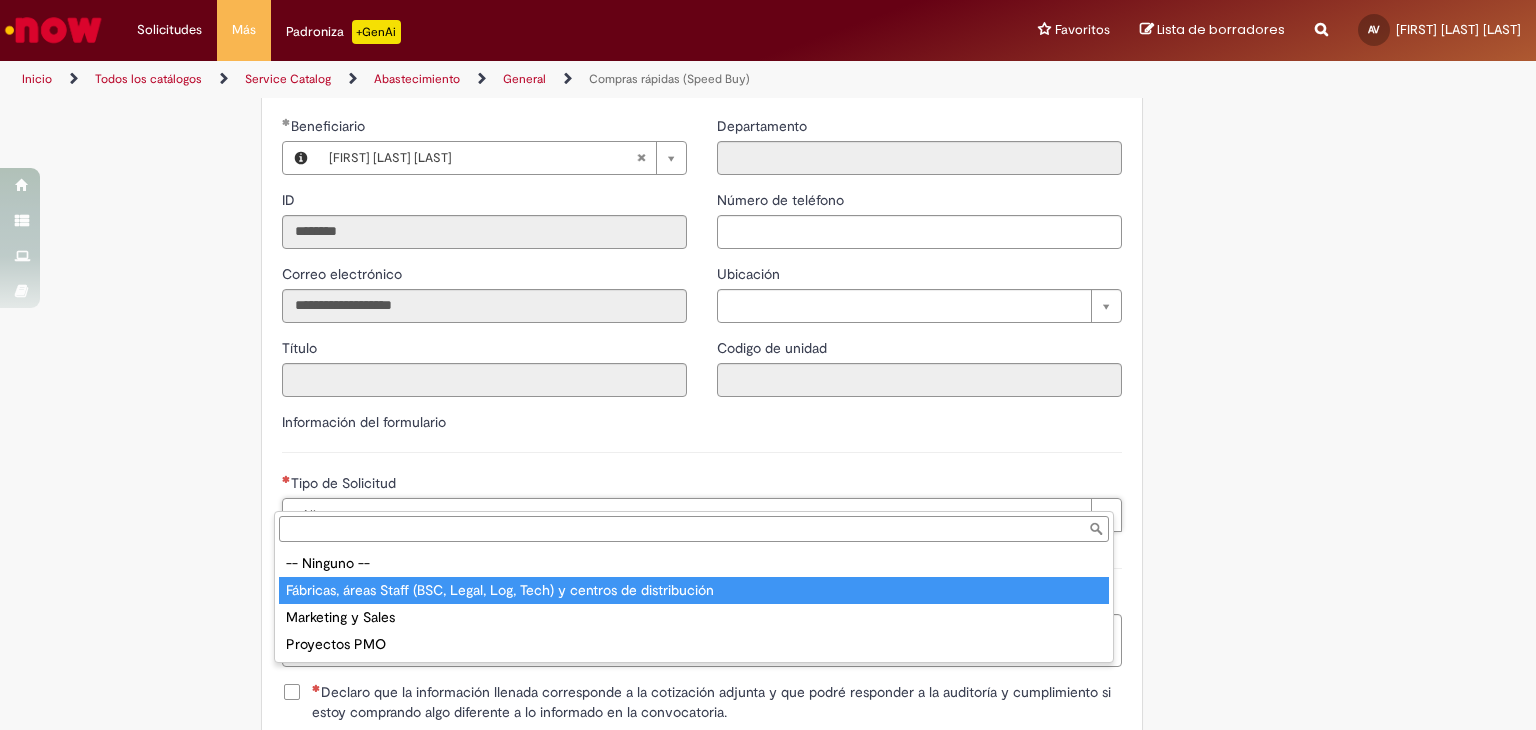 type on "**********" 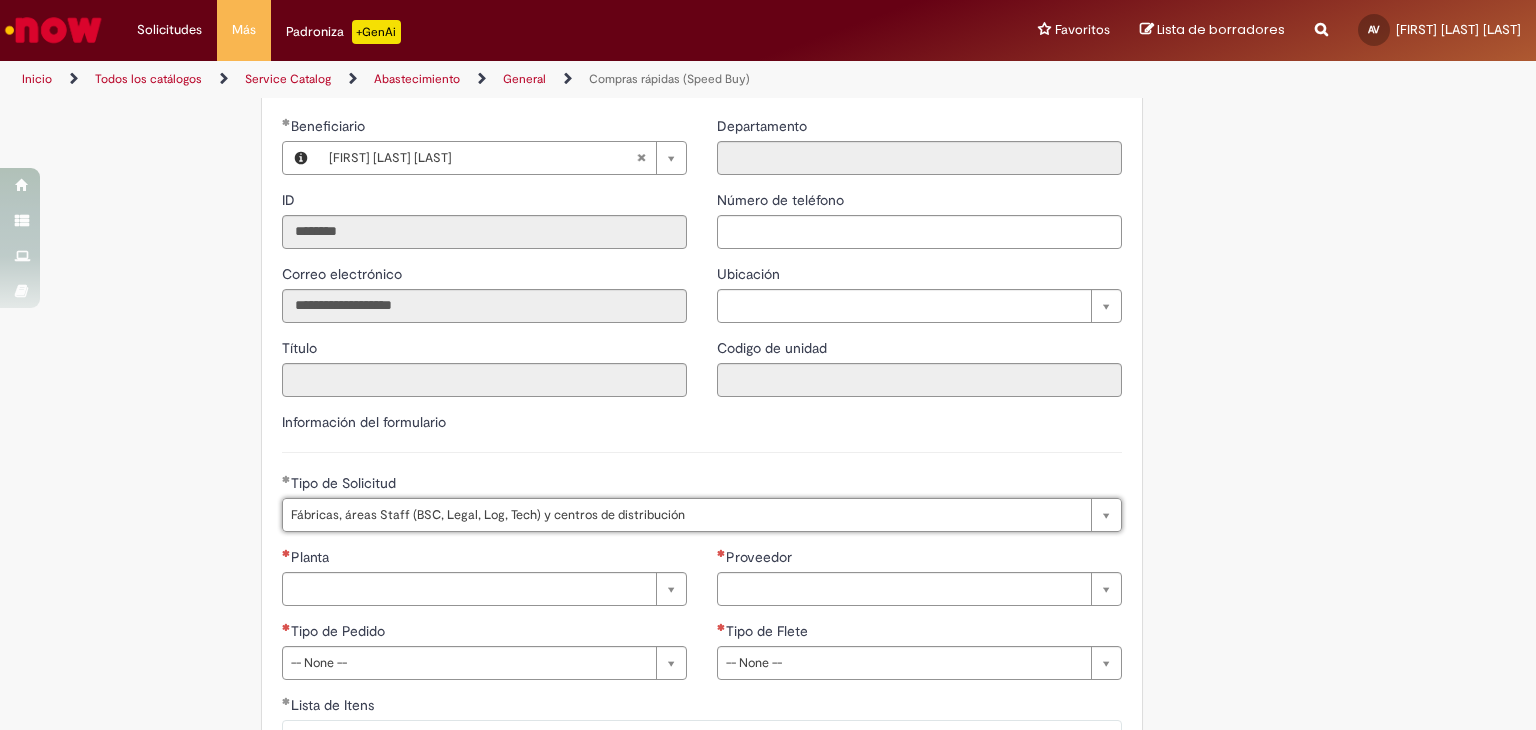 scroll, scrollTop: 2335, scrollLeft: 0, axis: vertical 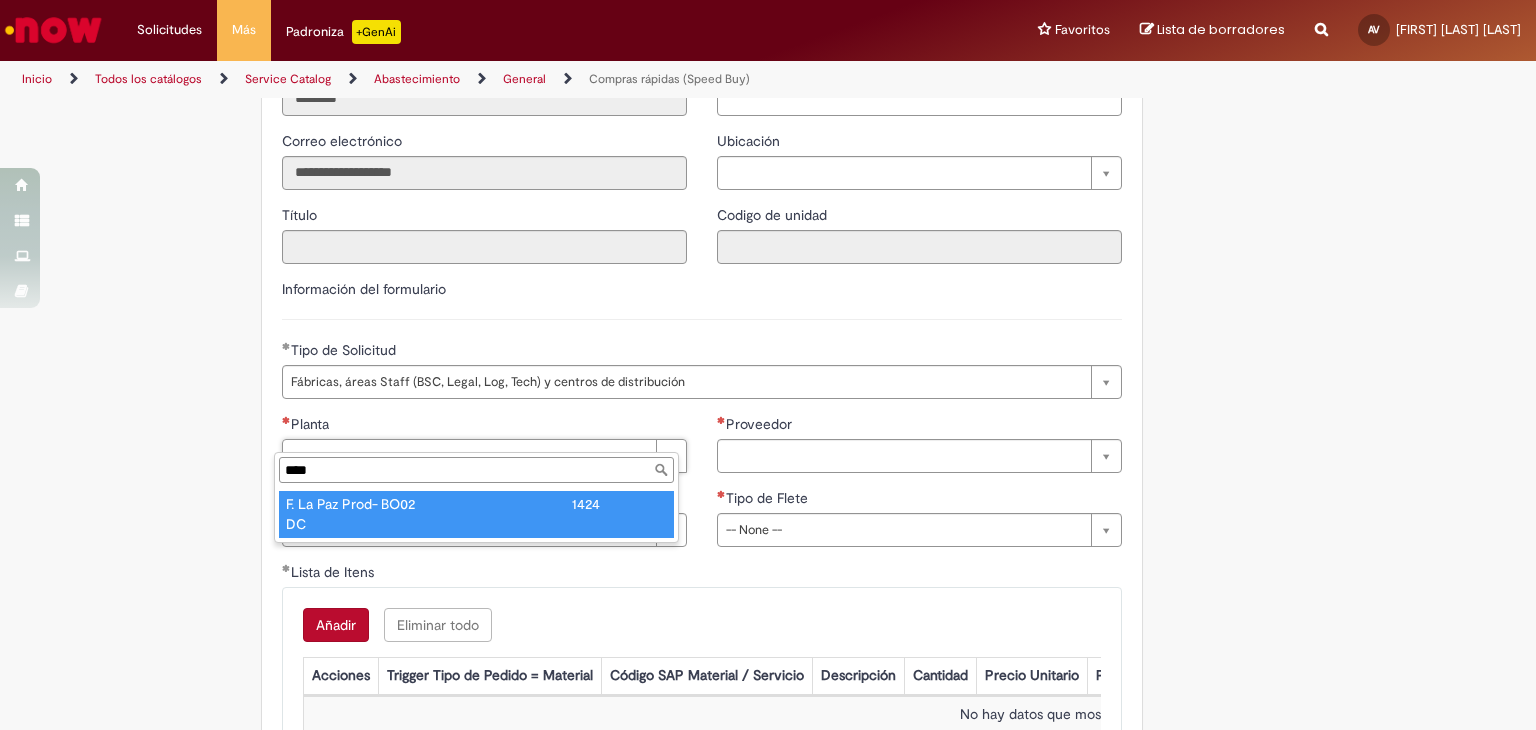 type on "****" 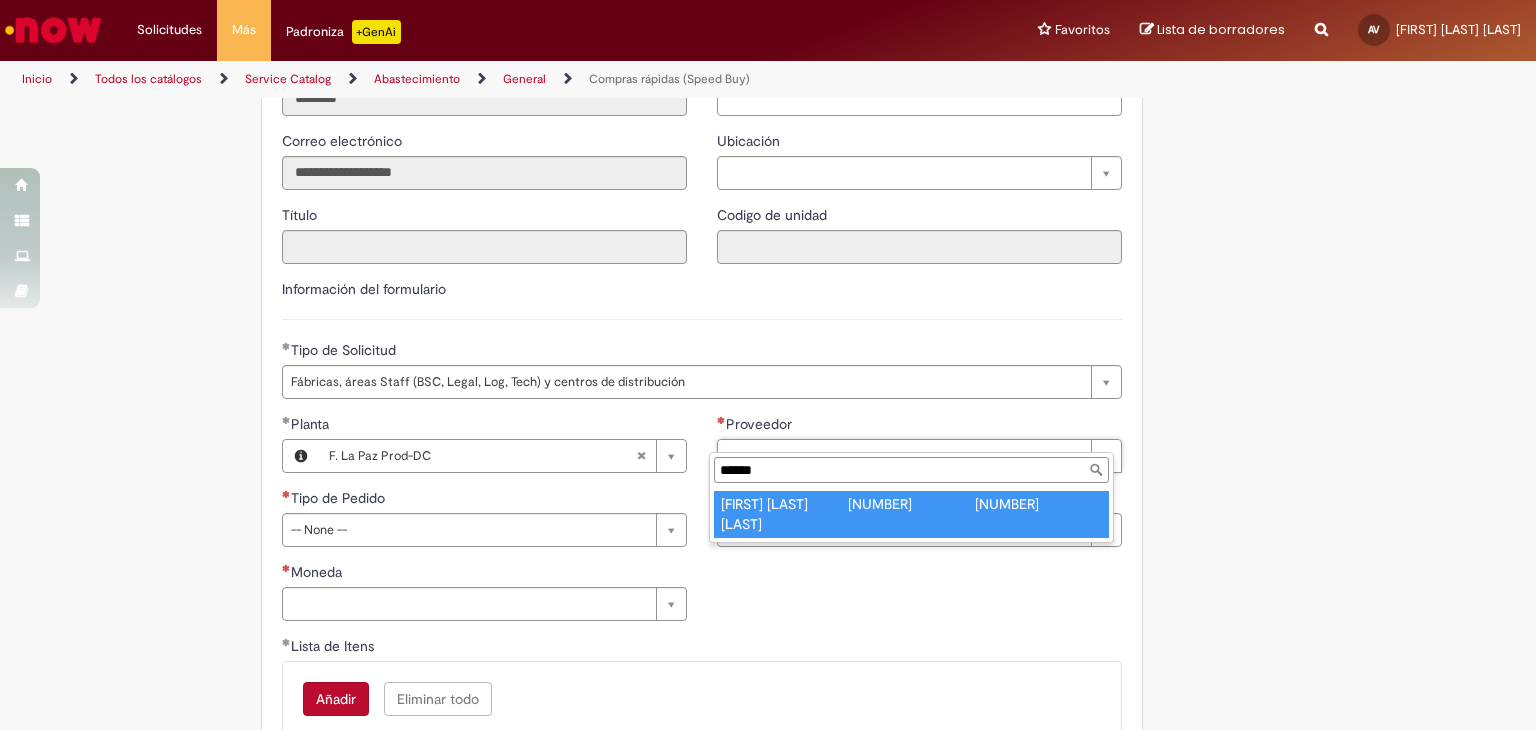 type on "******" 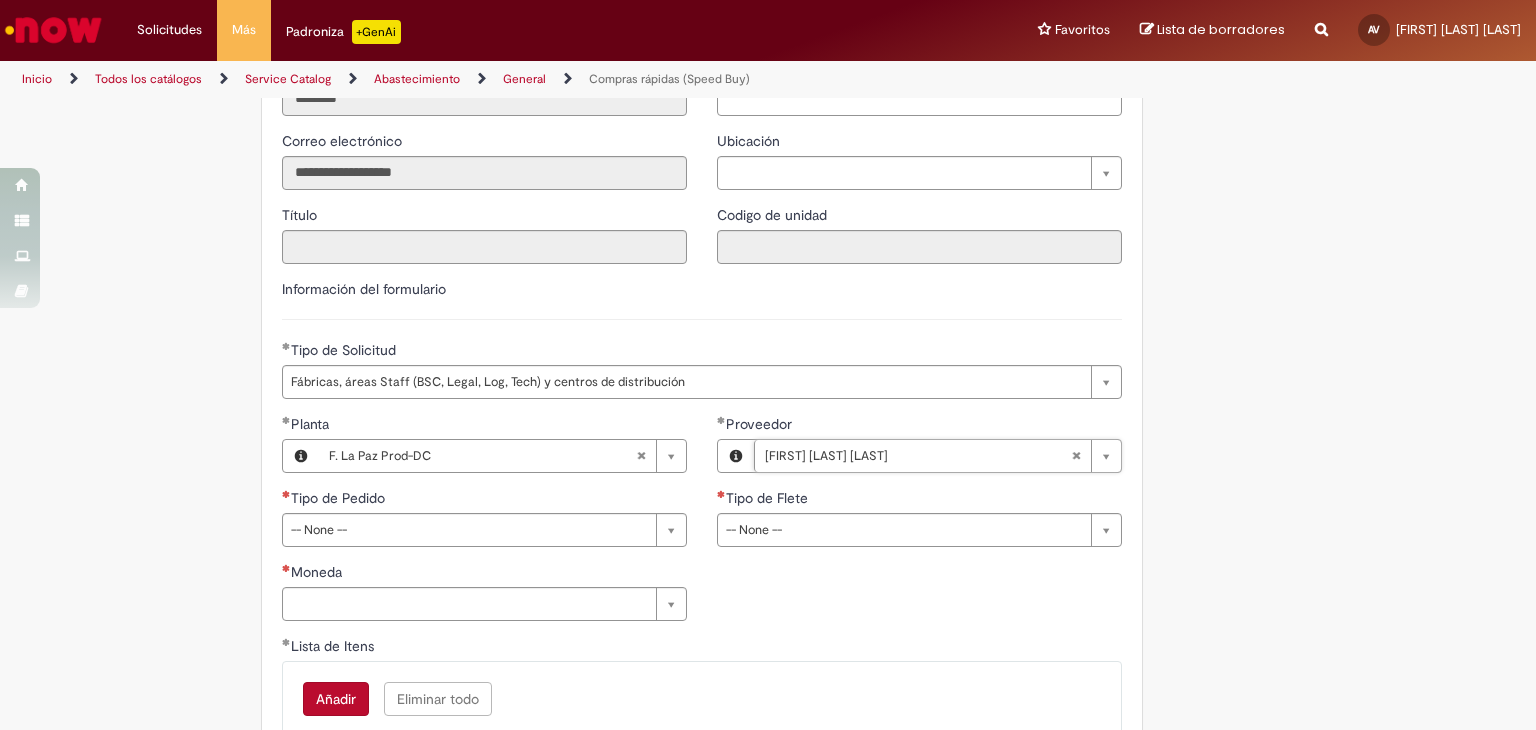 scroll, scrollTop: 2430, scrollLeft: 0, axis: vertical 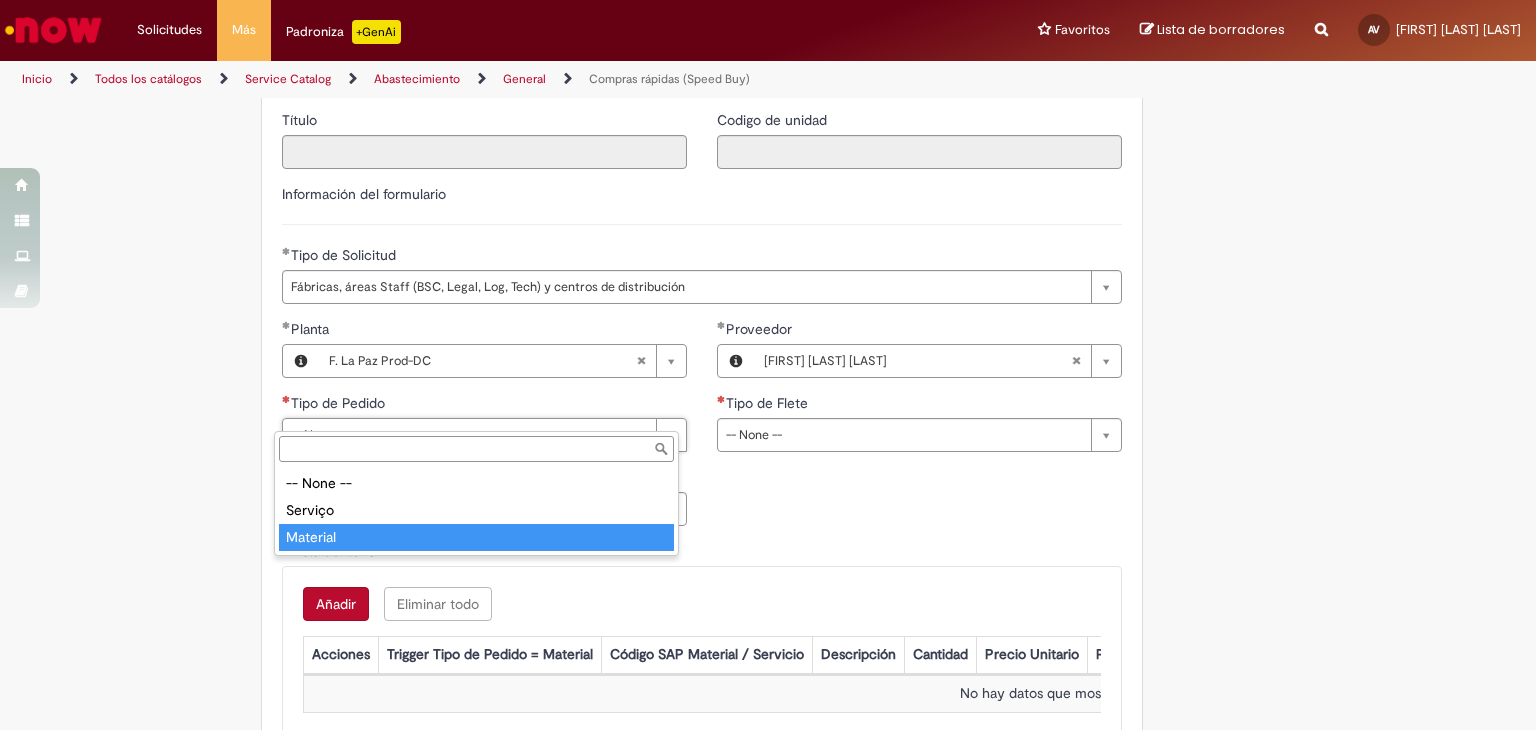 type on "********" 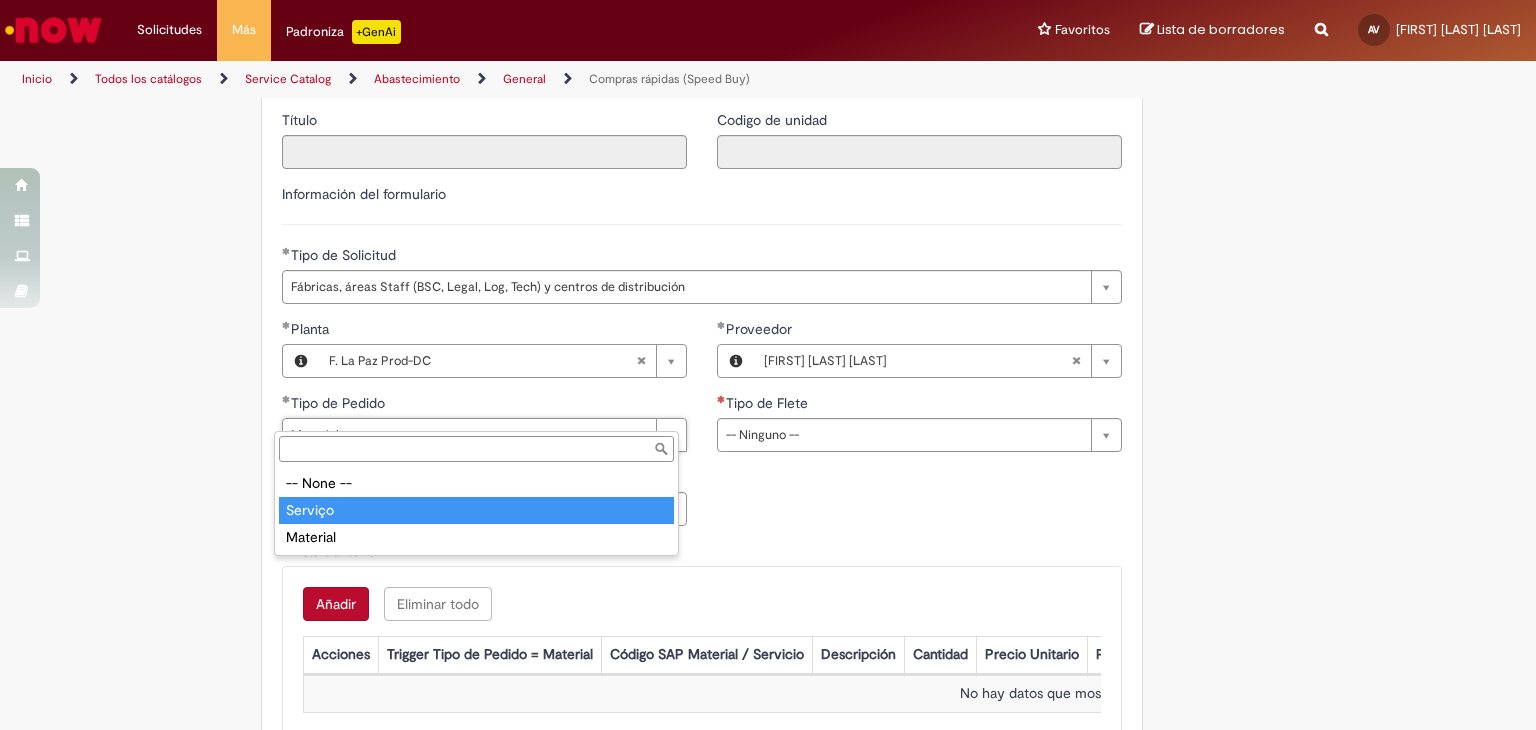 type on "*******" 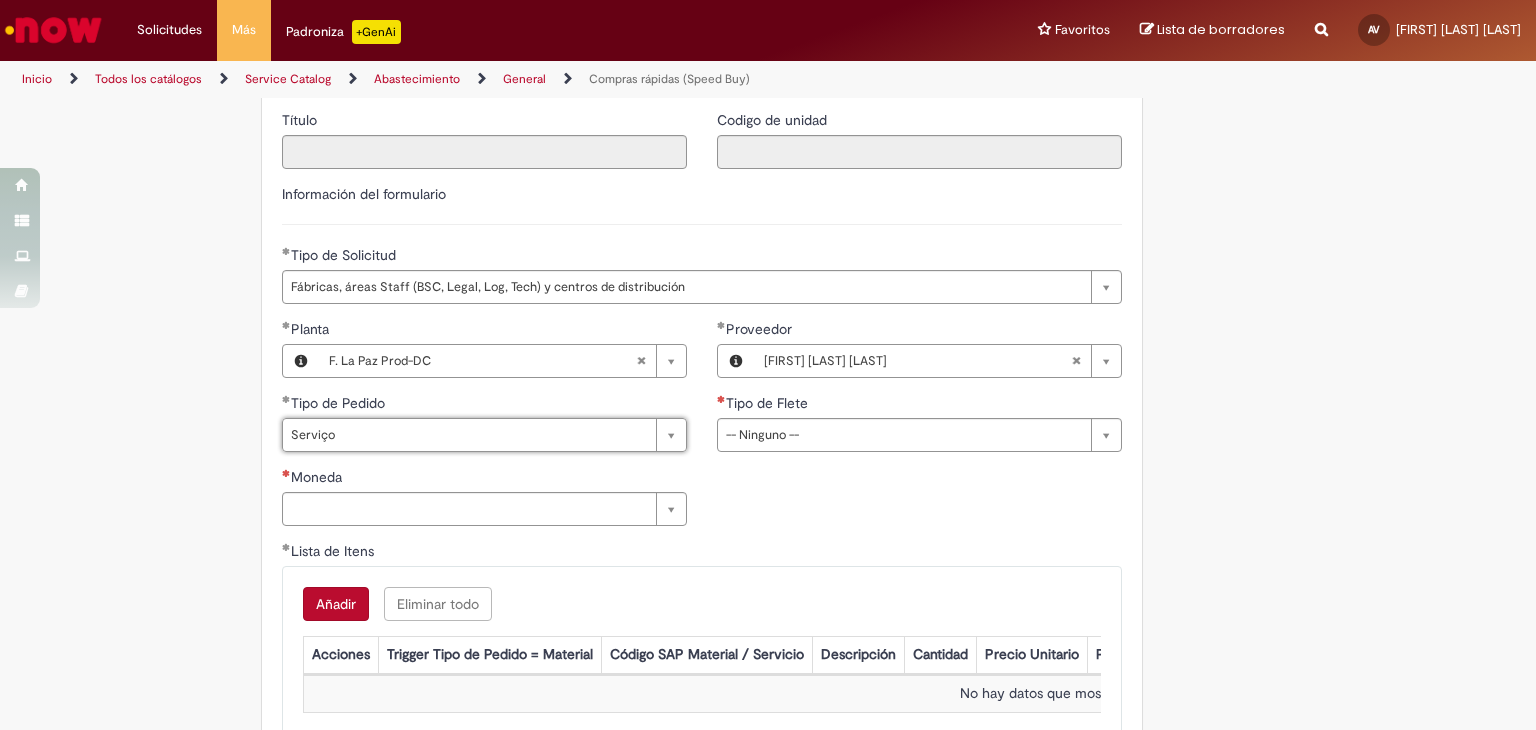 scroll, scrollTop: 0, scrollLeft: 47, axis: horizontal 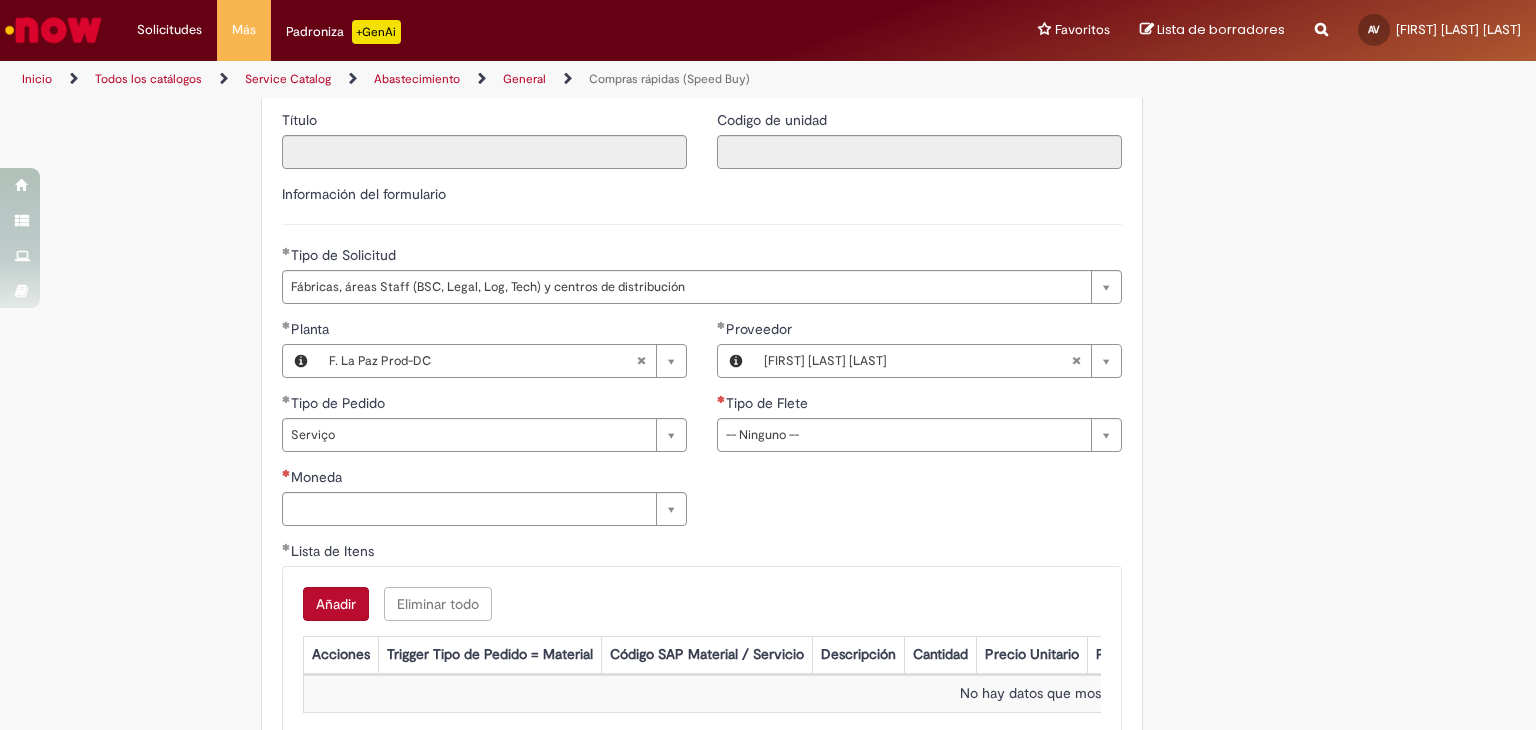click on "**********" at bounding box center (702, 430) 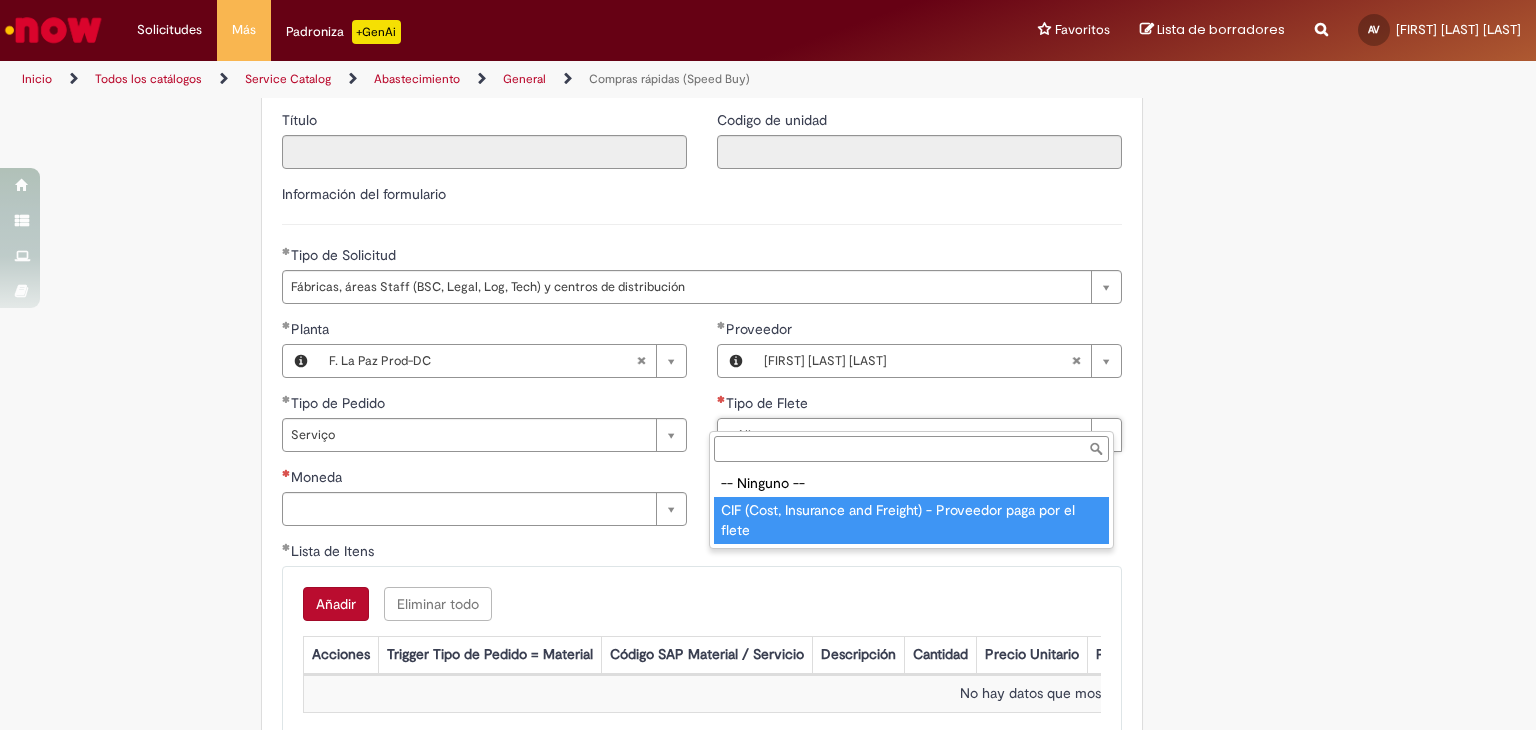 type on "**********" 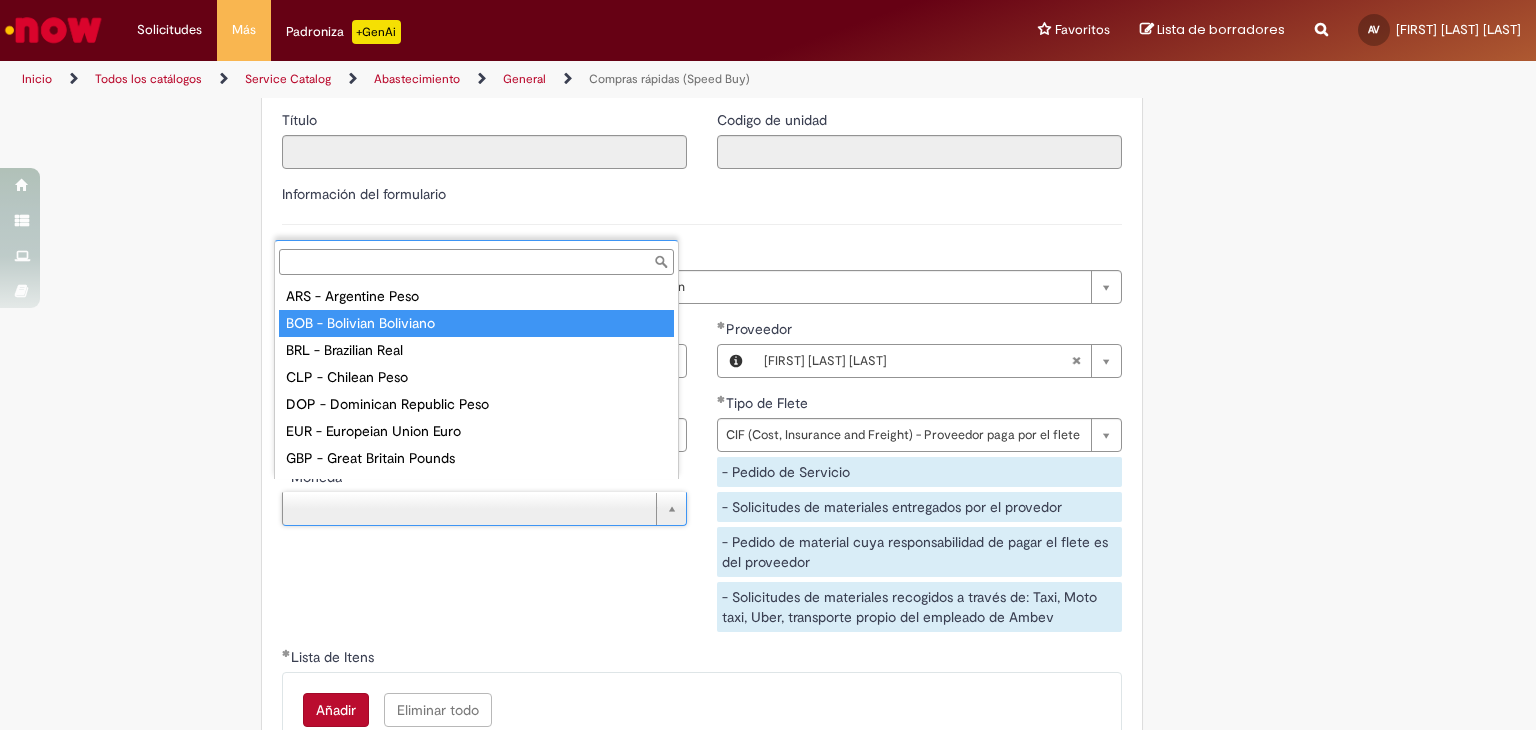 type on "**********" 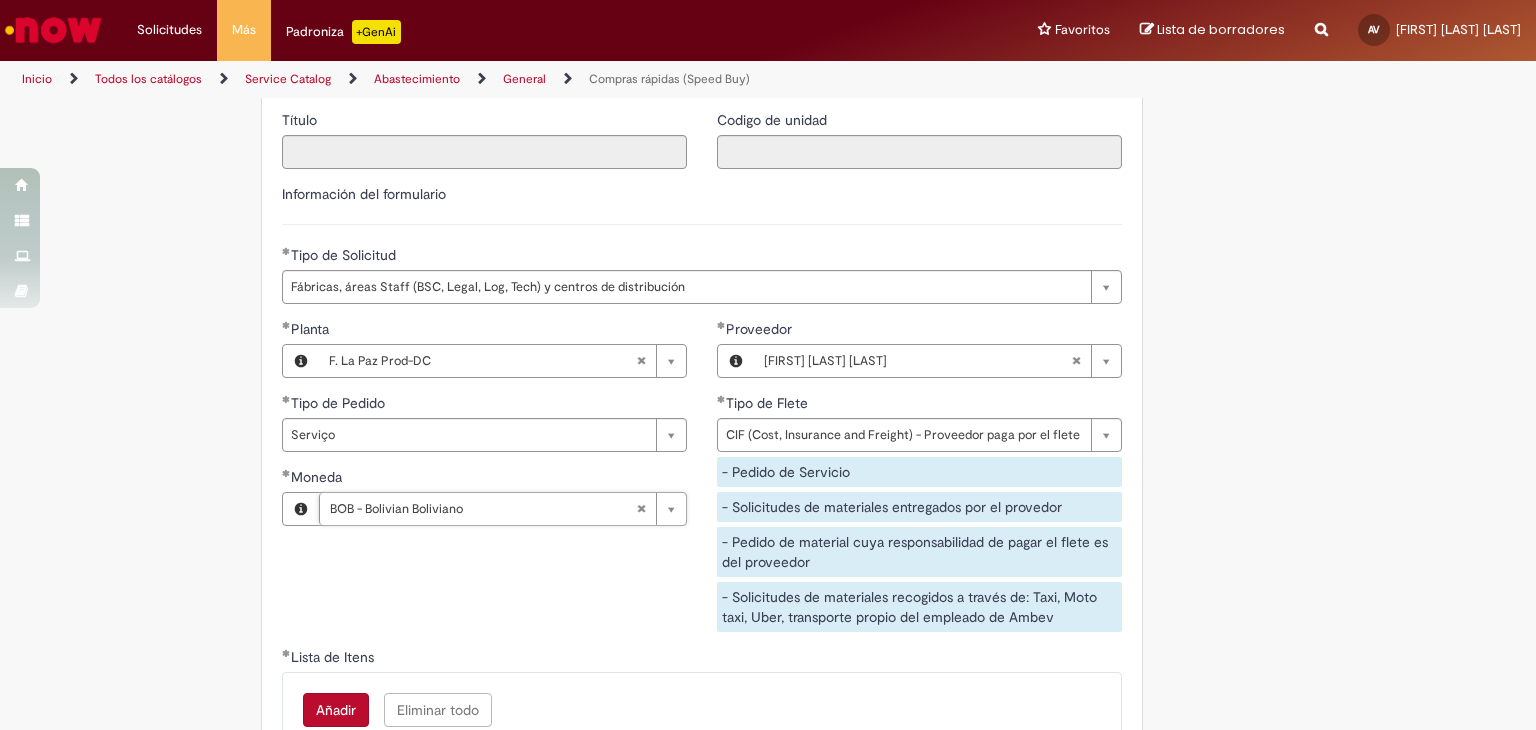 click on "Obrigatório um anexo.
Añadir a favoritos
Compras rápidas (Speed Buy)
Ticket para solicitar orden de compra (OC) para proveedores LOCALES según límites establecidos por política.
Speed ​​buy  es la herramienta oficial para generar órdenes de compra que cumplan con los siguientes requisitos:
• Compras de materiales y servicios indirectos.
• Compras inferiores a USD 2.000*
• Compras con proveedores nacionales
• Compras de material sin contrato activo en SAP para la planta solicitada
*Esta cuota se refiere al tipo de solicitud de compra rápida estándar. Las tickets con cuotas especiales pueden tener valores diferentes.
Reglas de uso
En el campo “Tipo de Solicitud”, seleccionar la opción correspondiente a tu unidad de negocio.
Solicitud estándar de Speed buy:
habilitado para todos usuarios de ABI." at bounding box center (670, -469) 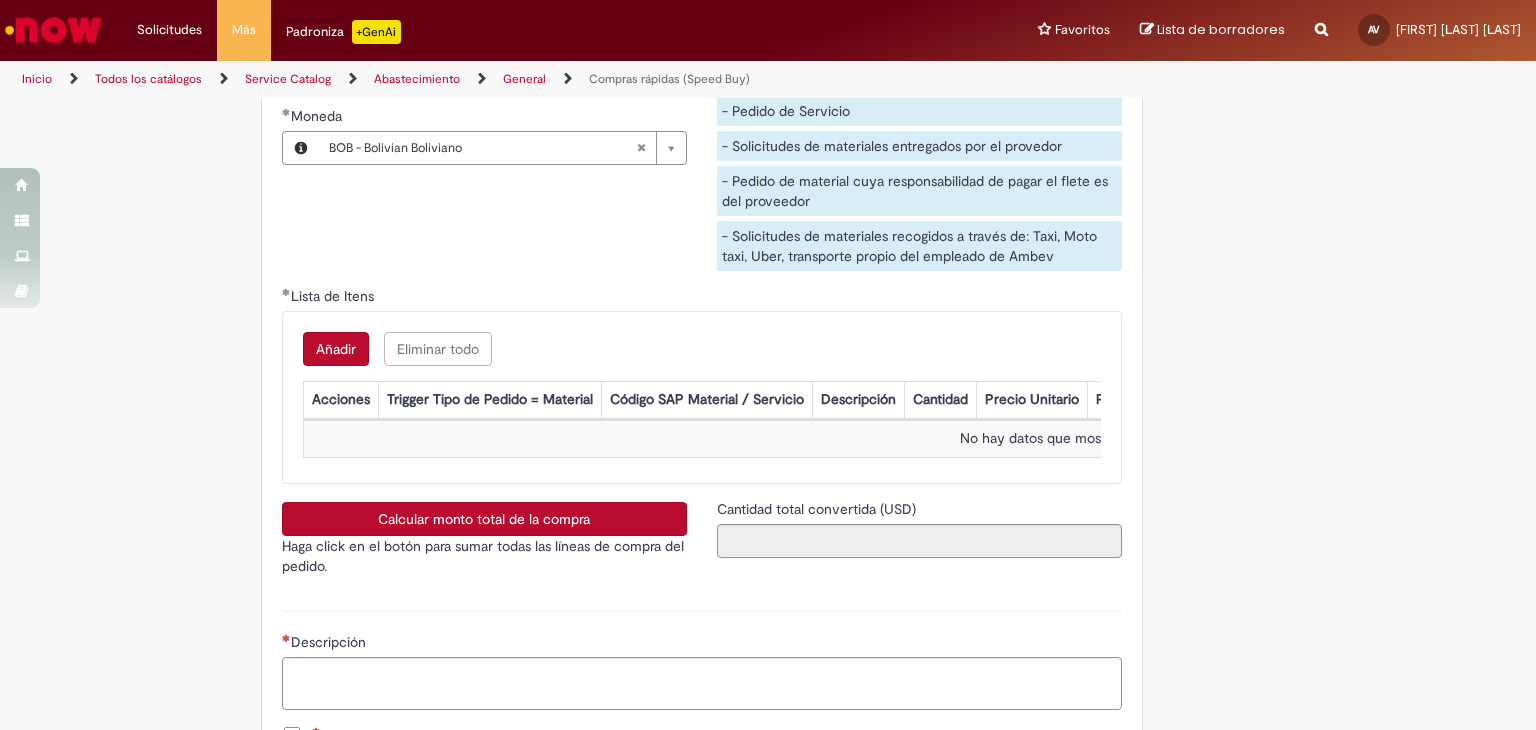 scroll, scrollTop: 2790, scrollLeft: 0, axis: vertical 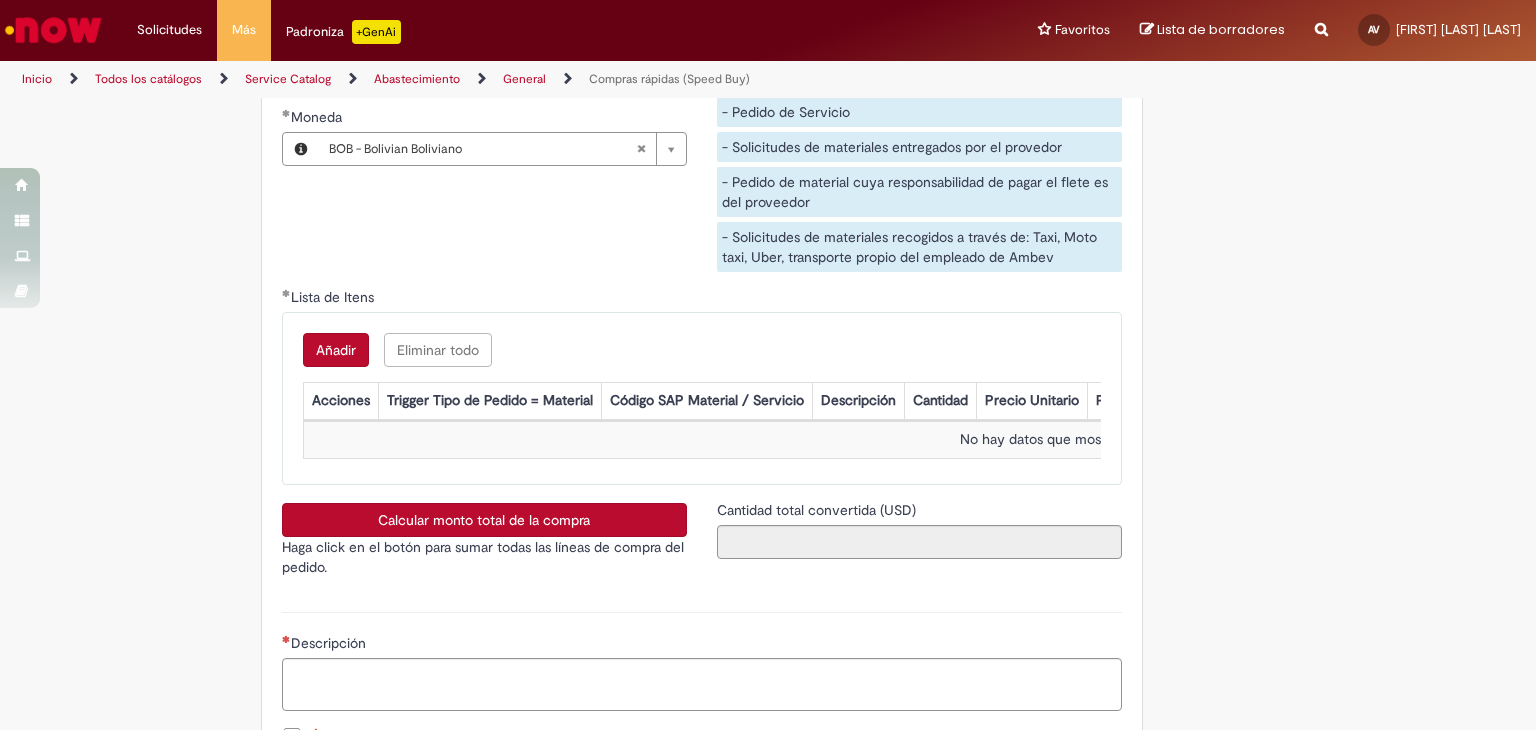 click on "Añadir" at bounding box center [336, 350] 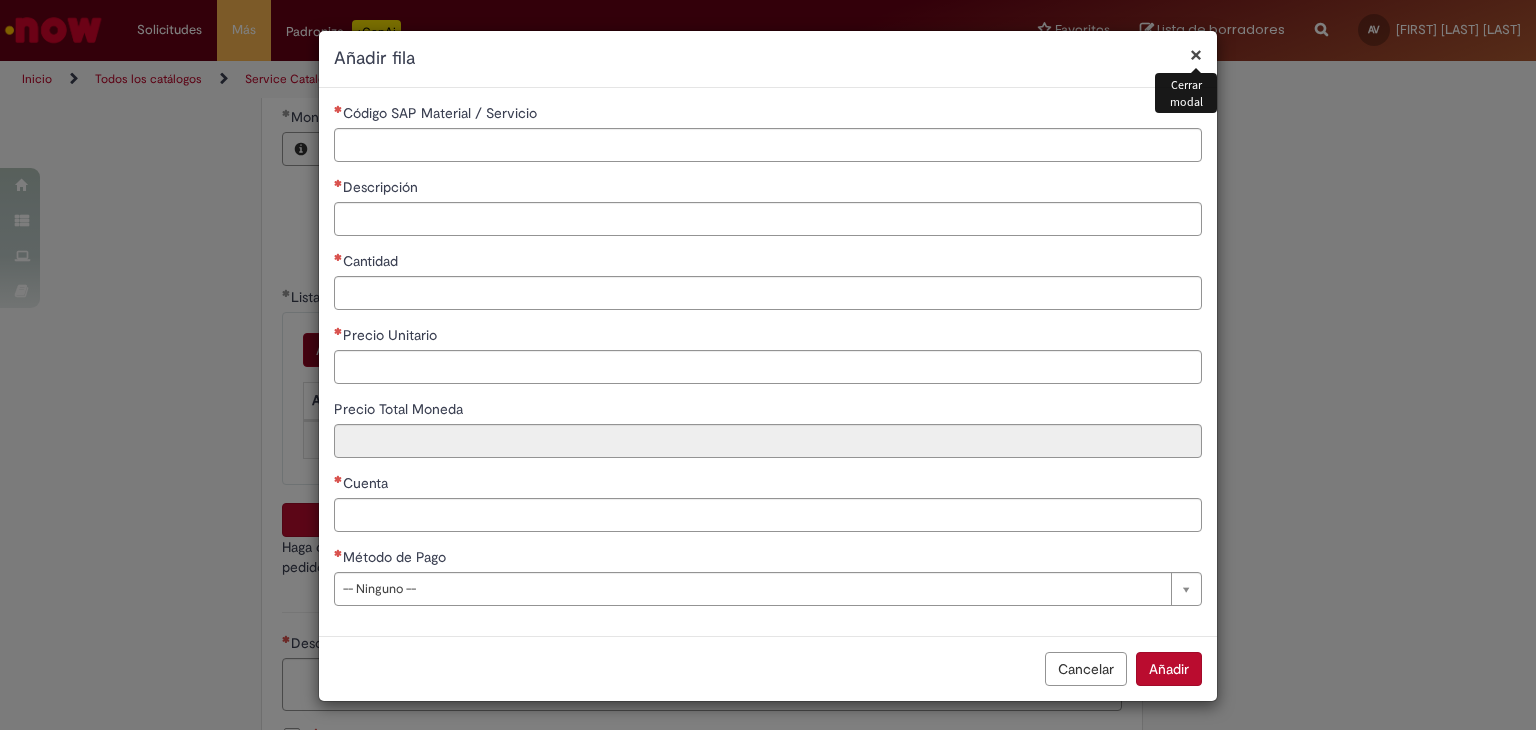type 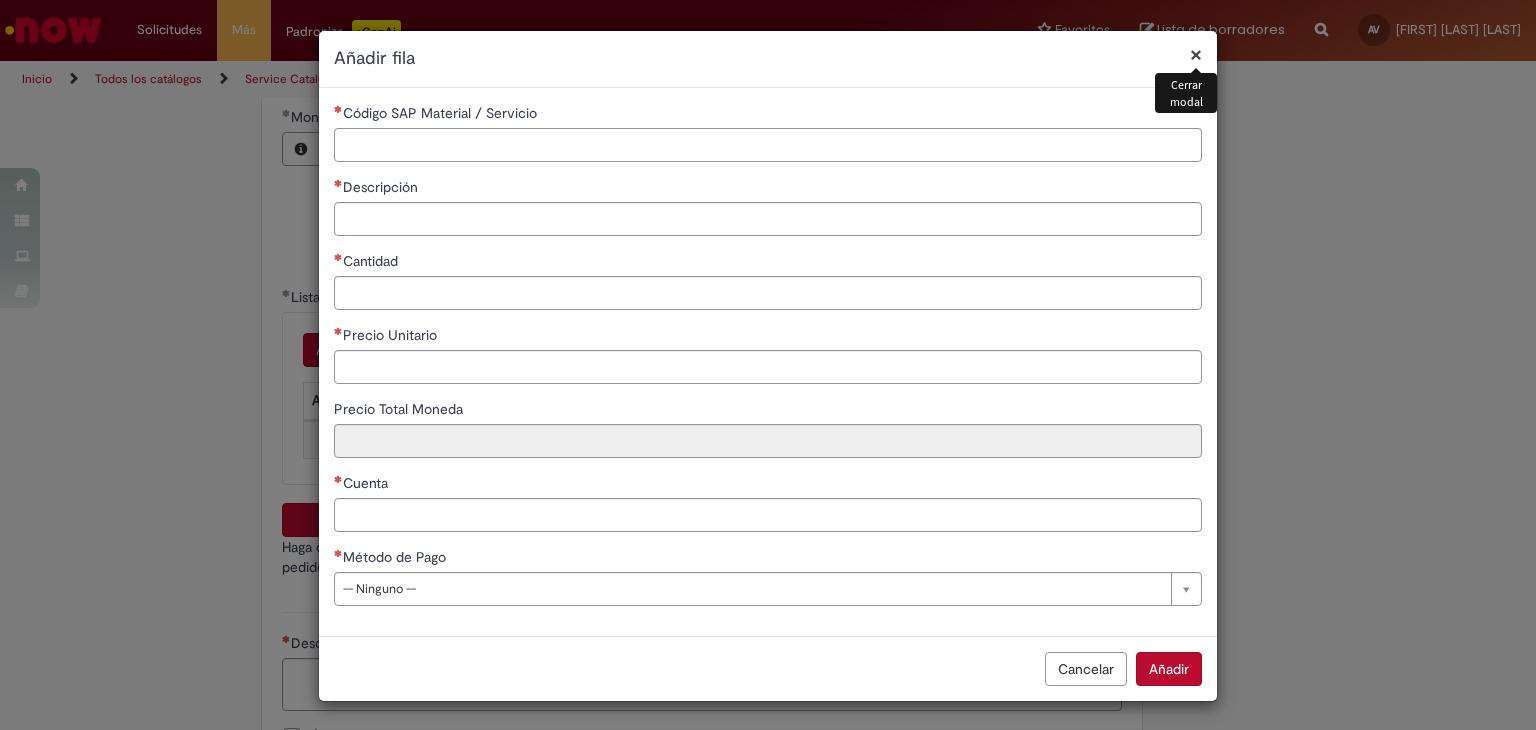 click on "Código SAP Material / Servicio" at bounding box center (768, 145) 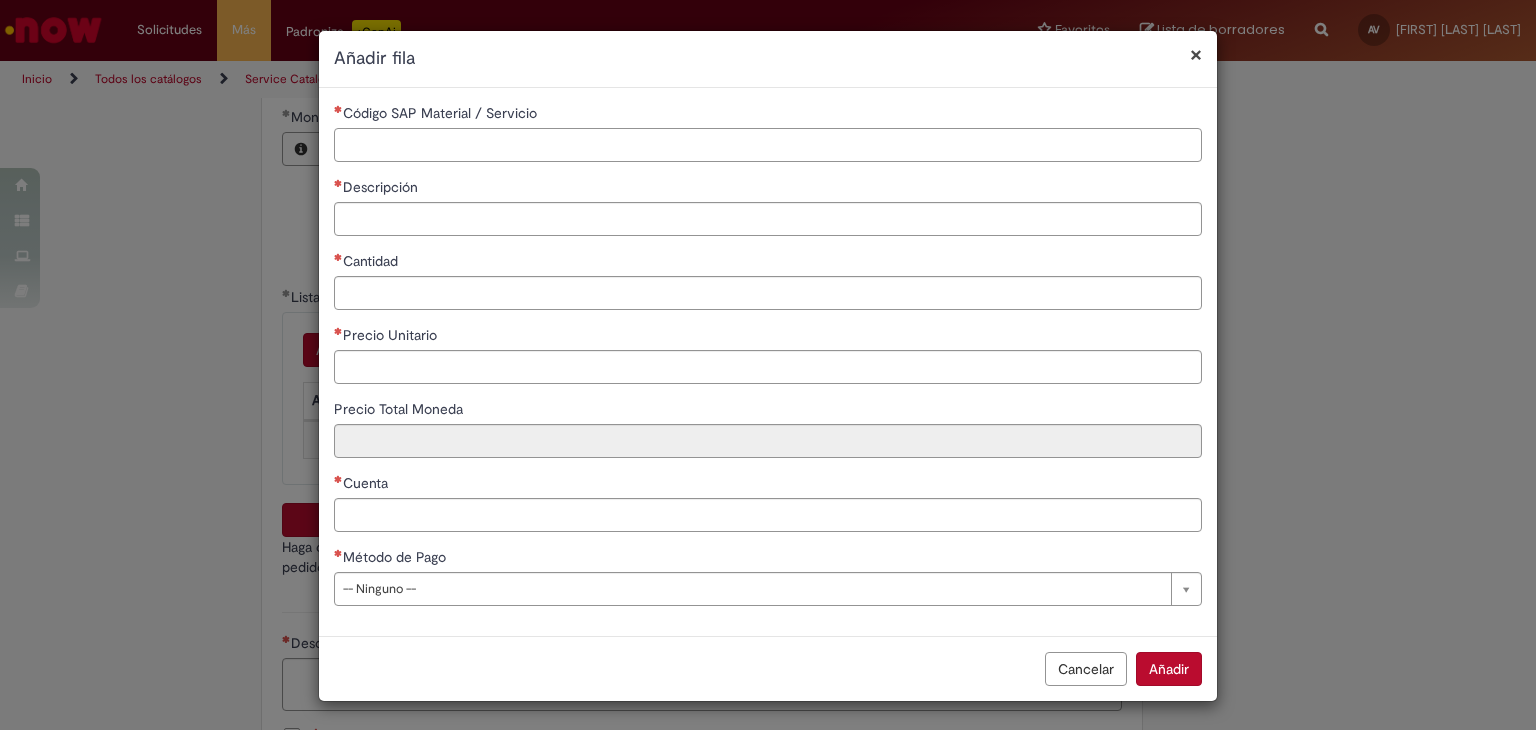 scroll, scrollTop: 0, scrollLeft: 0, axis: both 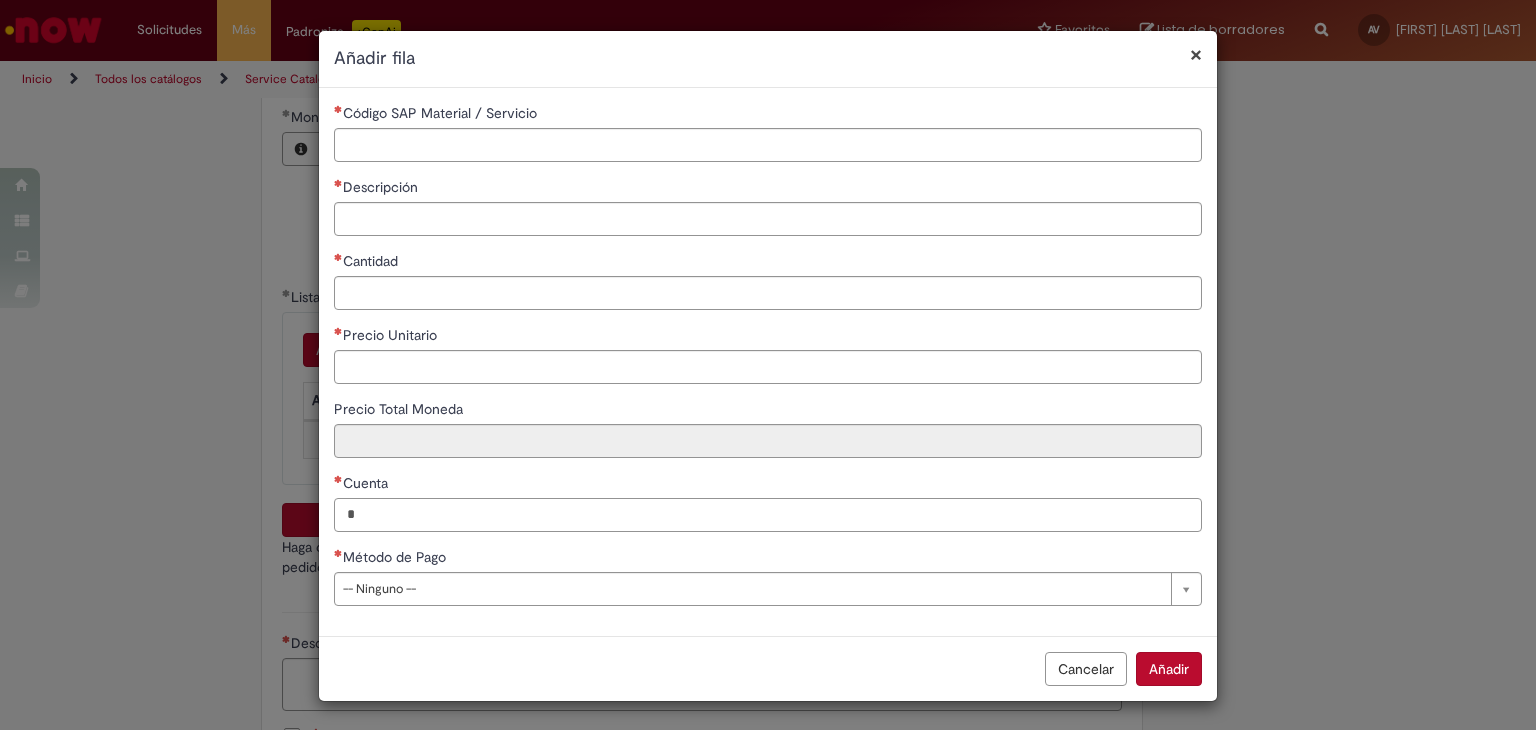 click on "Cuenta" at bounding box center (768, 515) 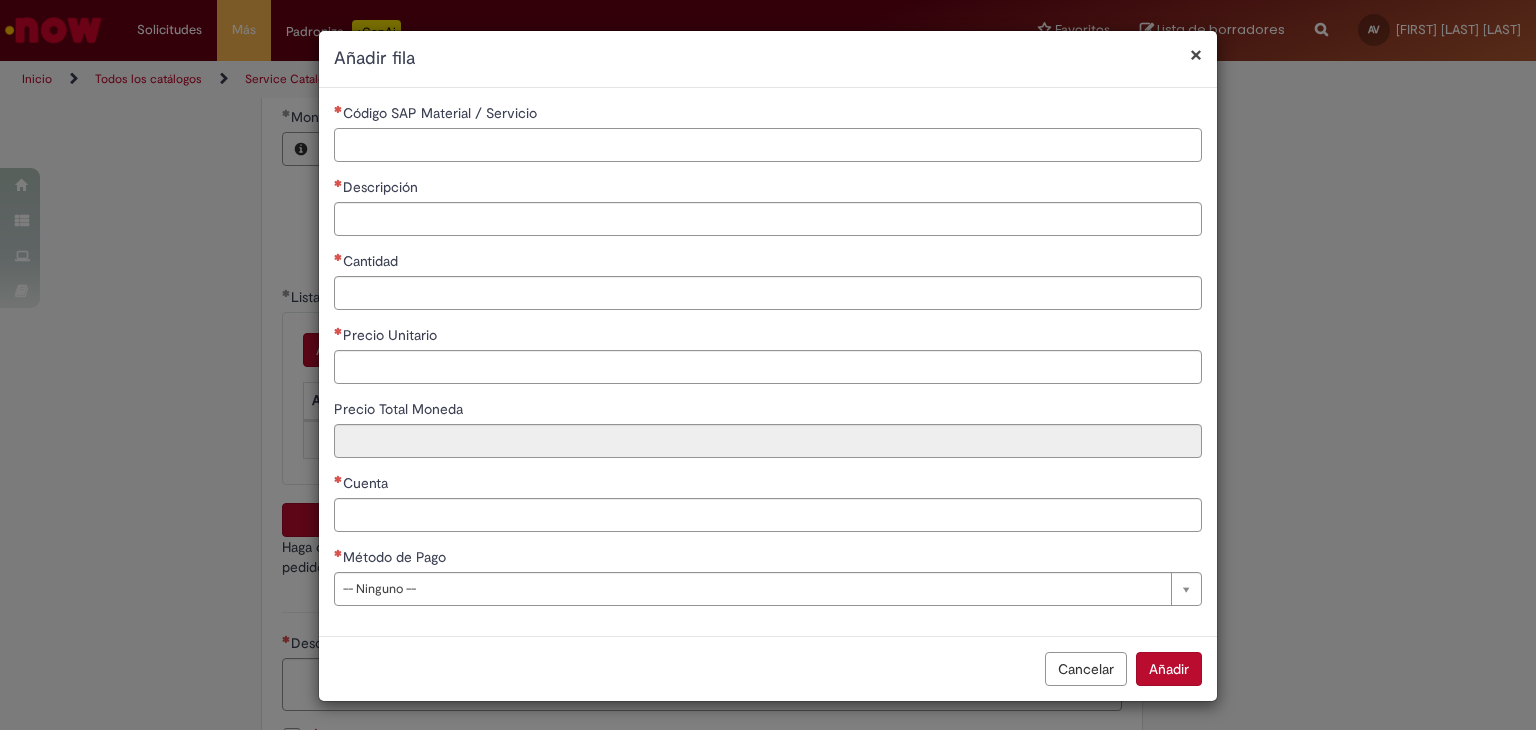 click on "Código SAP Material / Servicio" at bounding box center (768, 145) 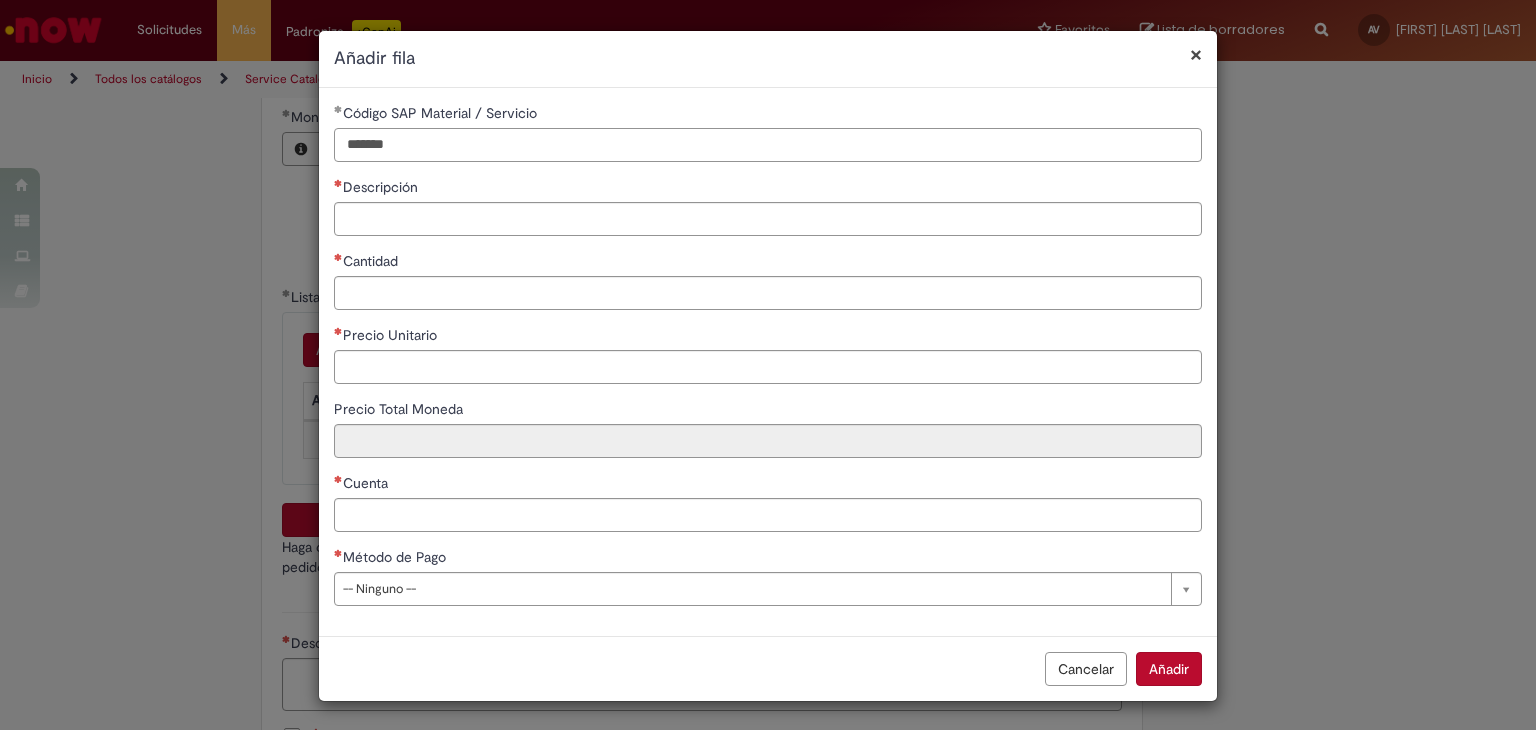 type on "*******" 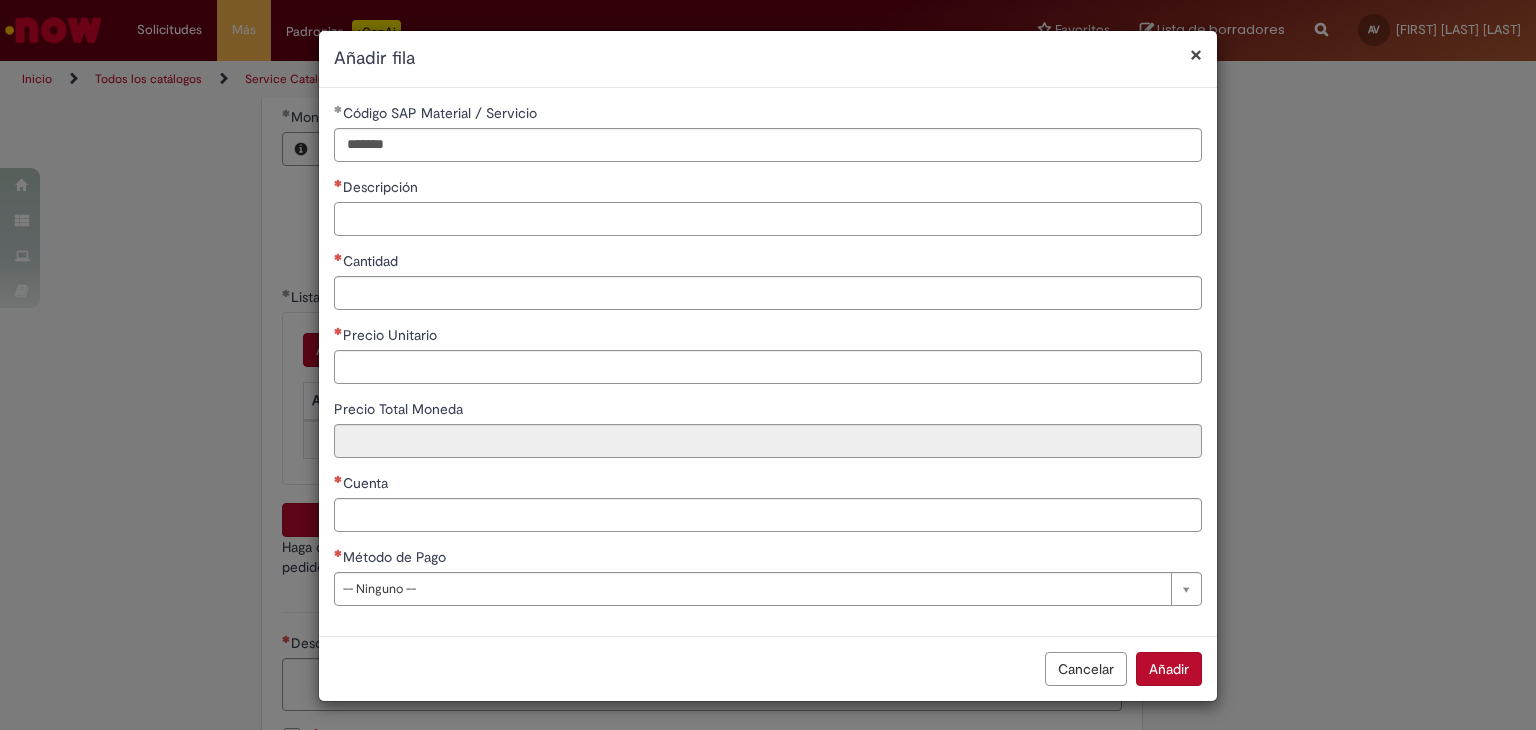 click on "Descripción" at bounding box center (768, 219) 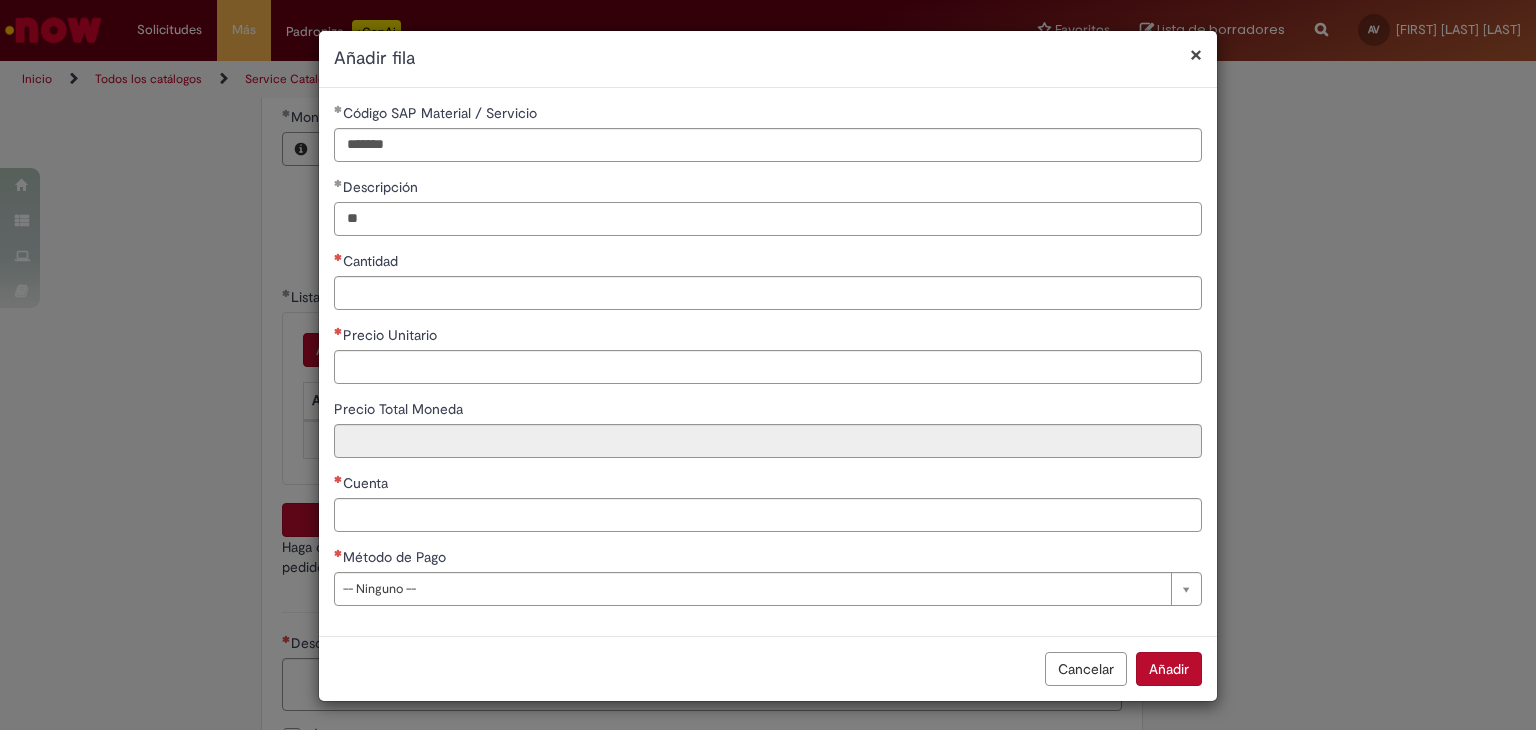 type on "*" 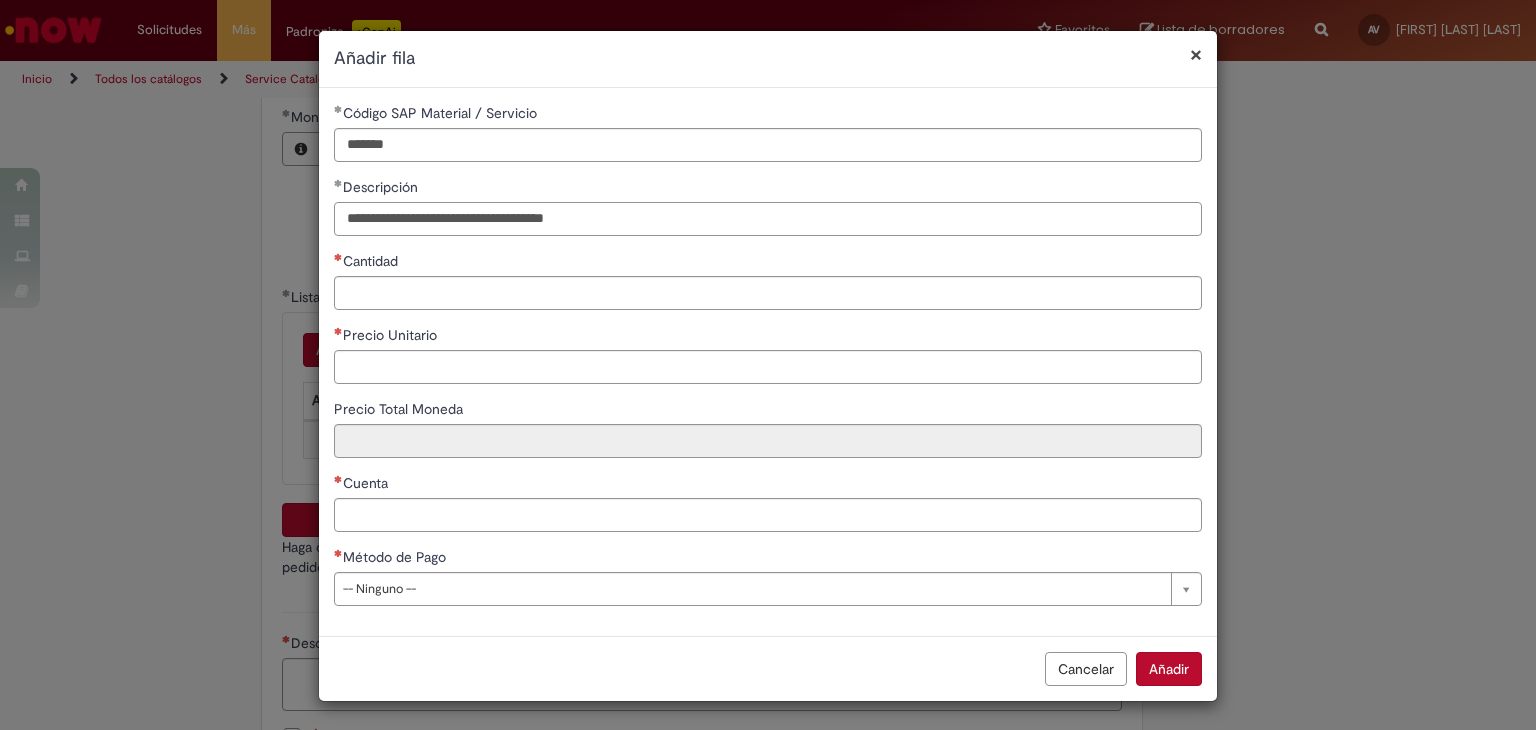 paste on "**" 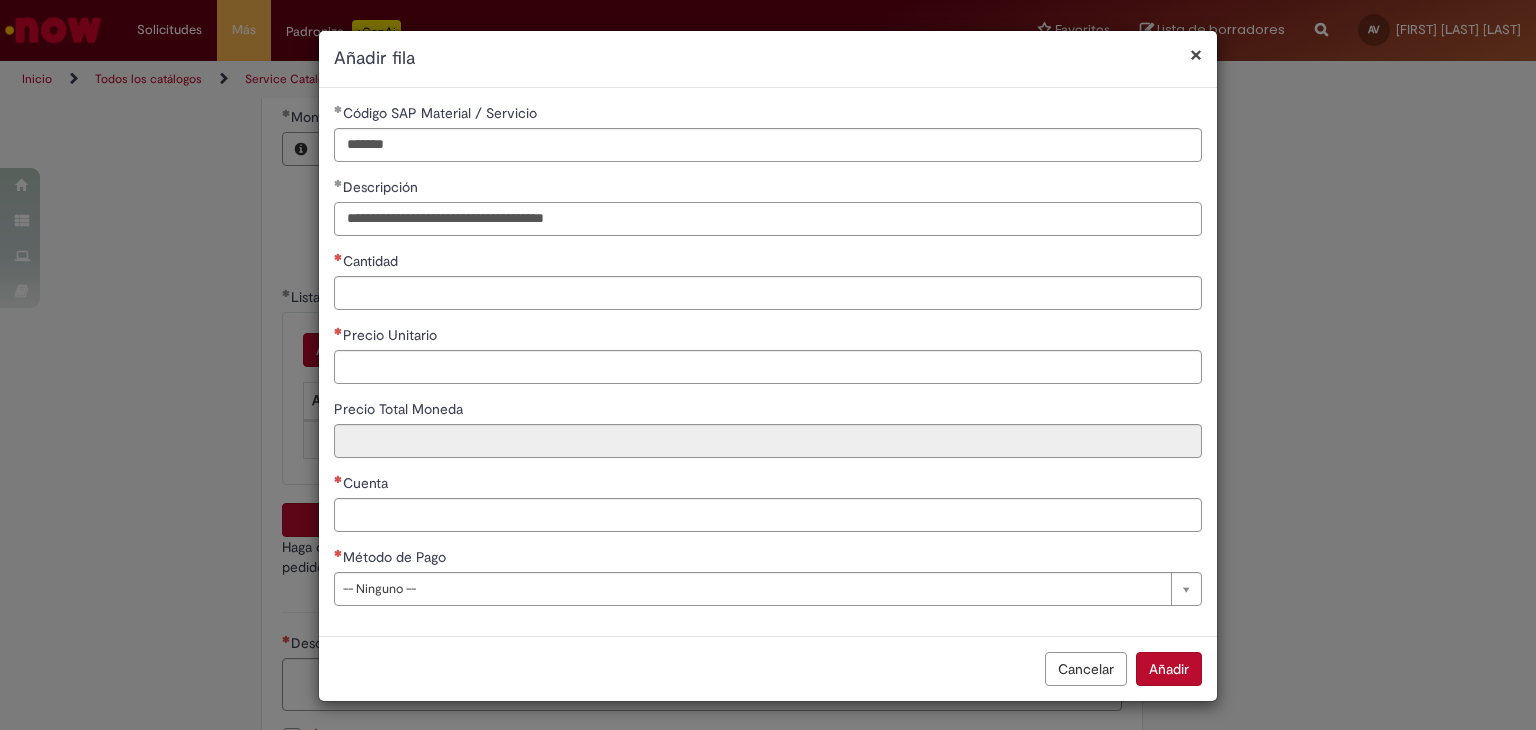 paste on "**" 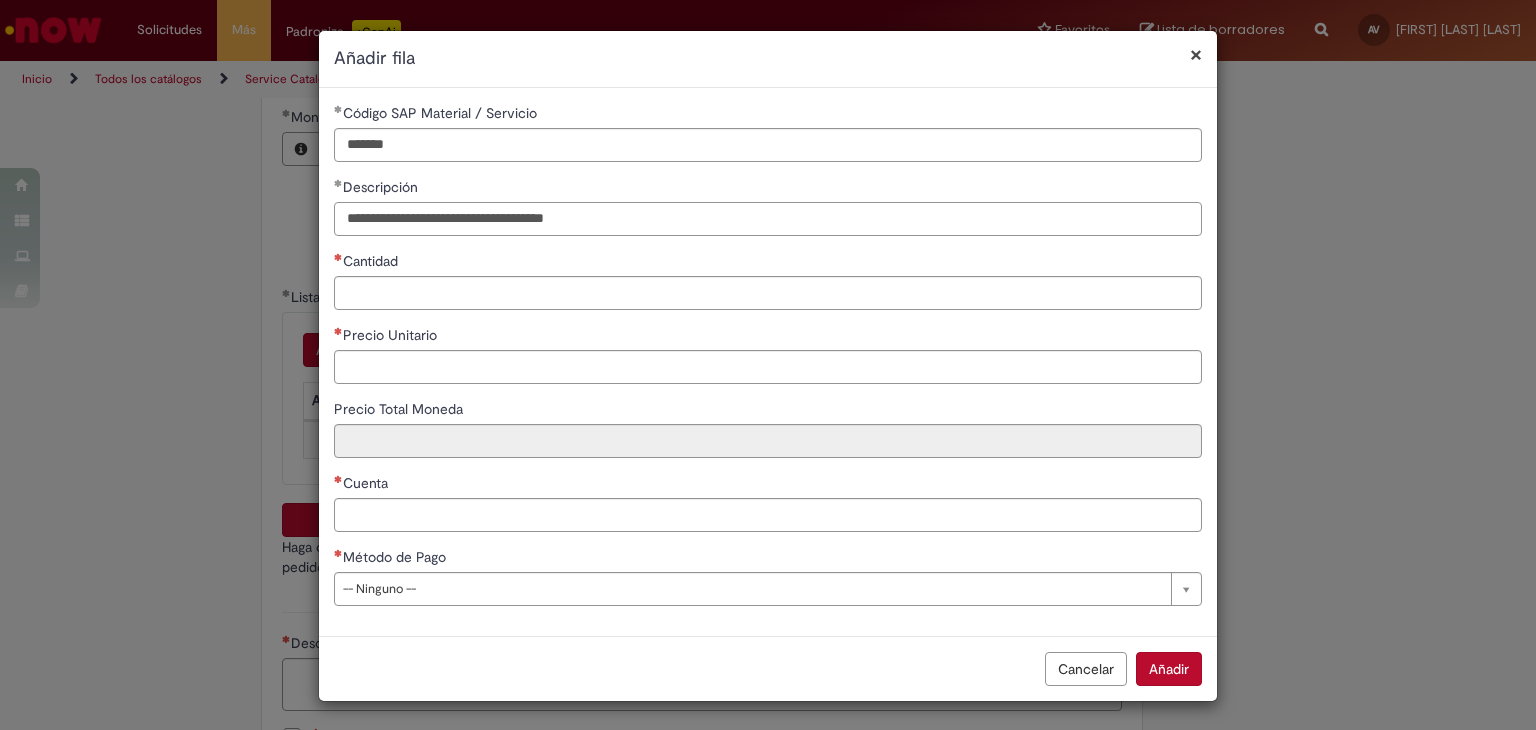 paste on "**" 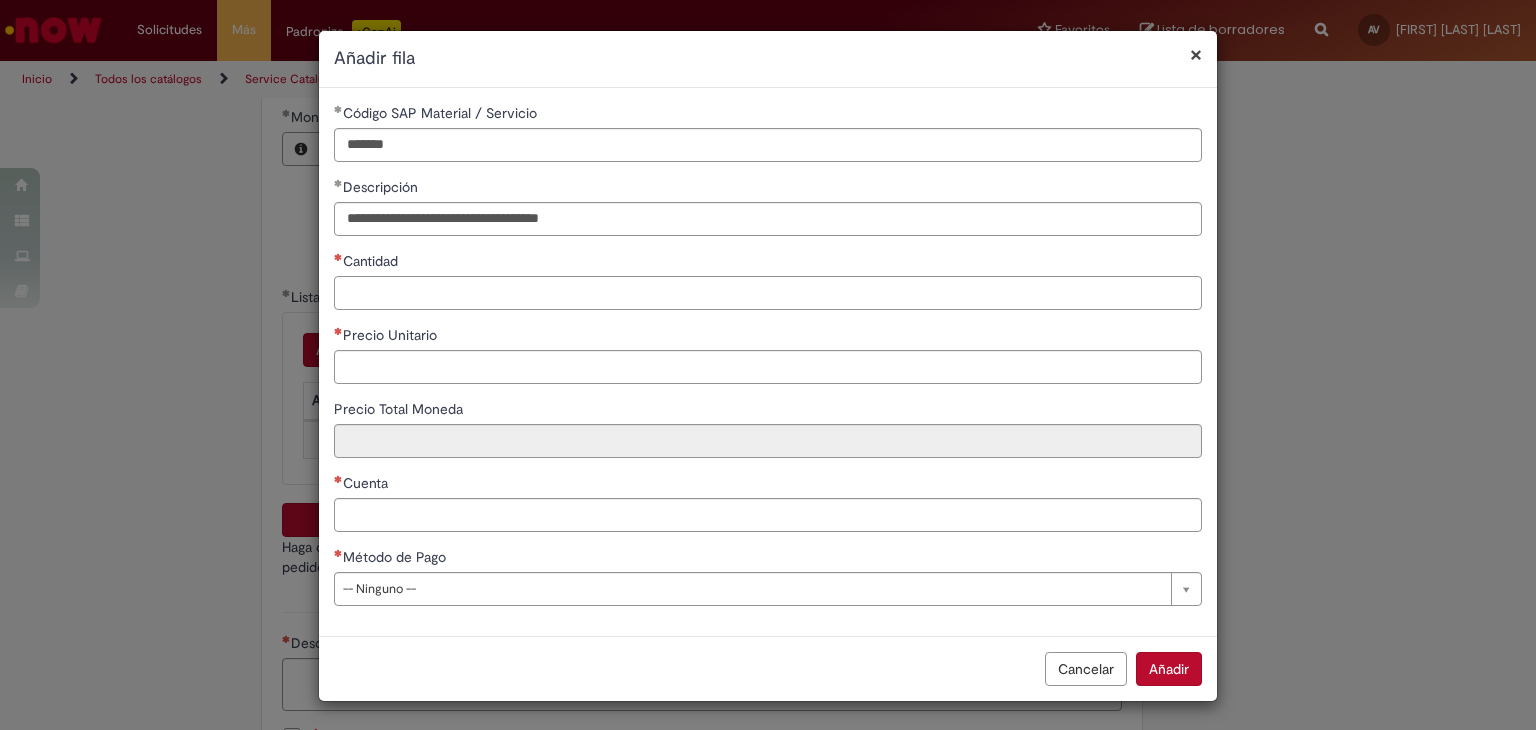 click on "Cantidad" at bounding box center [768, 293] 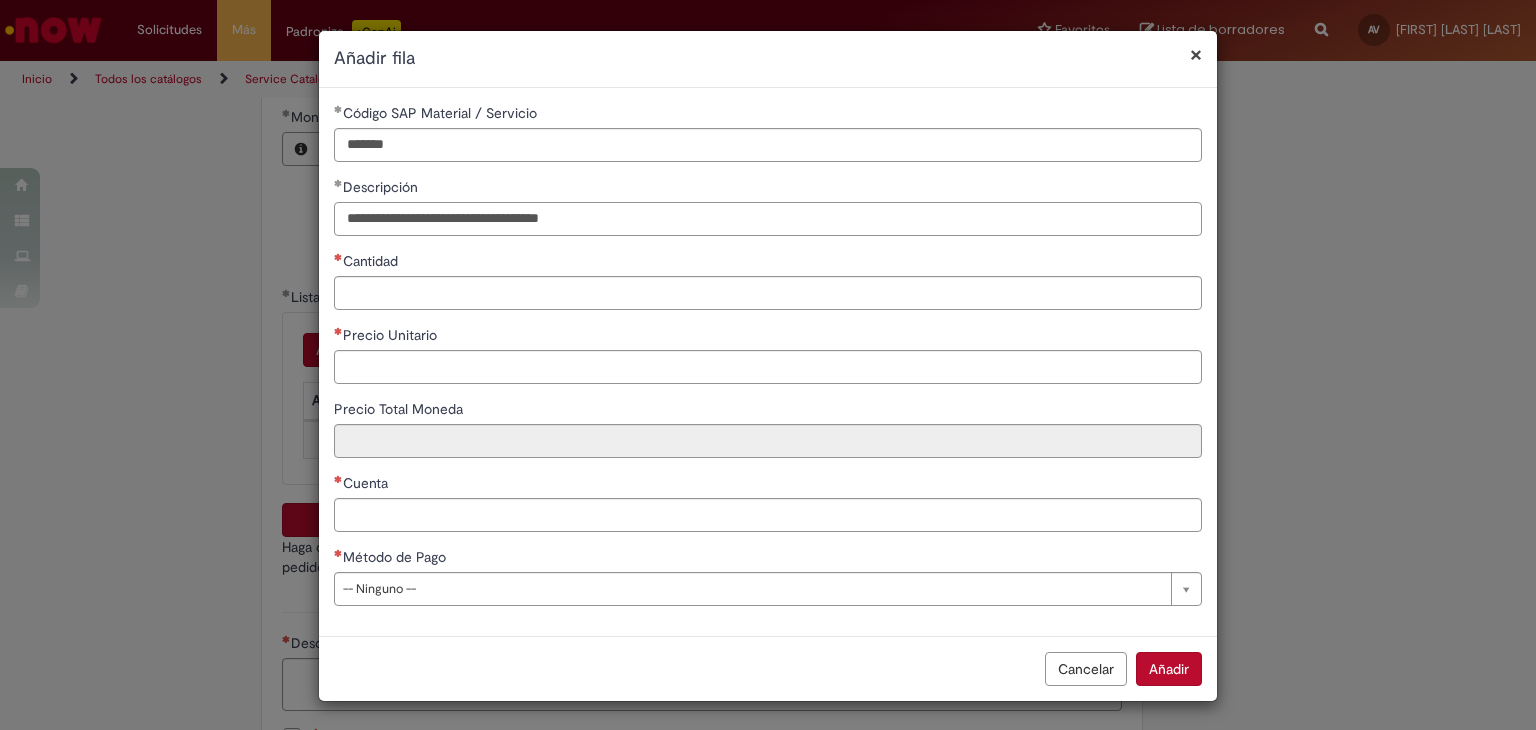 click on "**********" at bounding box center [768, 219] 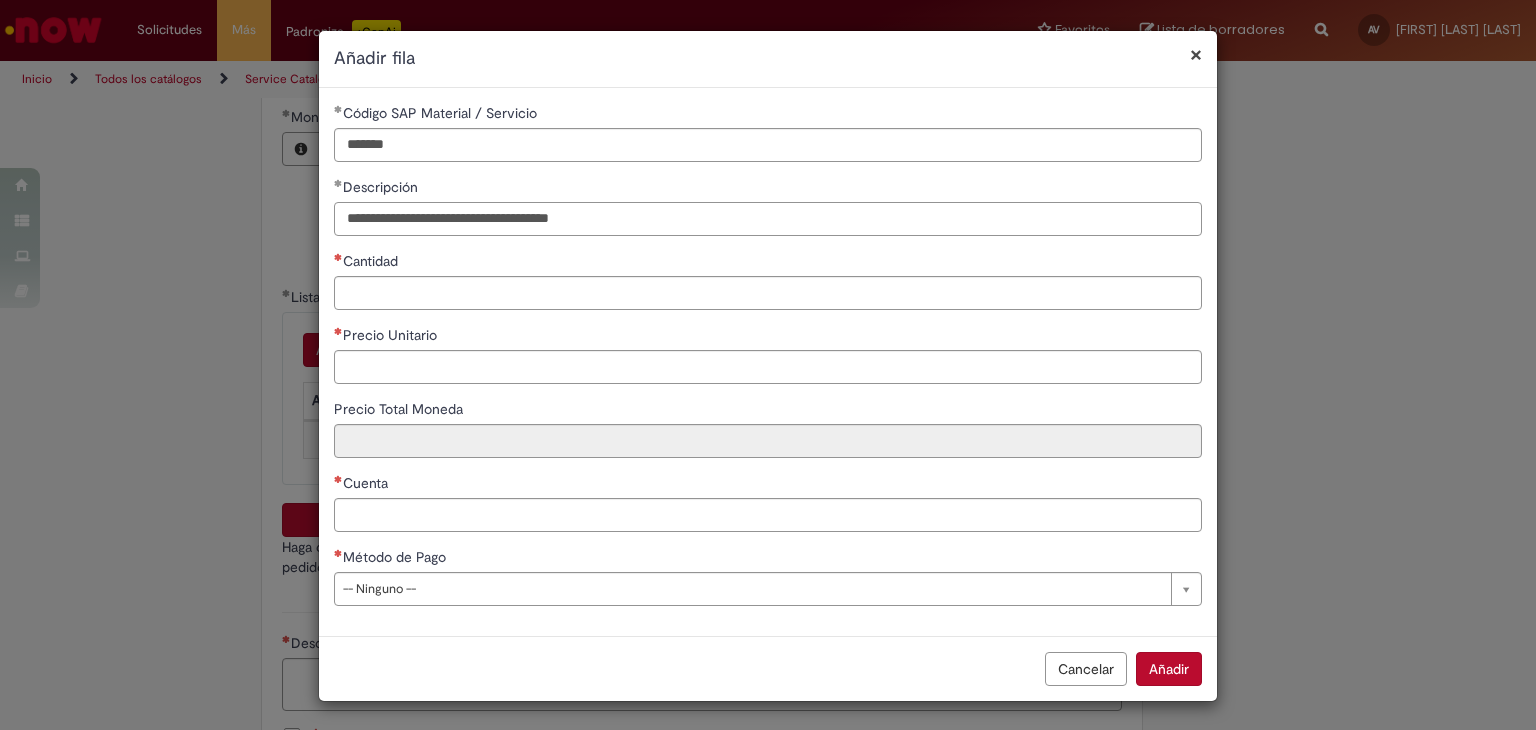 drag, startPoint x: 400, startPoint y: 213, endPoint x: 198, endPoint y: 224, distance: 202.29929 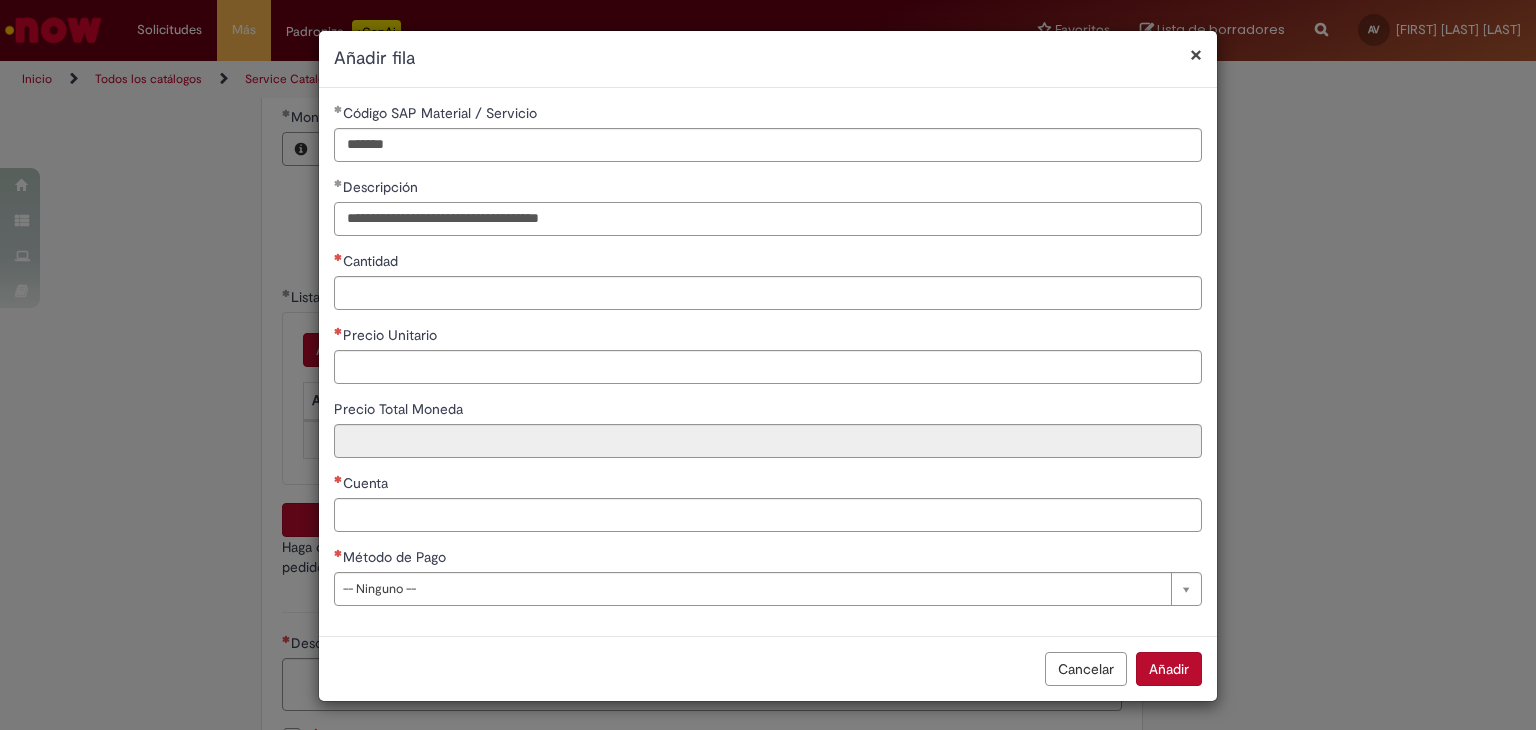 click on "**********" at bounding box center (768, 219) 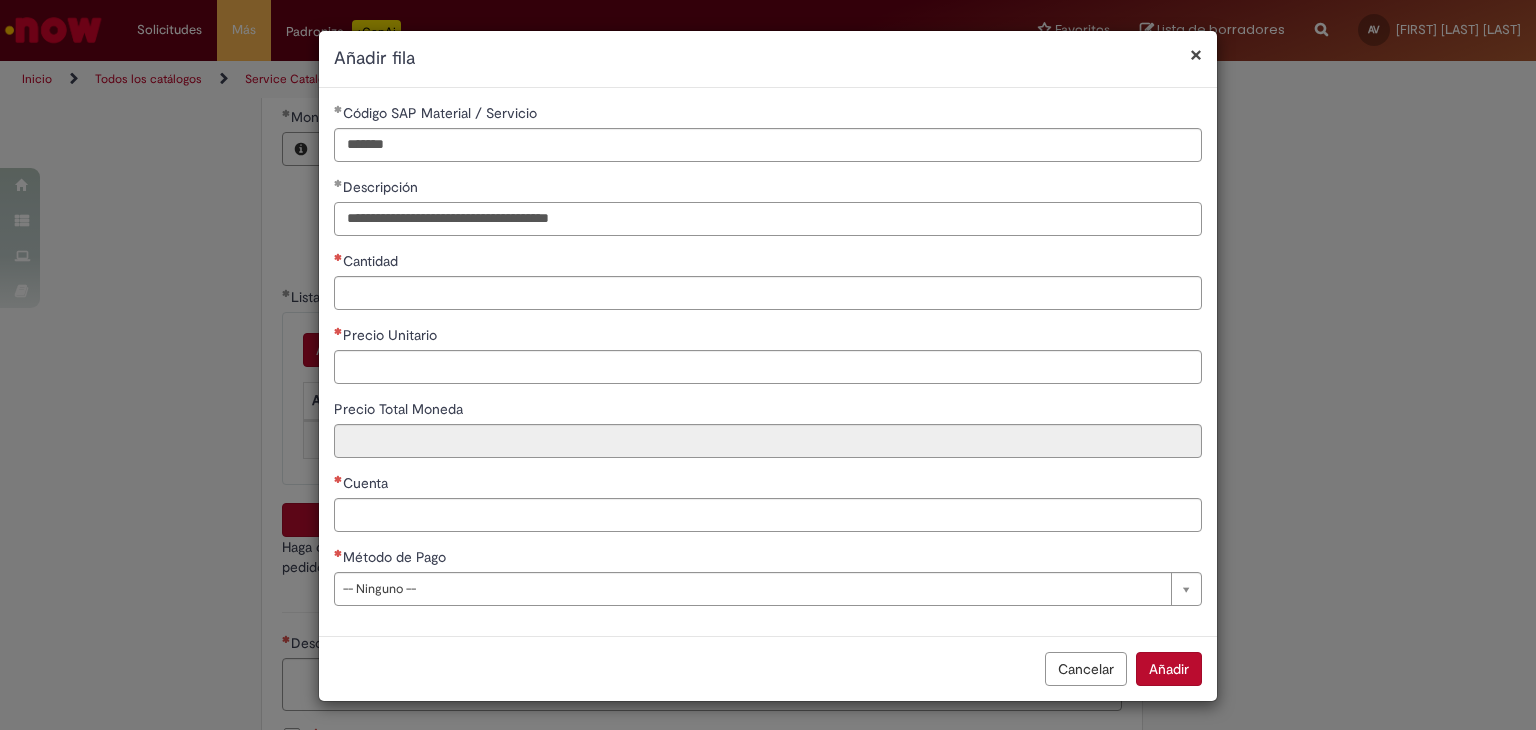 click on "**********" at bounding box center [768, 219] 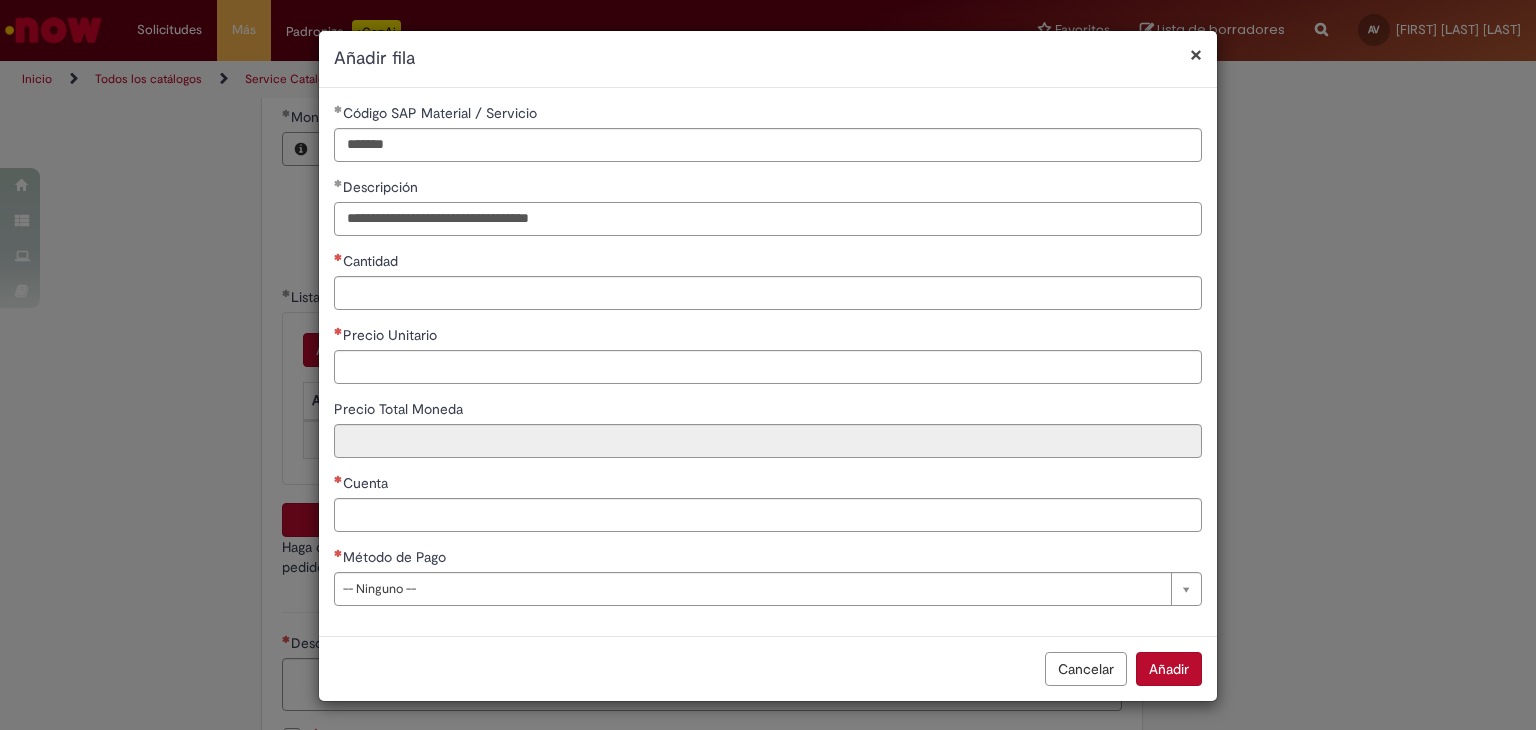 click on "**********" at bounding box center (768, 219) 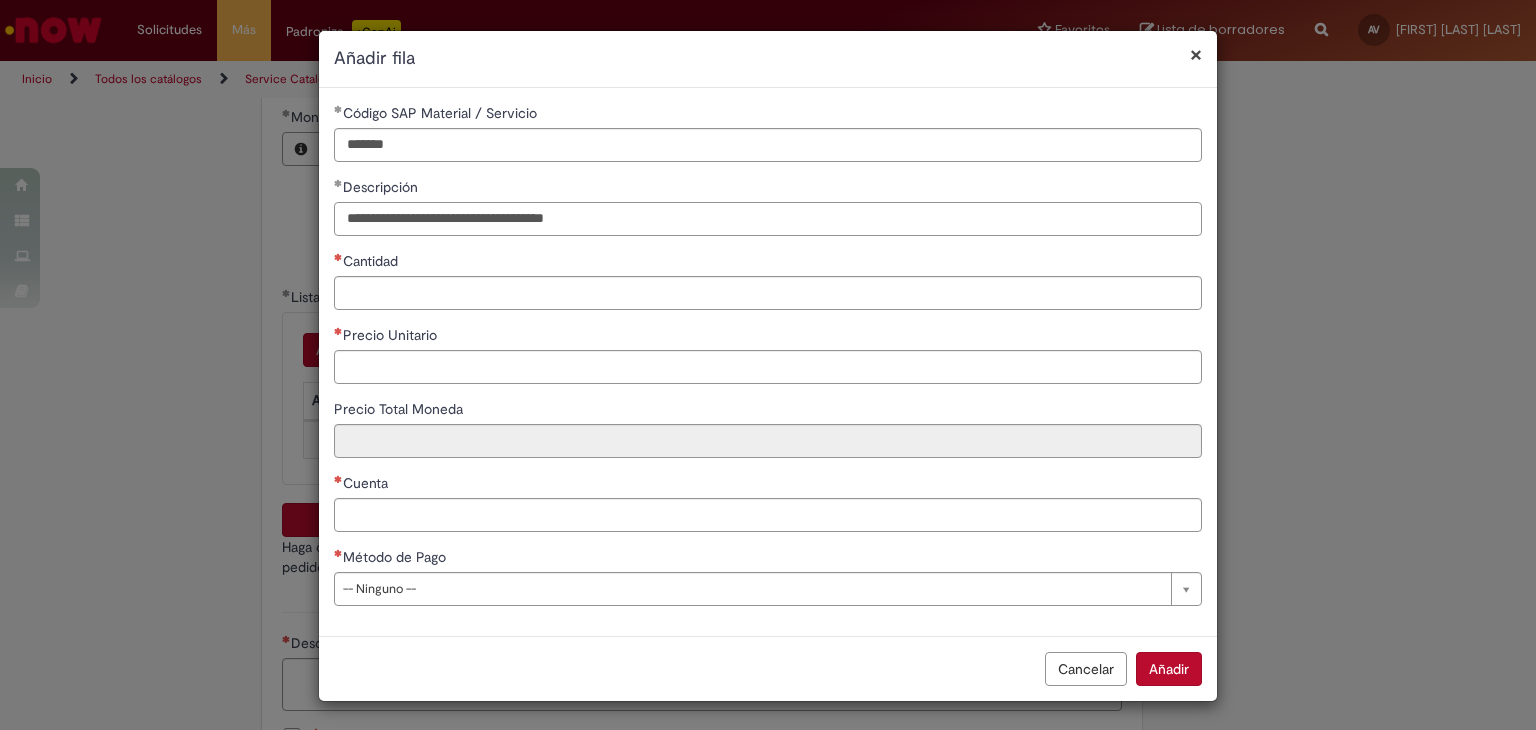 click on "**********" at bounding box center (768, 219) 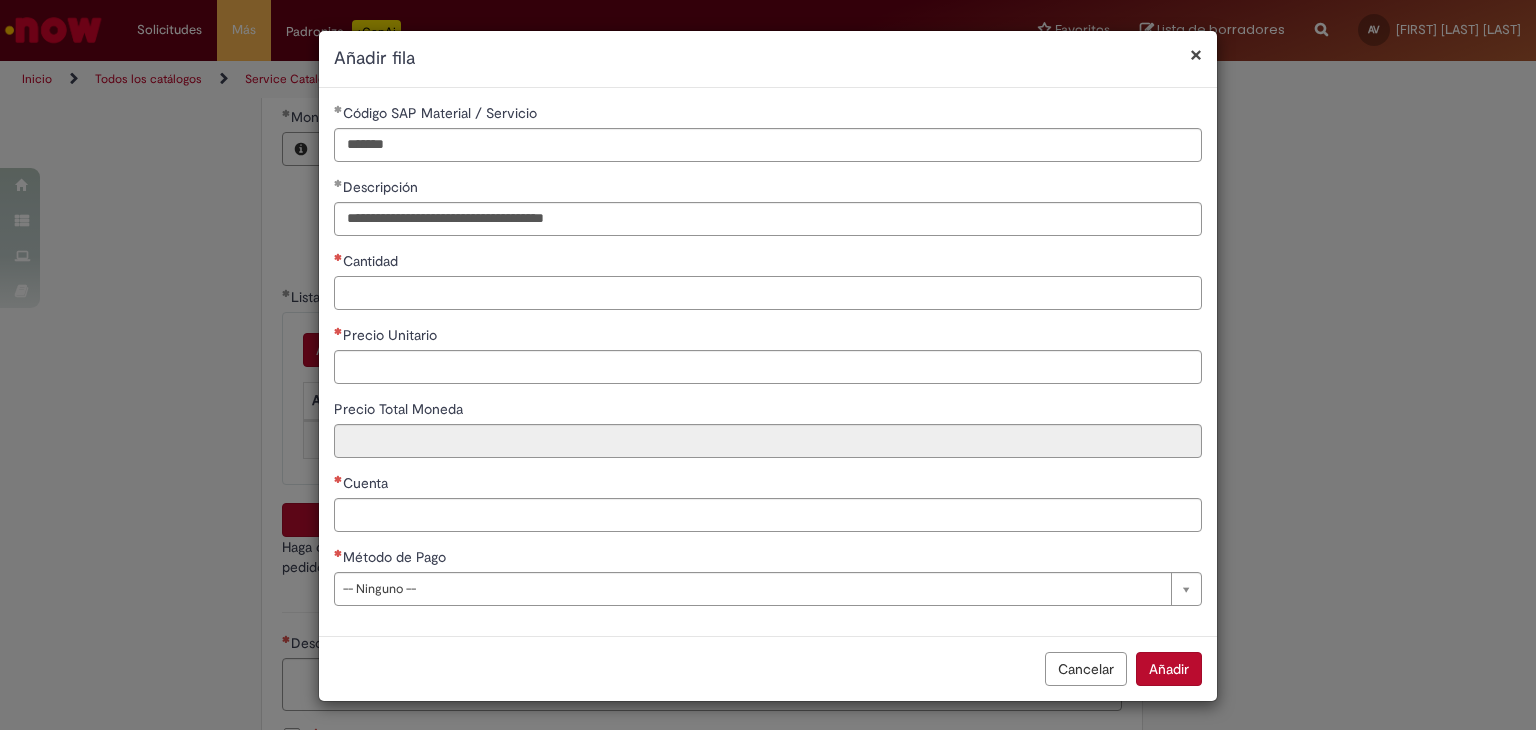 click on "Cantidad" at bounding box center [768, 293] 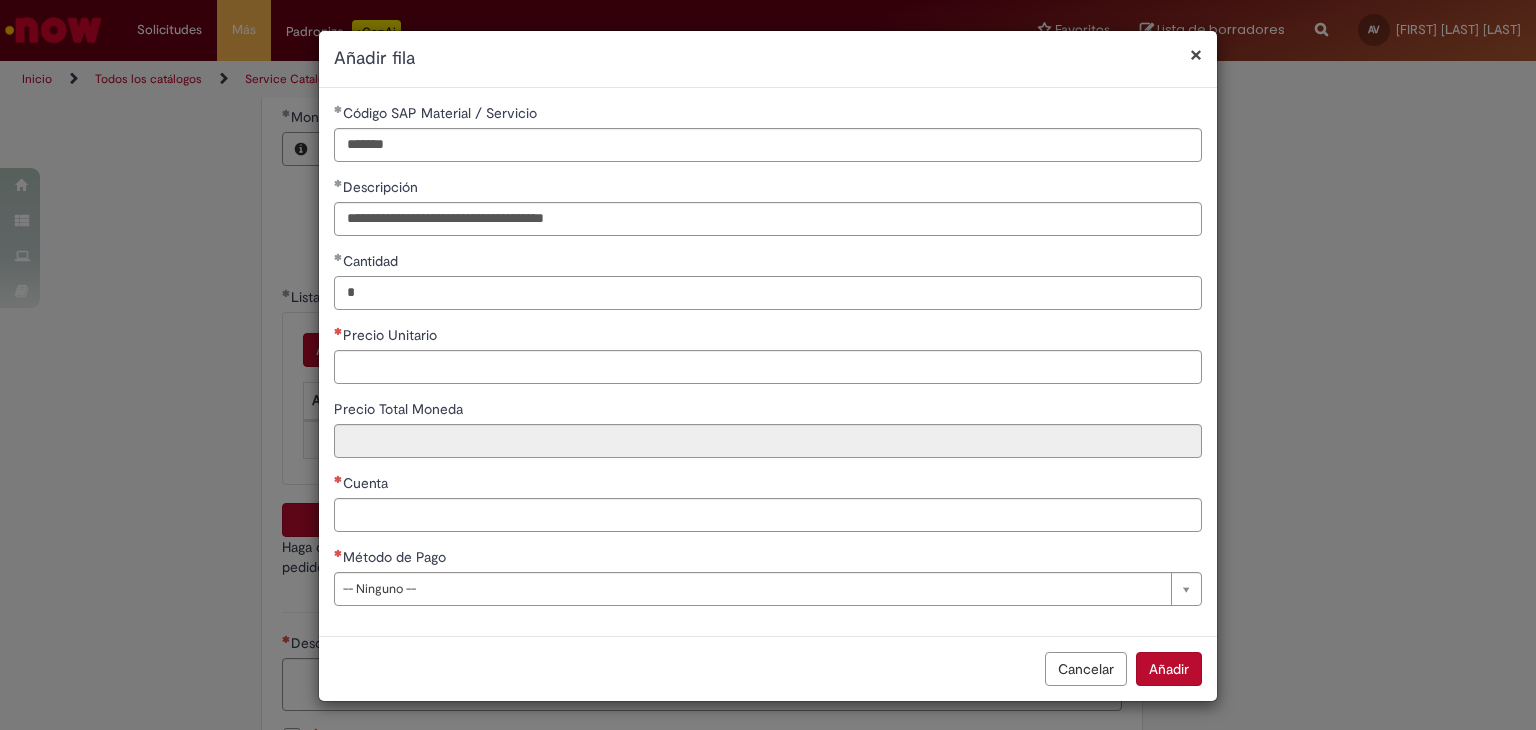 type on "*" 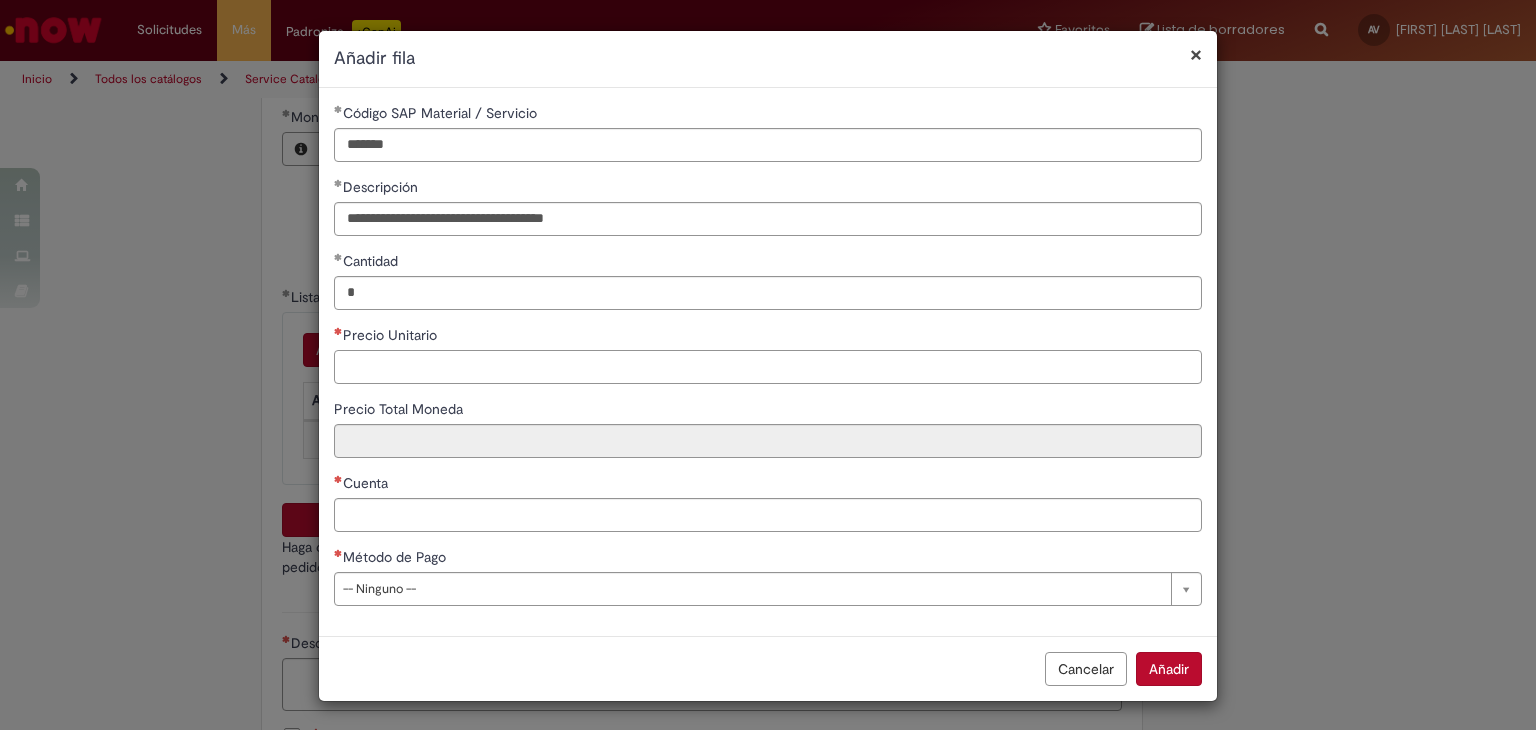 click on "Precio Unitario" at bounding box center (768, 367) 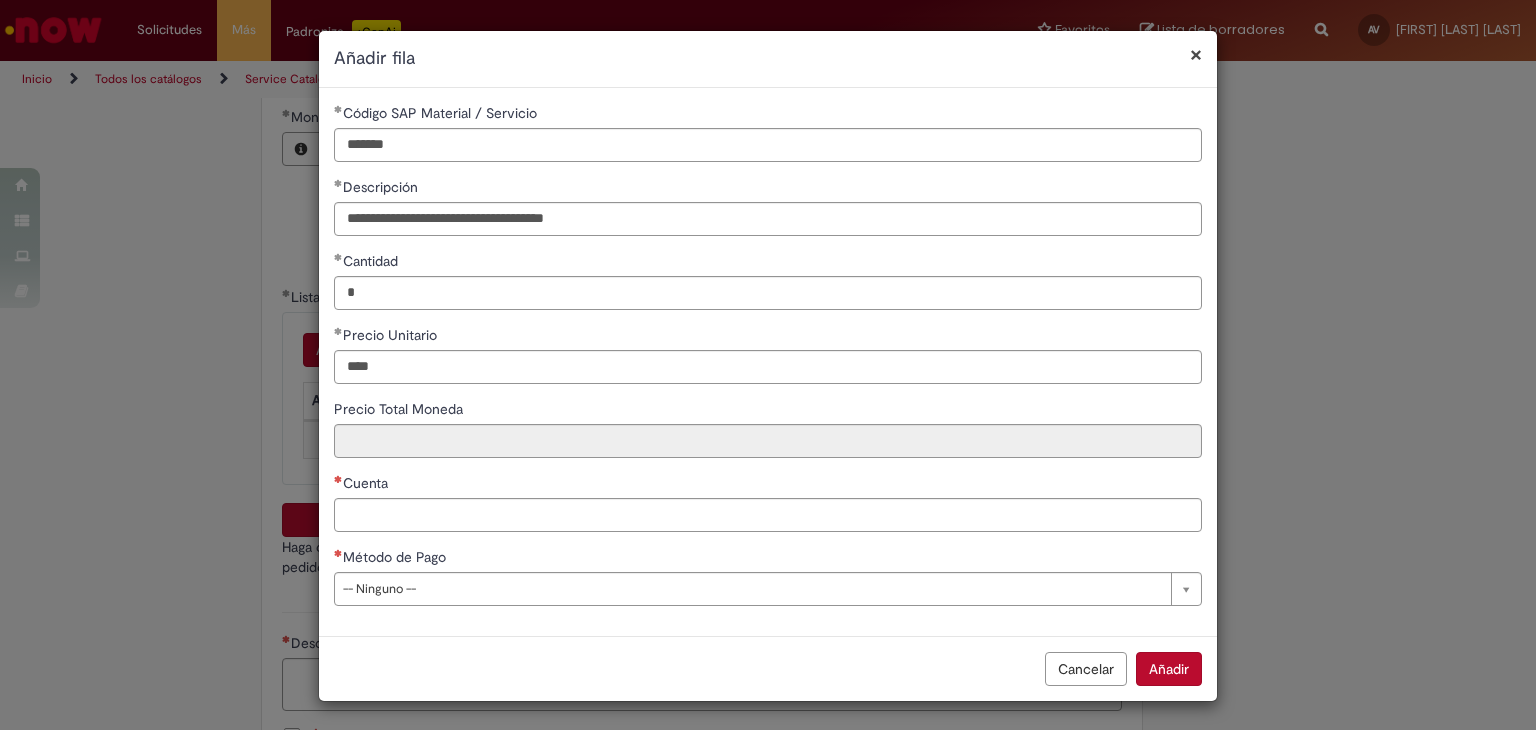 type on "********" 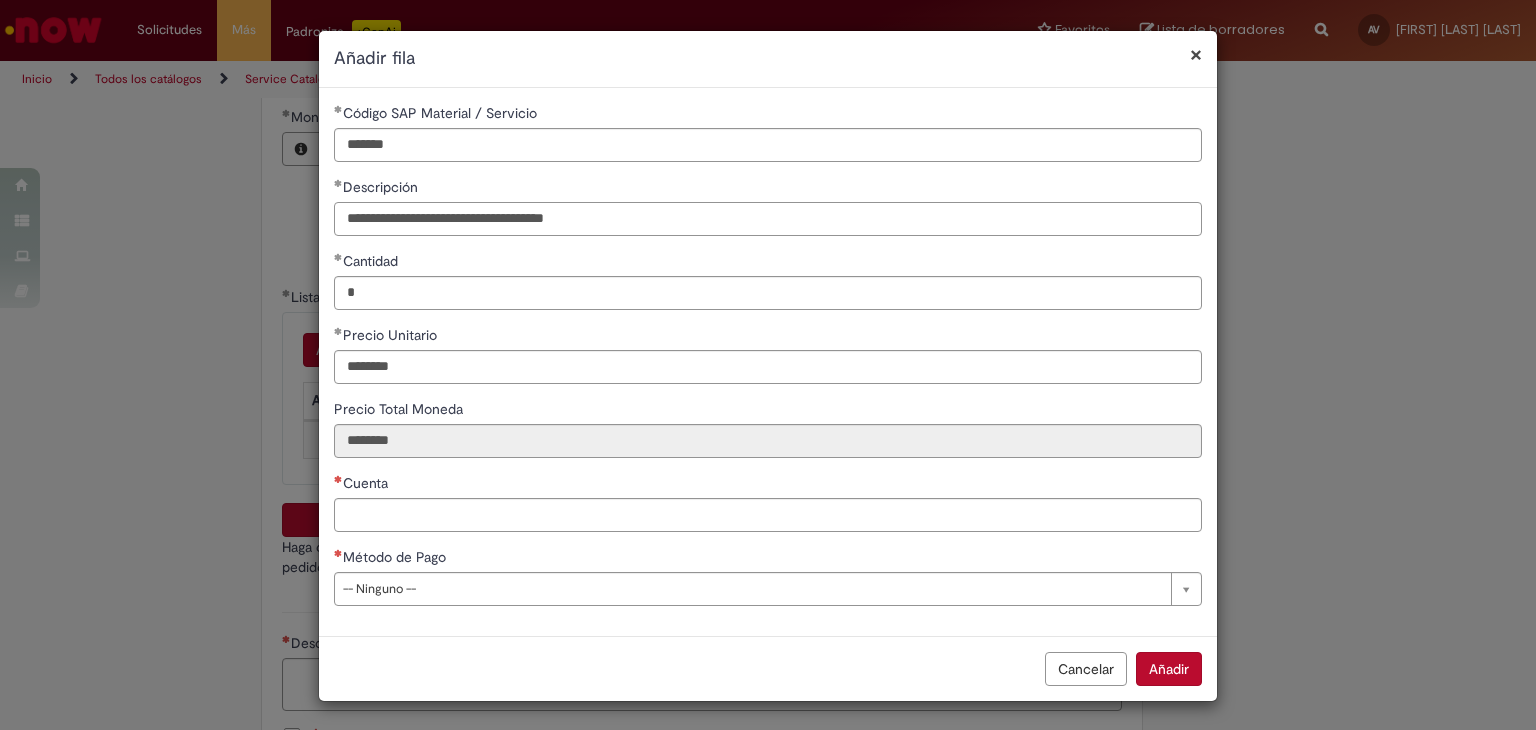 drag, startPoint x: 692, startPoint y: 220, endPoint x: 204, endPoint y: 233, distance: 488.17313 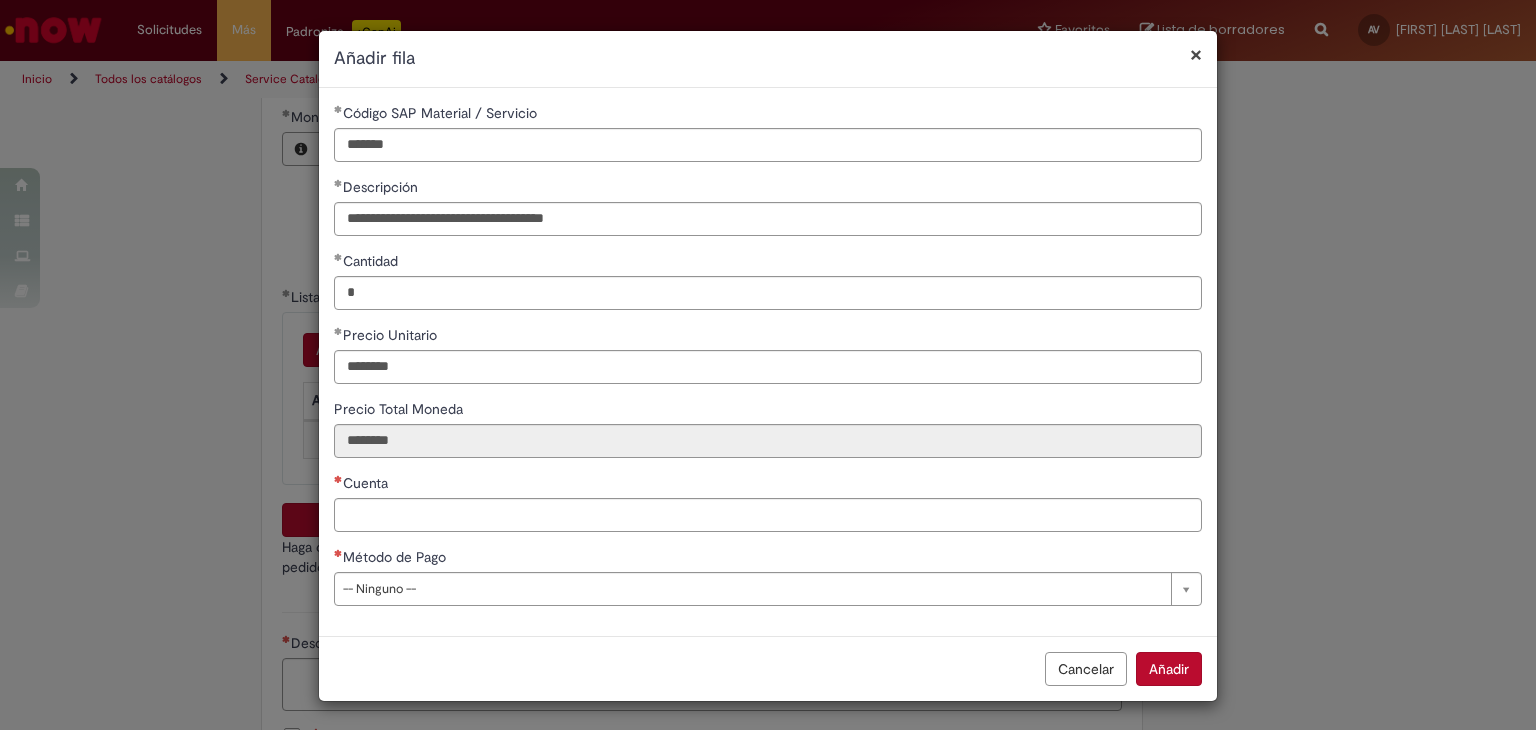 scroll, scrollTop: 1, scrollLeft: 0, axis: vertical 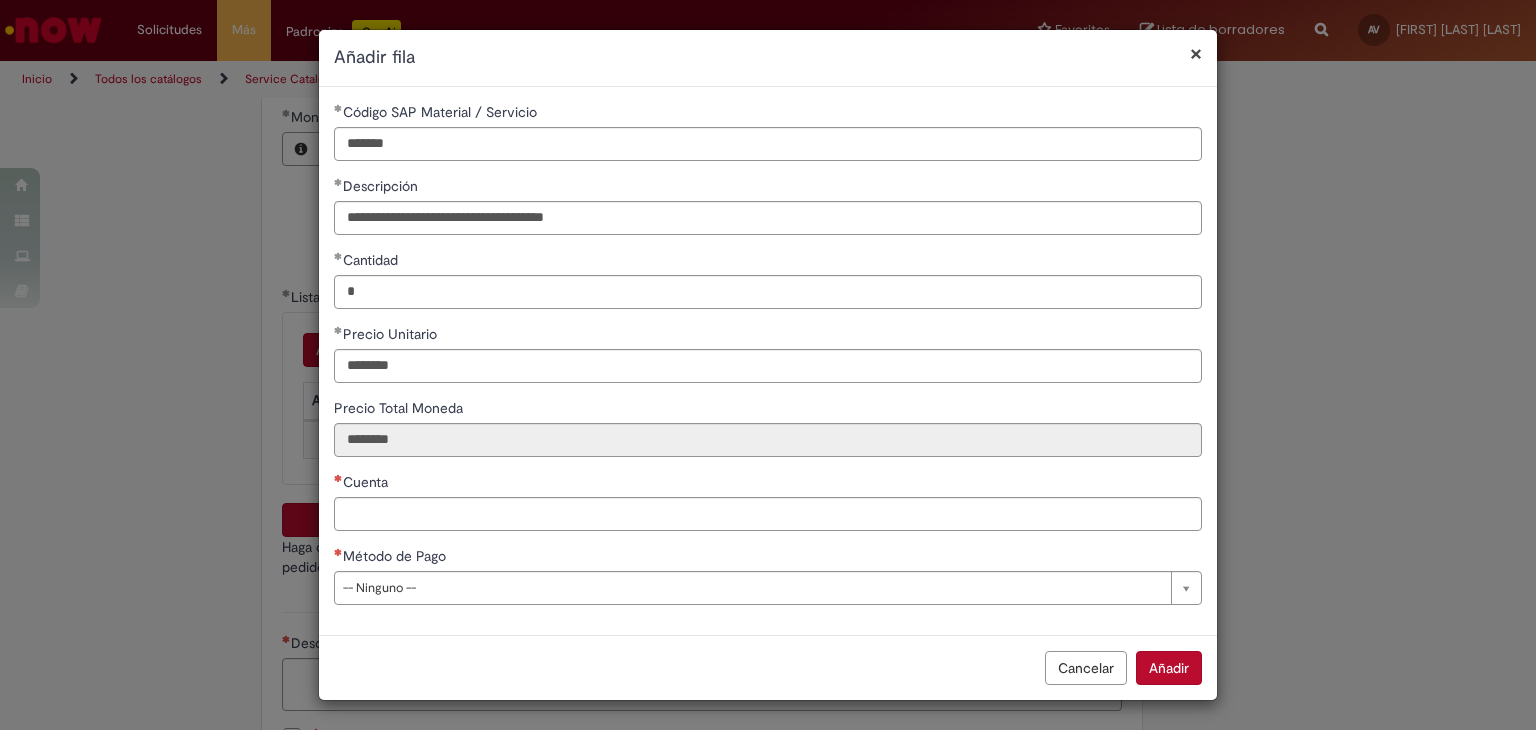 click on "Cuenta" at bounding box center (768, 484) 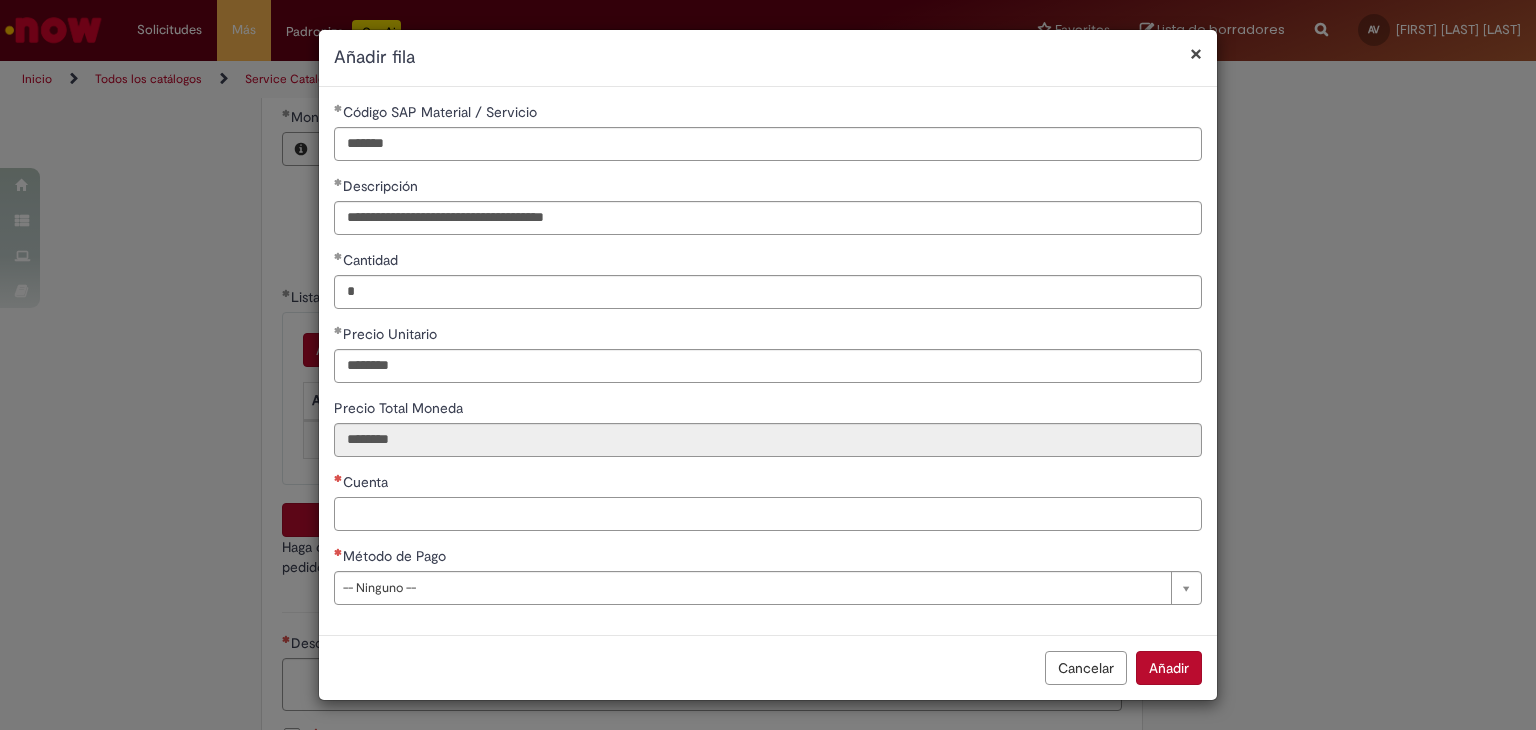 scroll, scrollTop: 0, scrollLeft: 0, axis: both 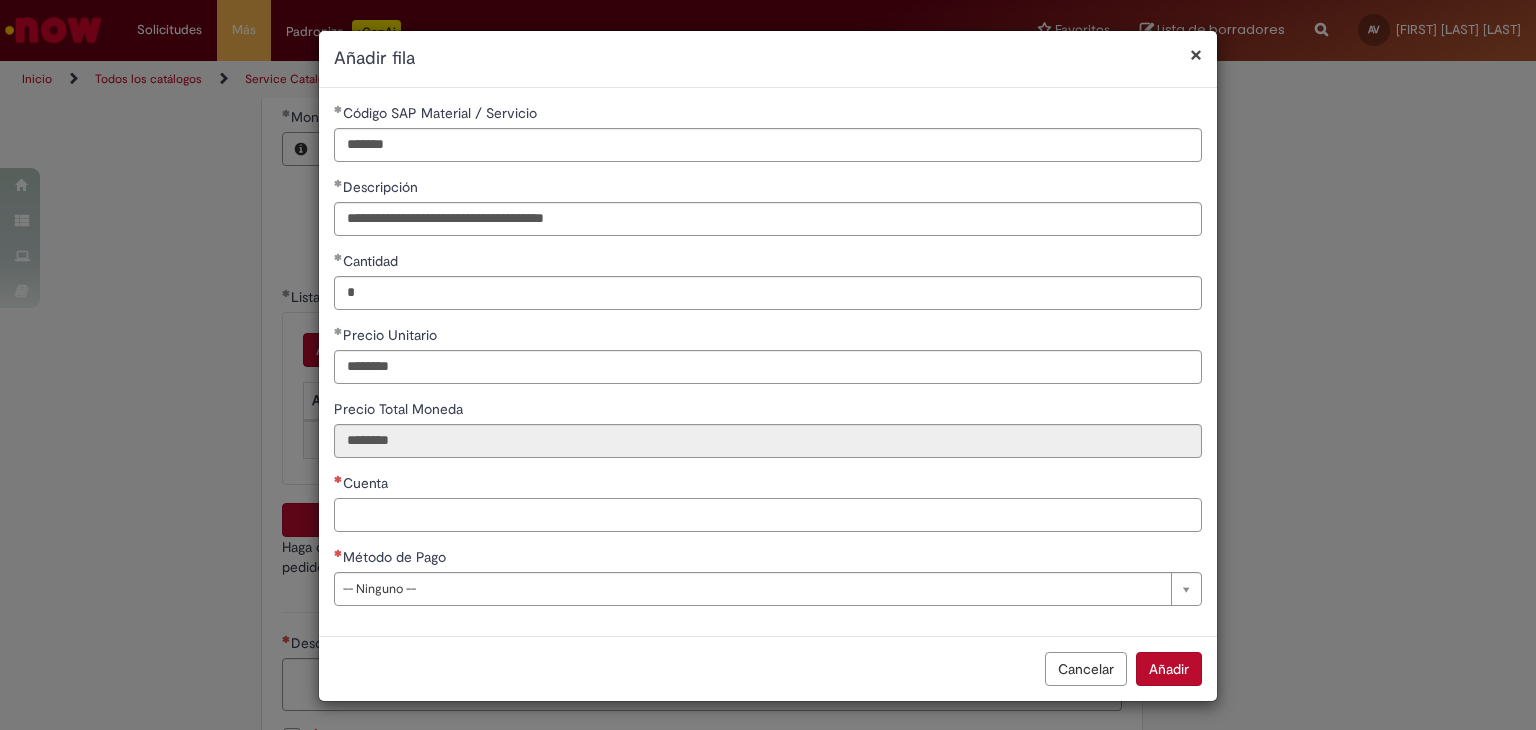 click on "Cuenta" at bounding box center (768, 515) 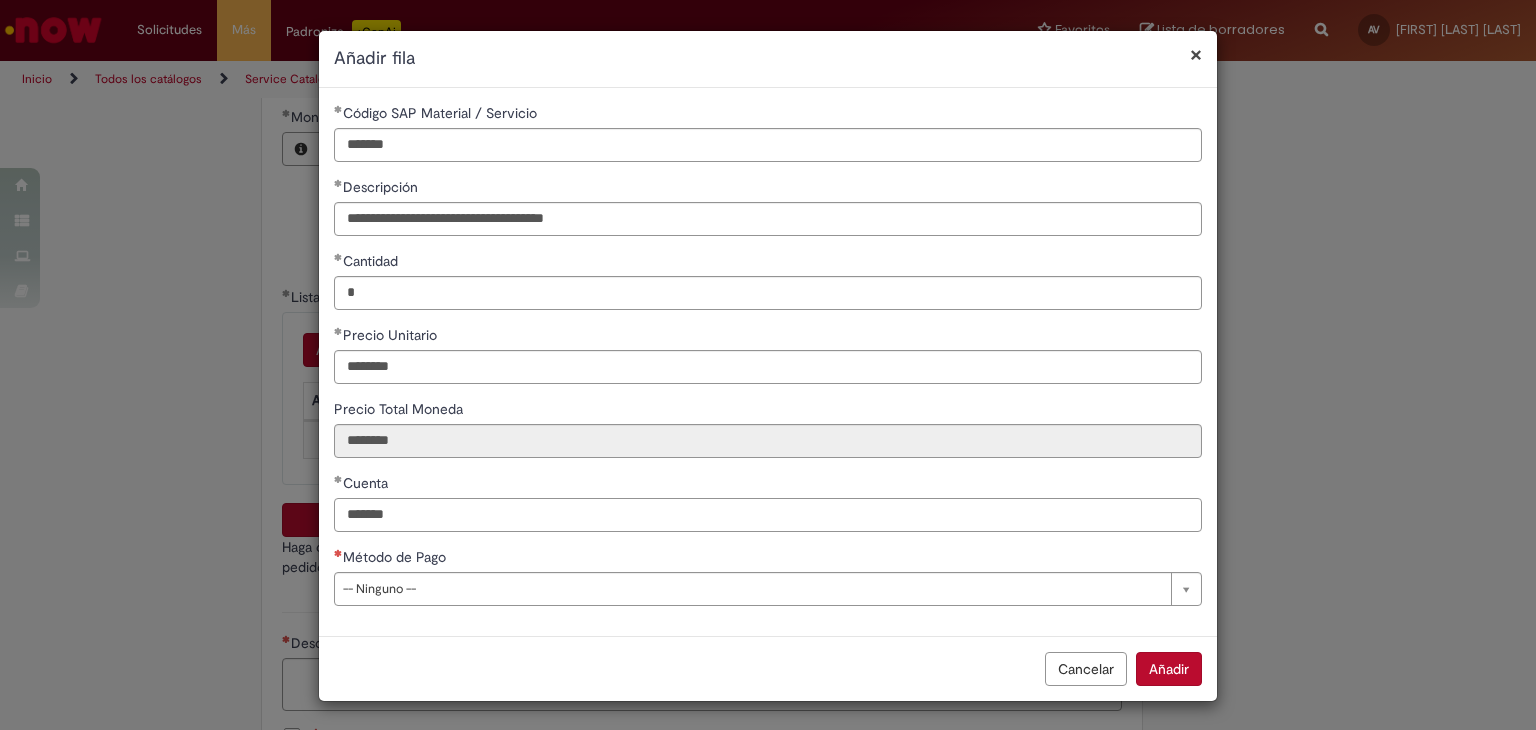 type on "*******" 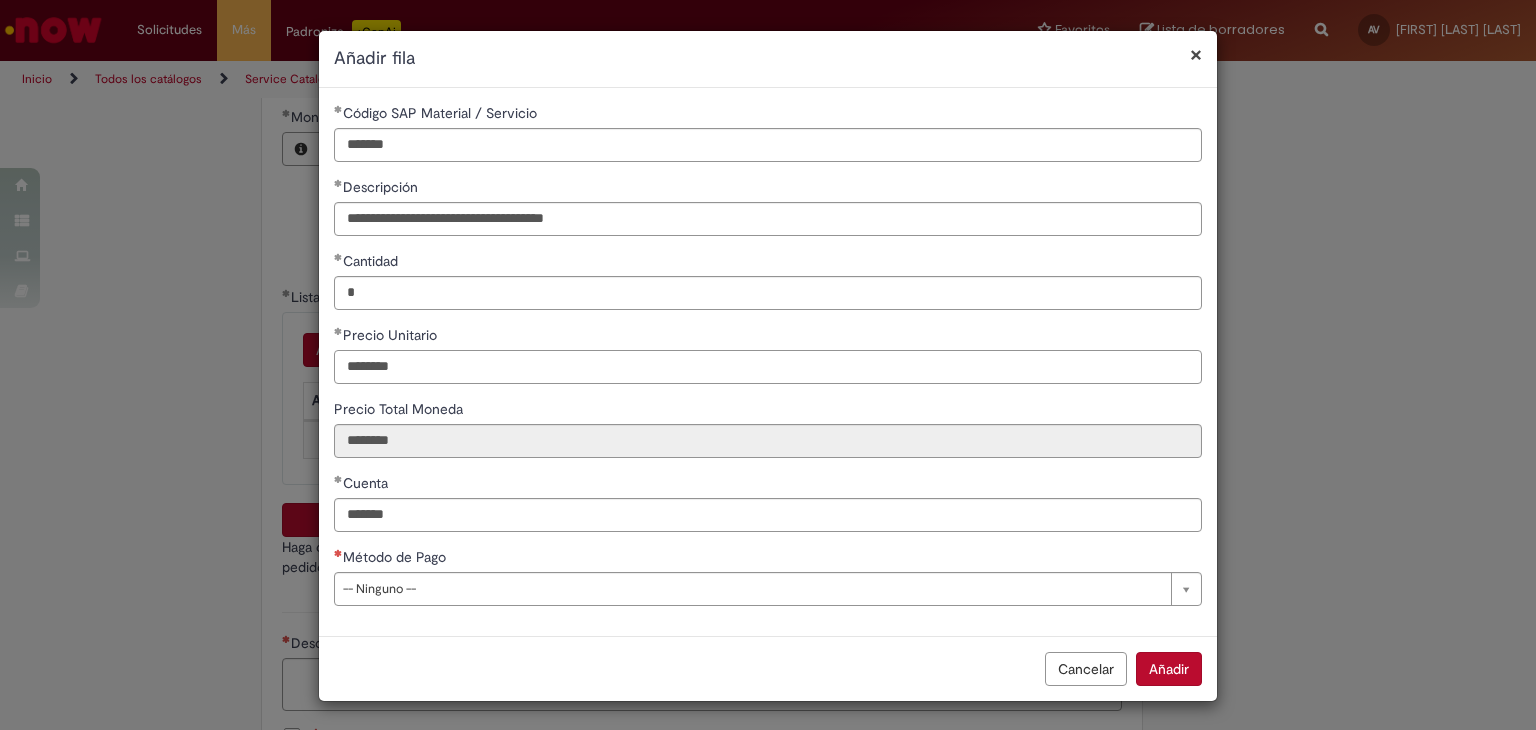 drag, startPoint x: 695, startPoint y: 361, endPoint x: 248, endPoint y: 362, distance: 447.00113 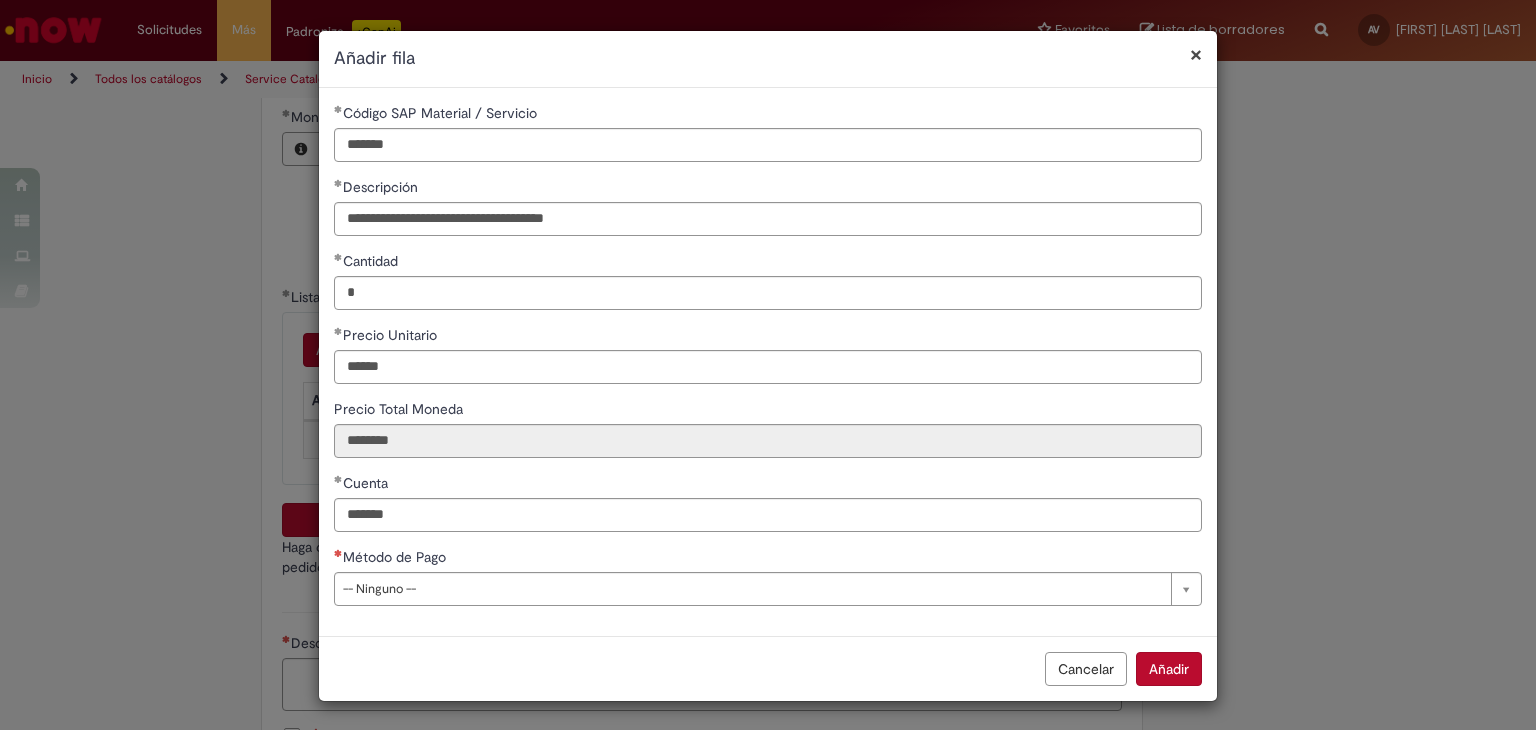 type on "********" 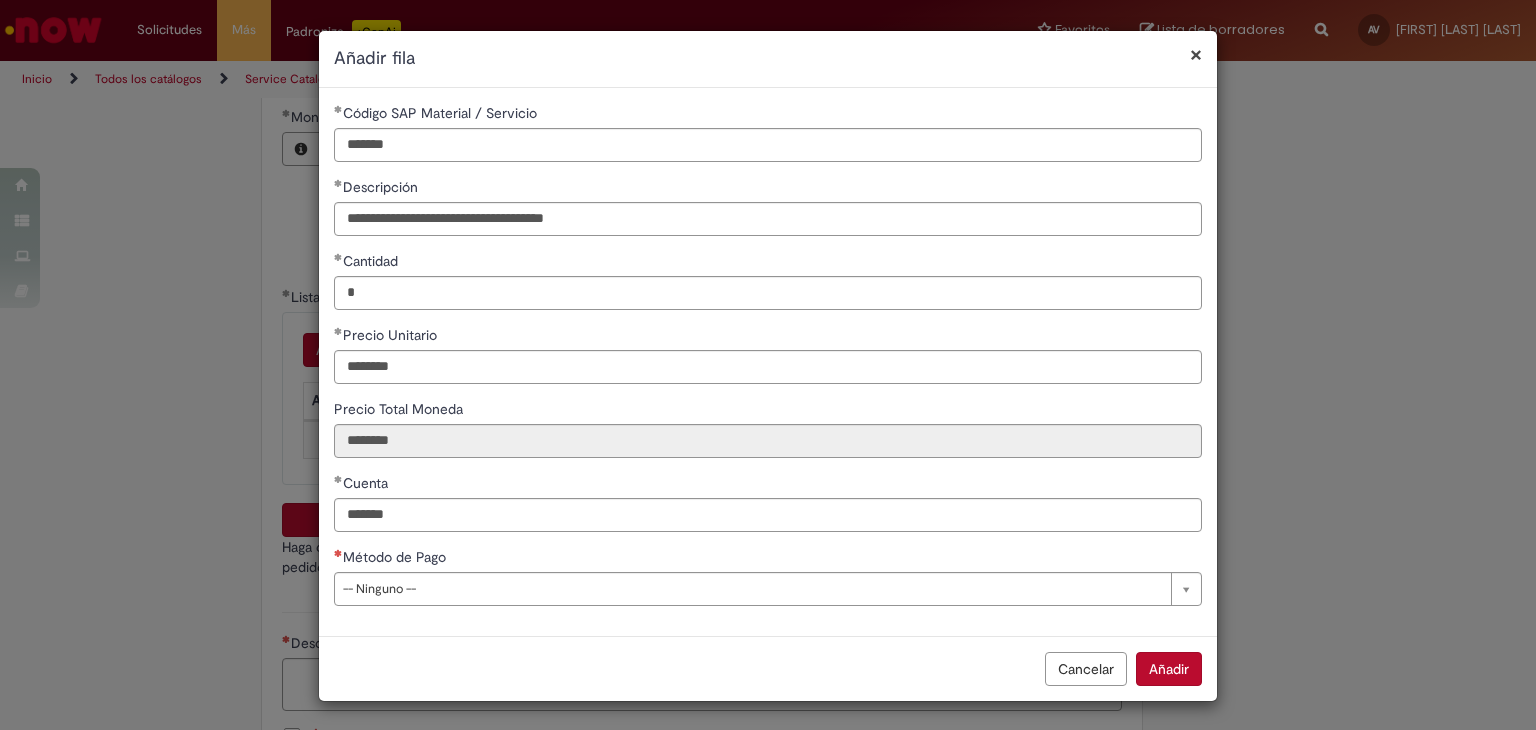 click on "Añadir" at bounding box center [1169, 669] 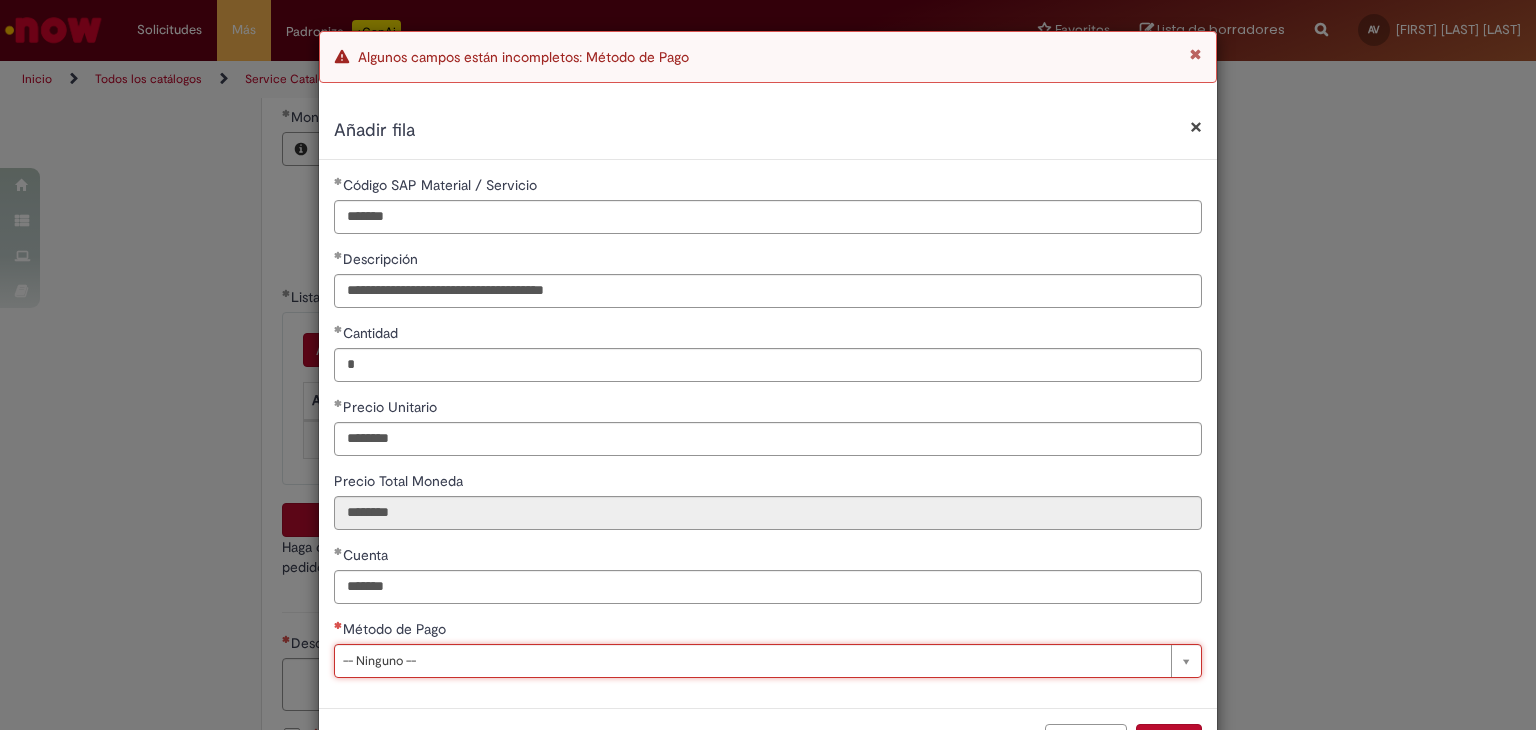 scroll, scrollTop: 72, scrollLeft: 0, axis: vertical 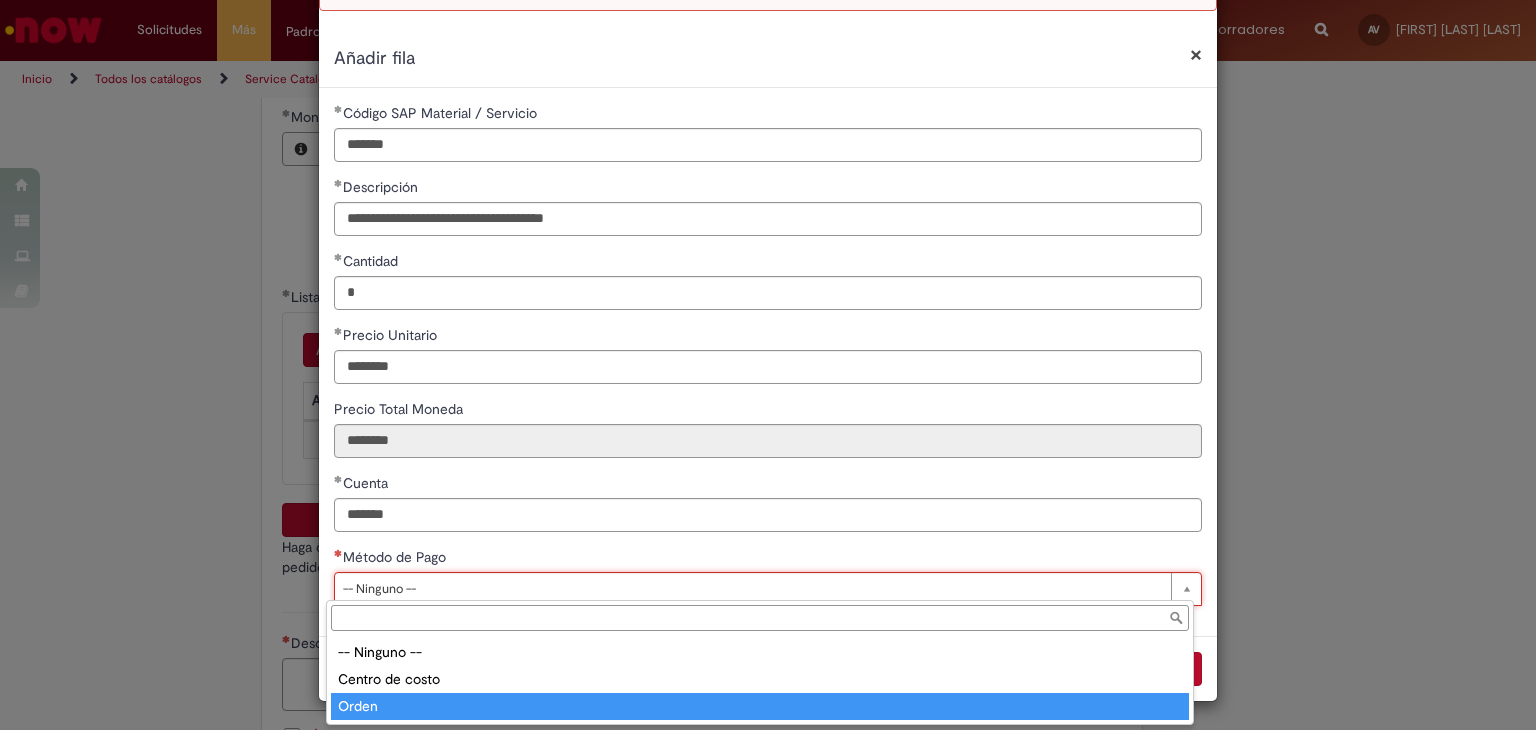 type on "*****" 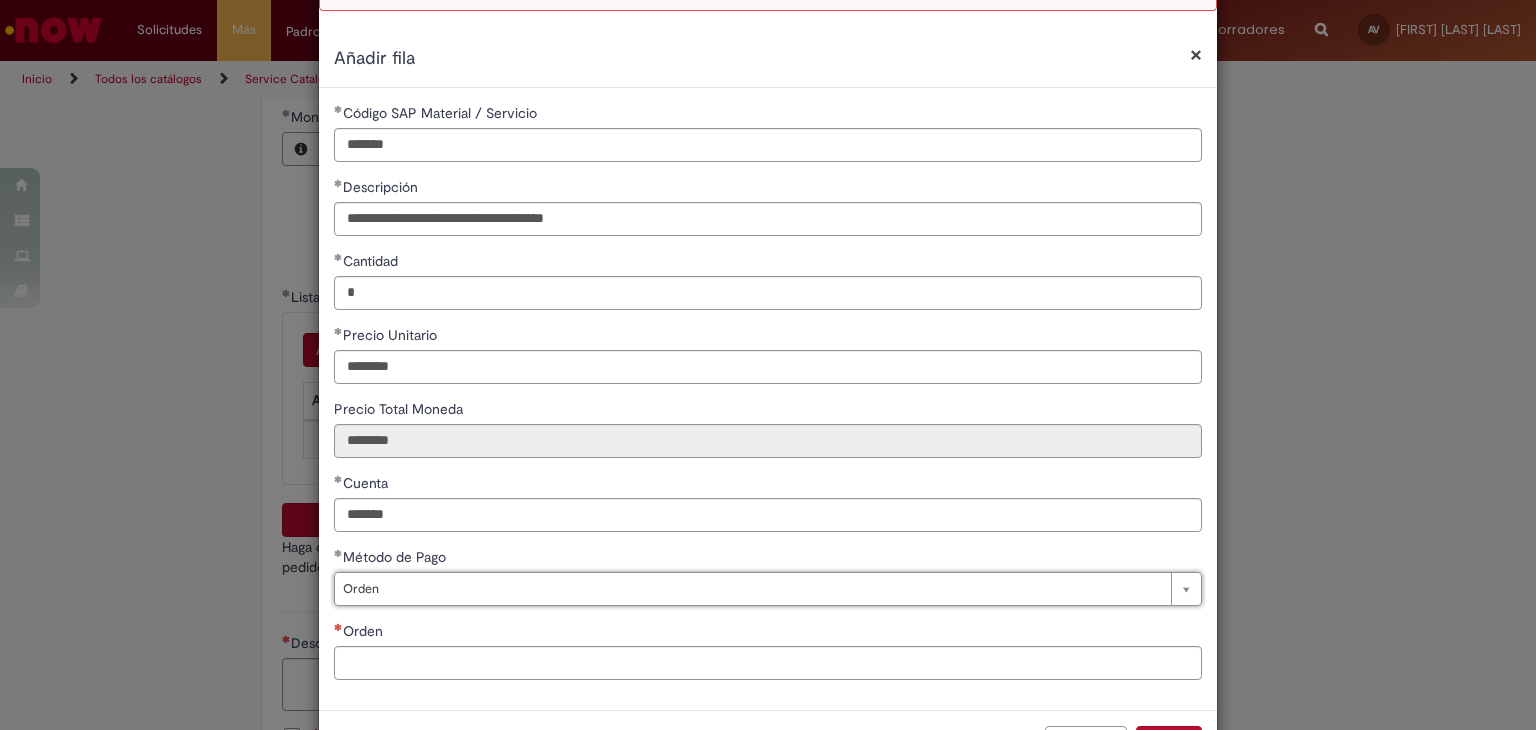 scroll, scrollTop: 146, scrollLeft: 0, axis: vertical 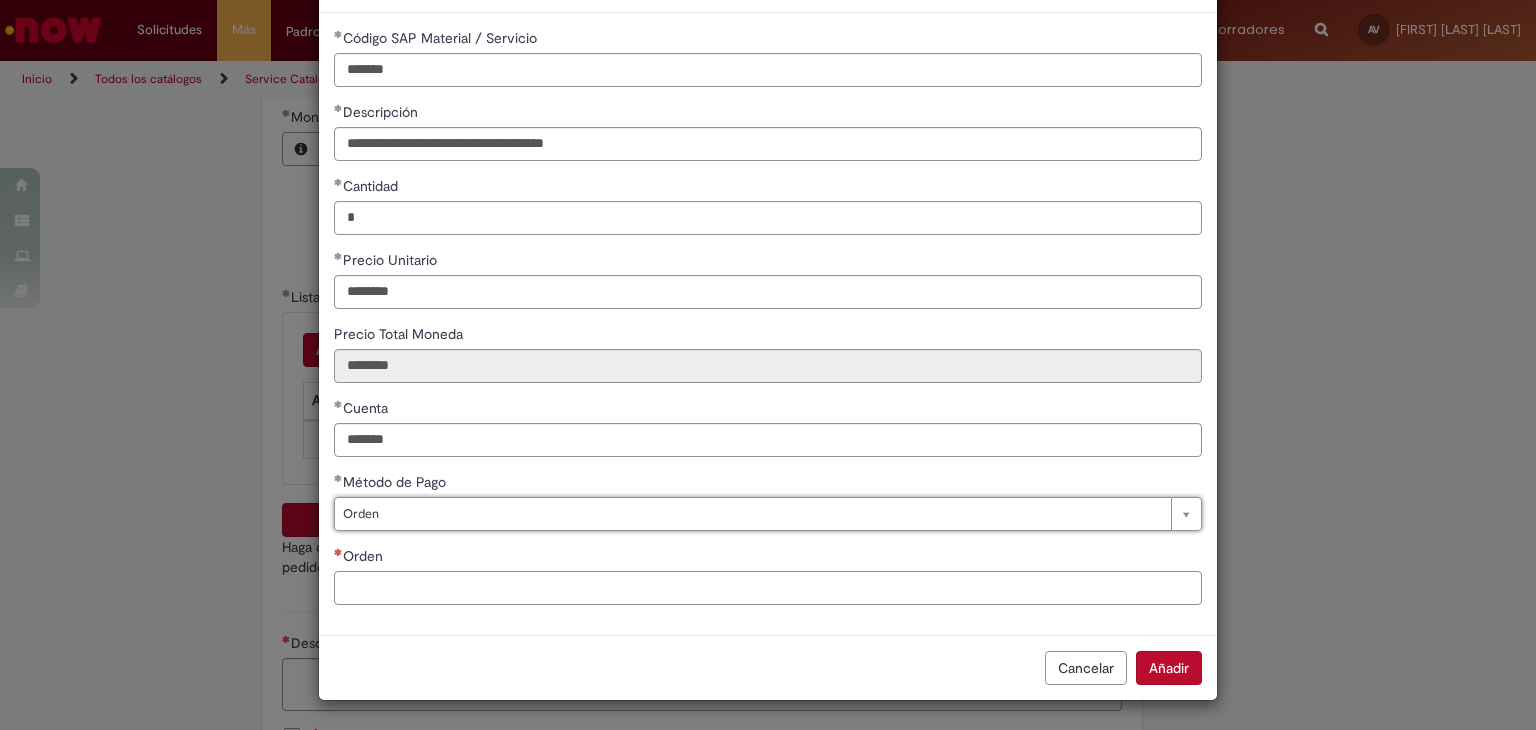 click on "Orden" at bounding box center (768, 588) 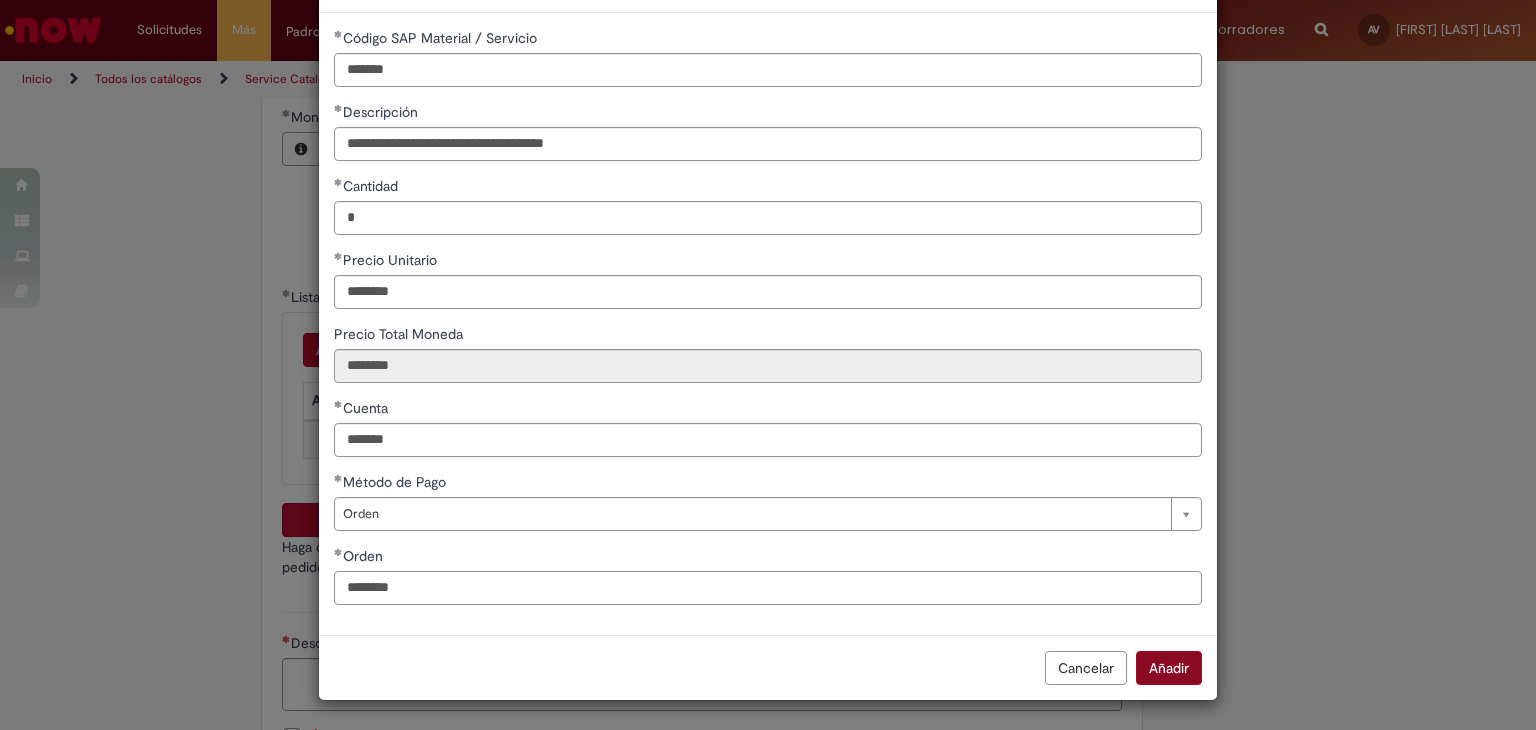 type on "********" 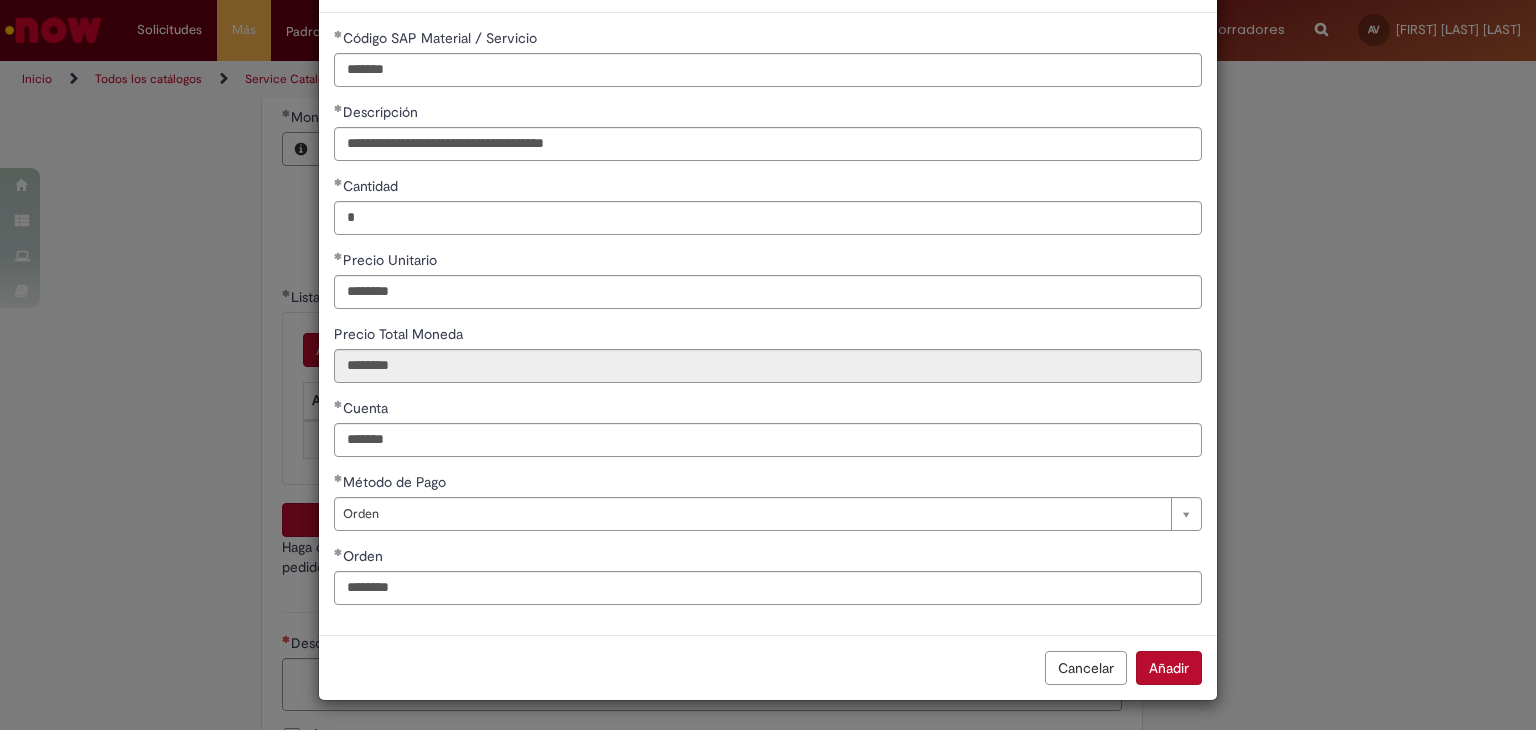 click on "Añadir" at bounding box center [1169, 668] 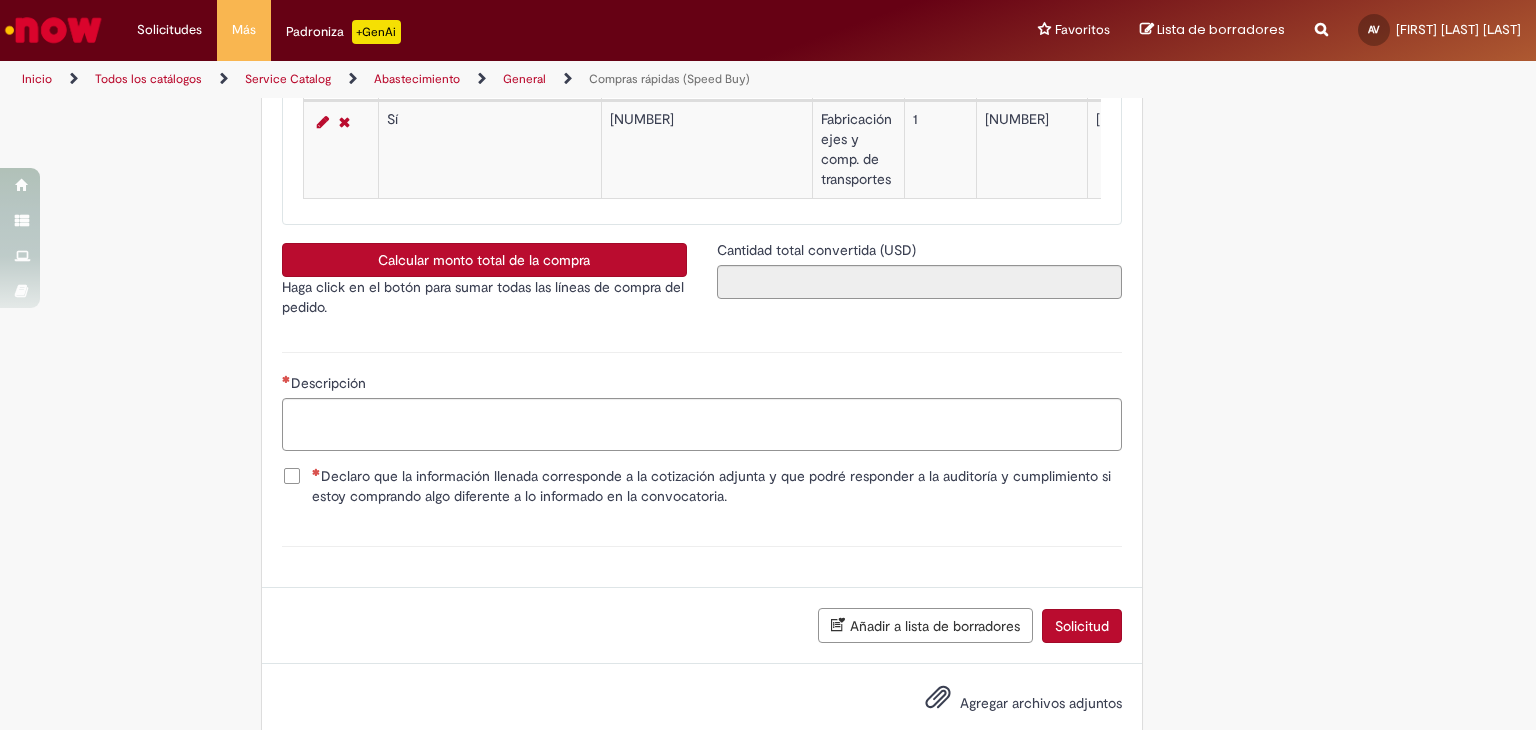 scroll, scrollTop: 3111, scrollLeft: 0, axis: vertical 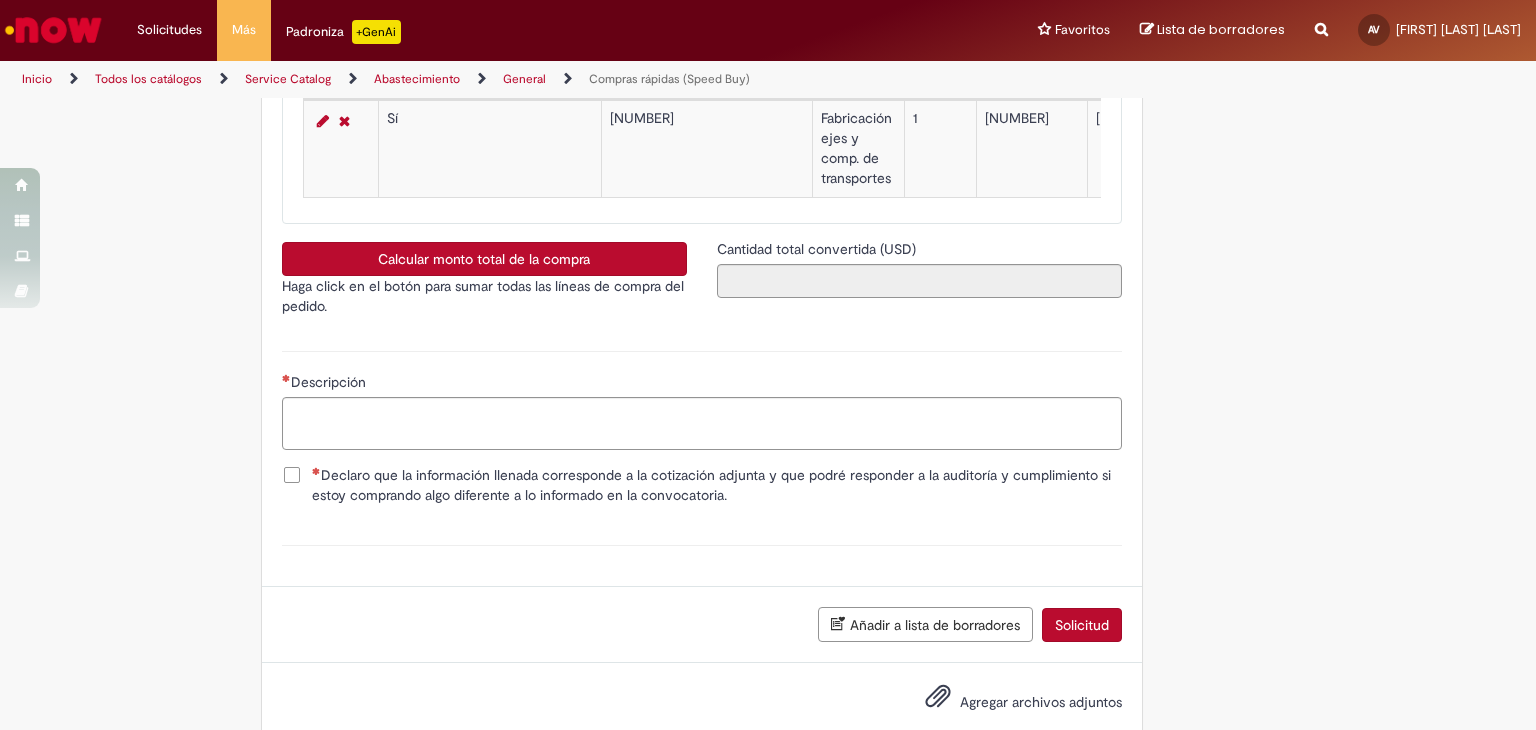 click on "Calcular monto total de la compra" at bounding box center [484, 259] 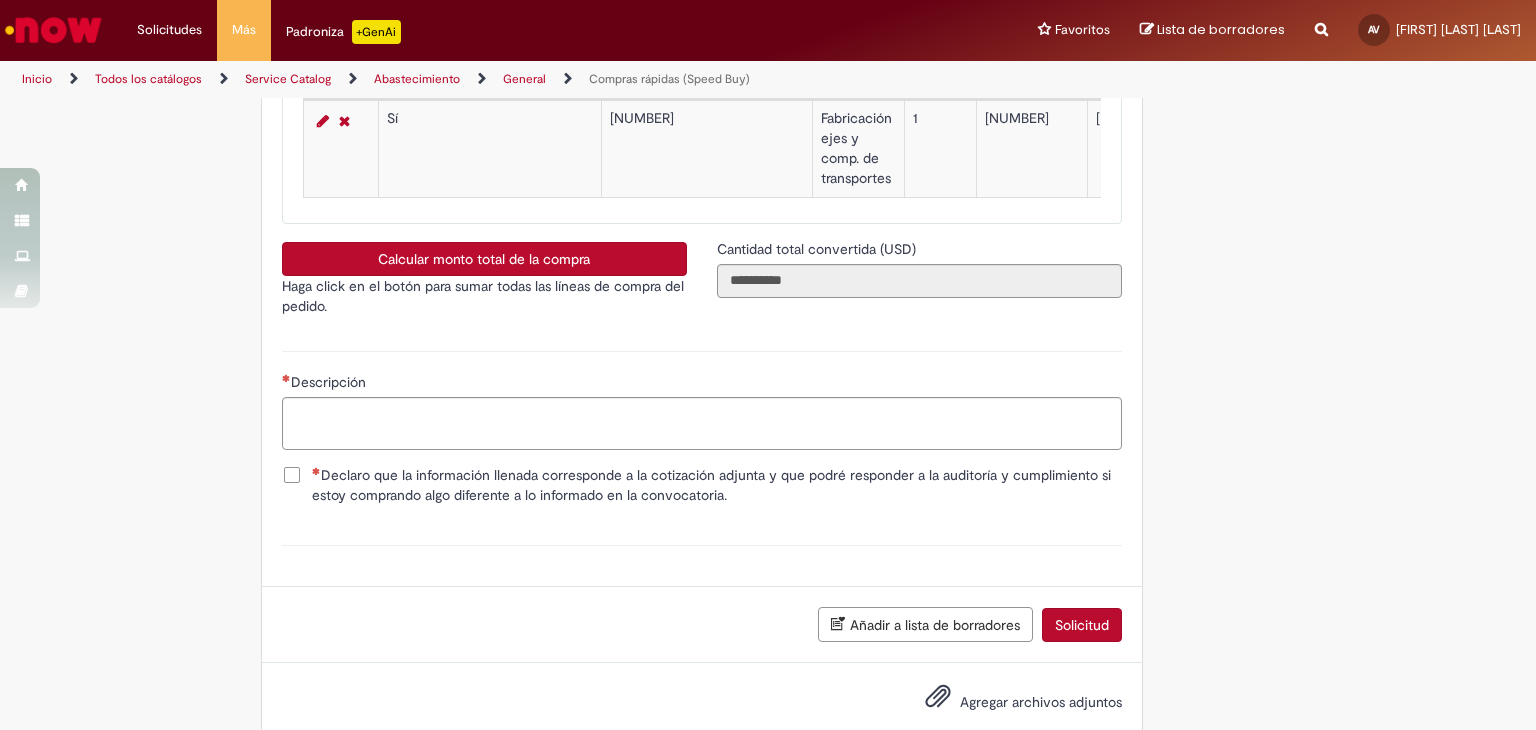 type 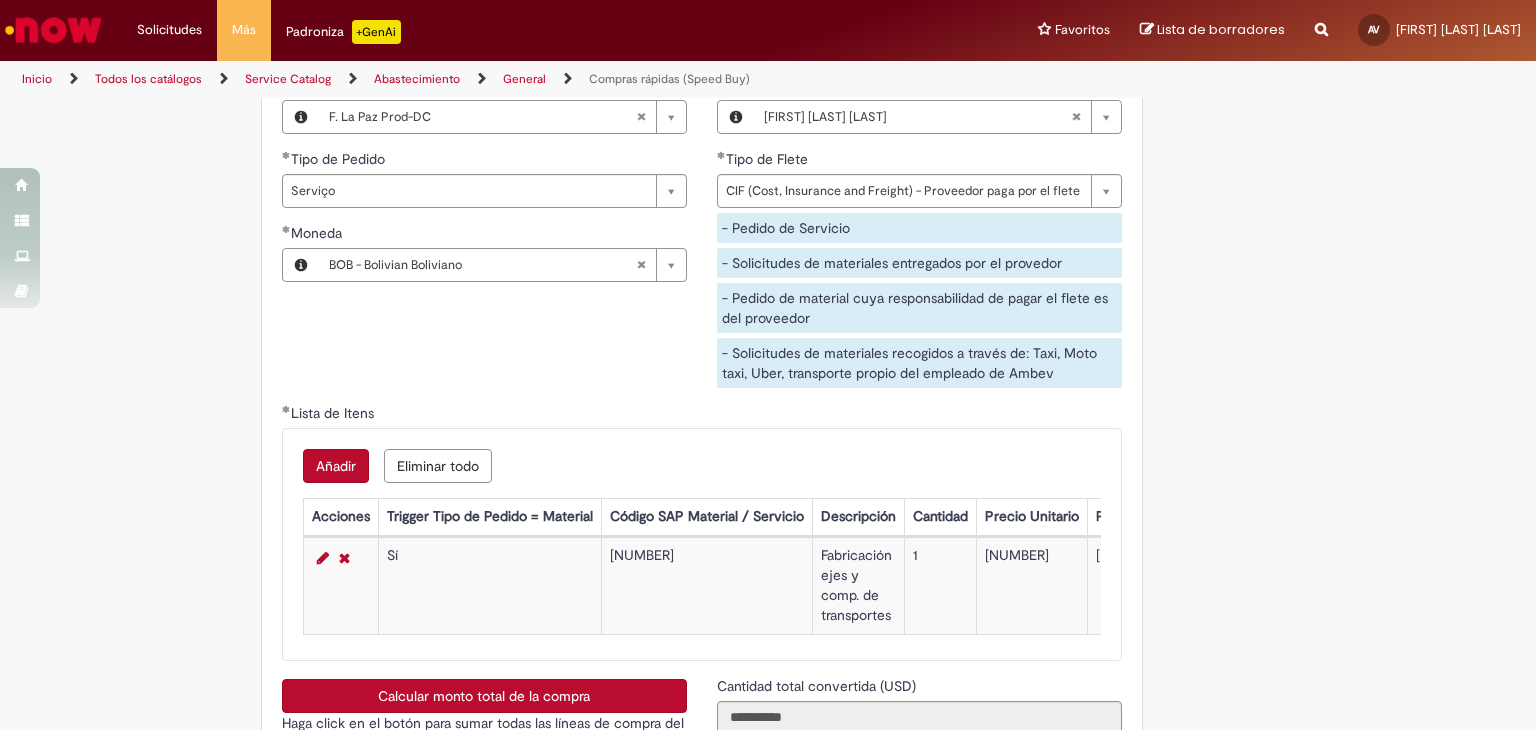 scroll, scrollTop: 2672, scrollLeft: 0, axis: vertical 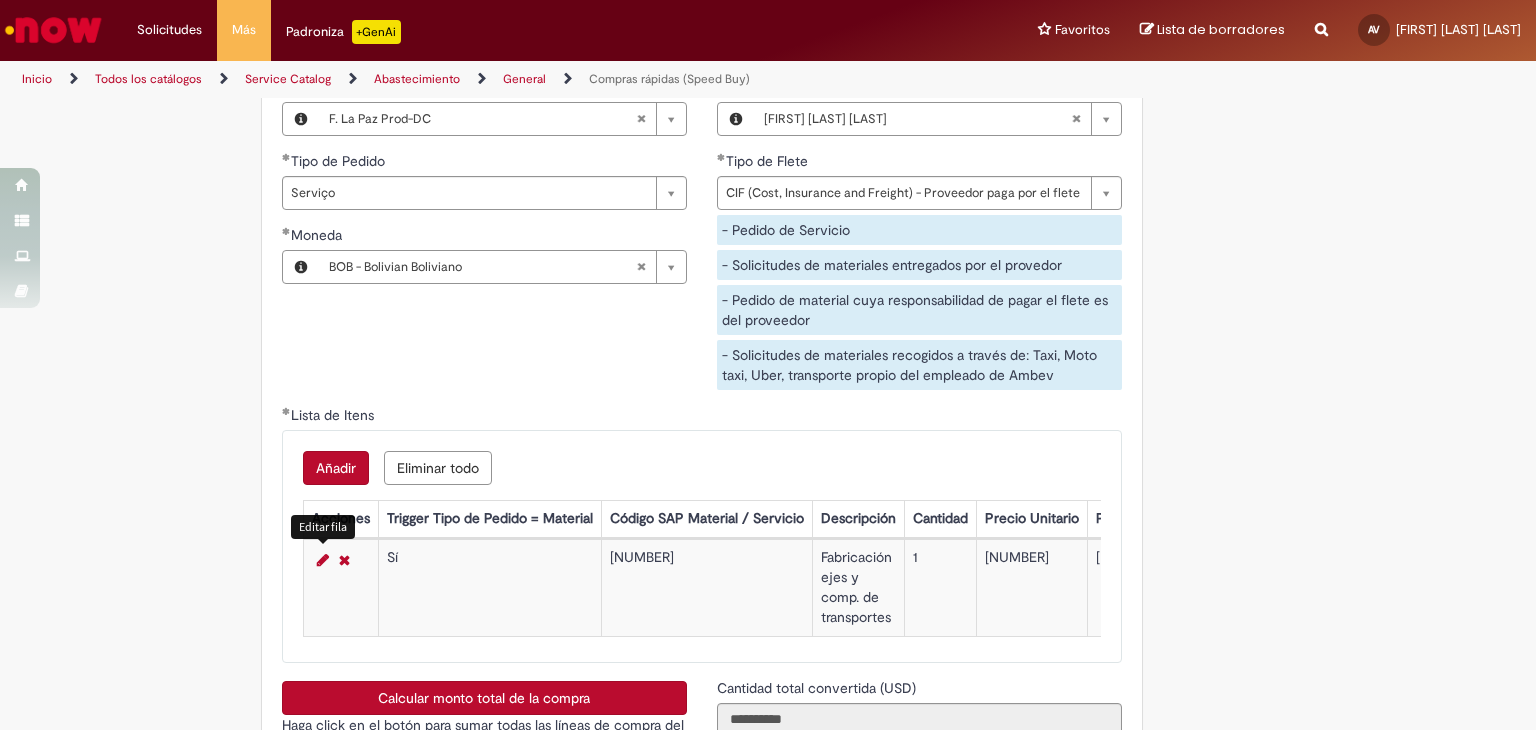 click at bounding box center [323, 560] 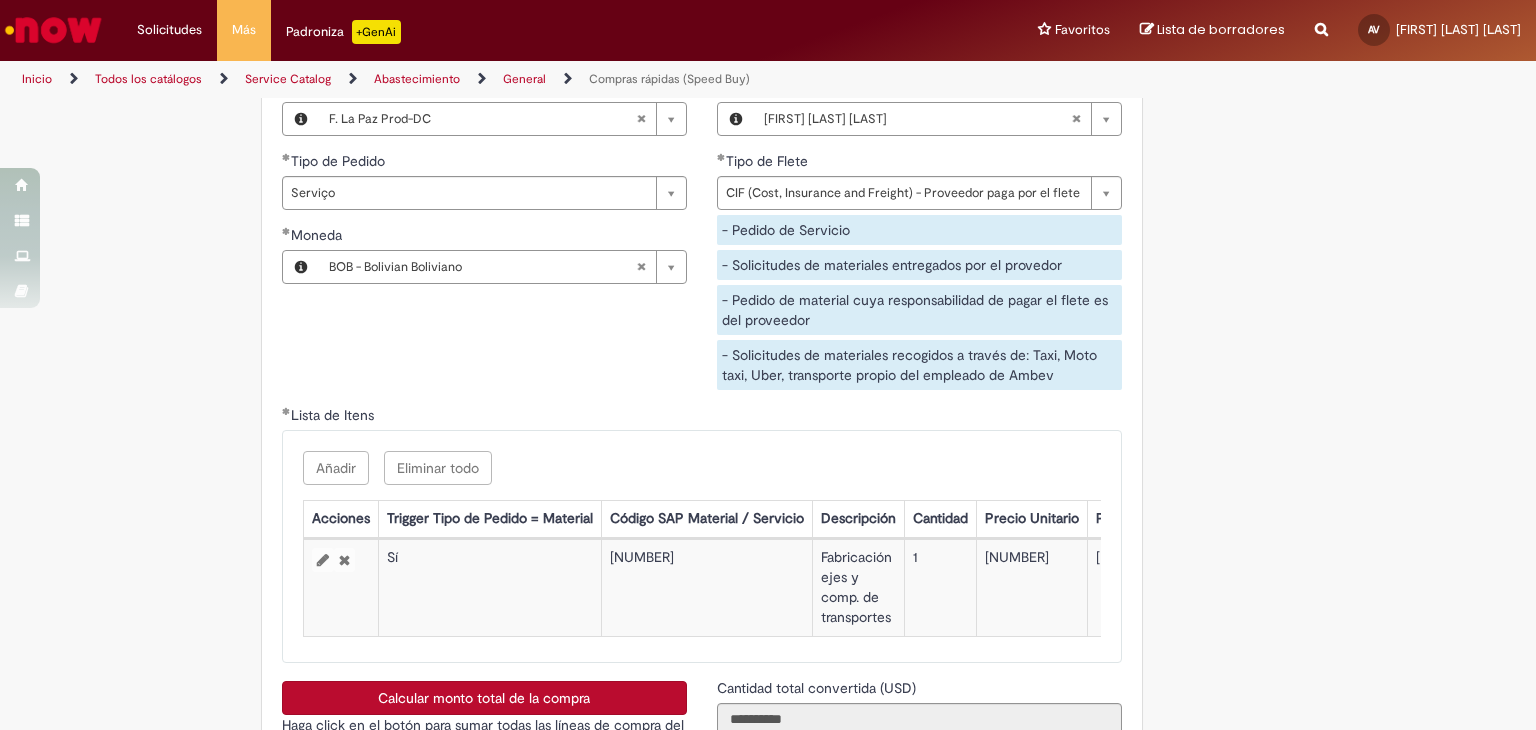 select on "*****" 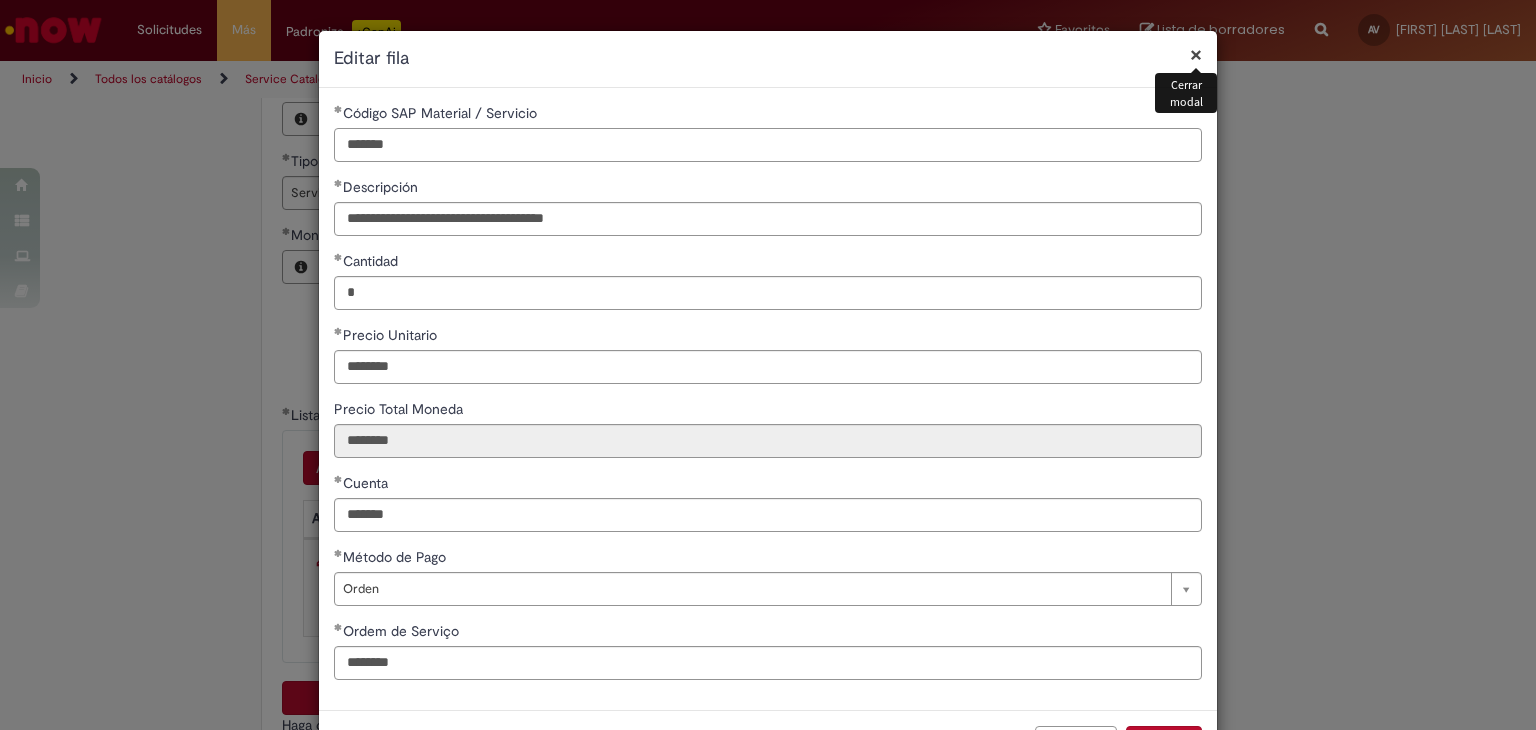 drag, startPoint x: 437, startPoint y: 145, endPoint x: 257, endPoint y: 140, distance: 180.06943 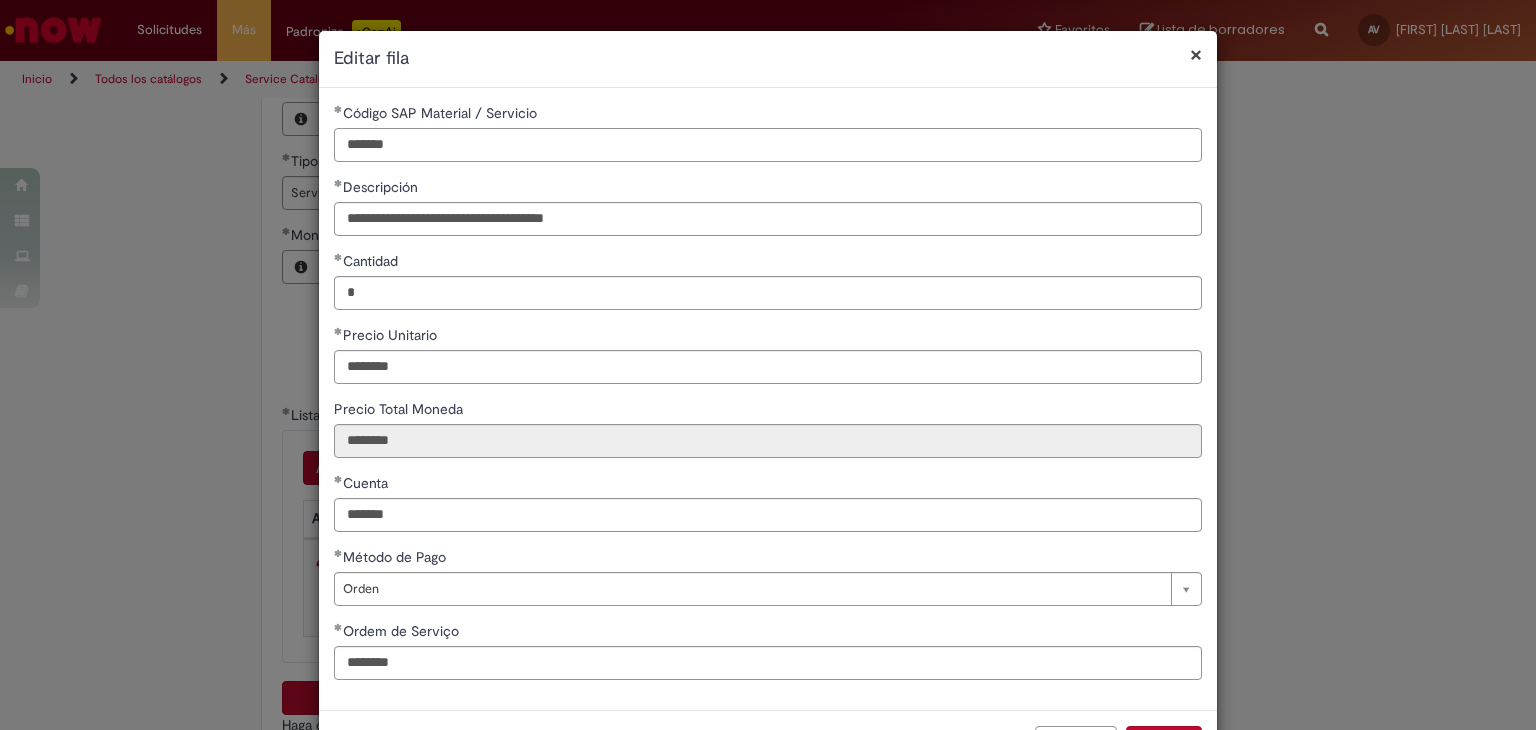 scroll, scrollTop: 75, scrollLeft: 0, axis: vertical 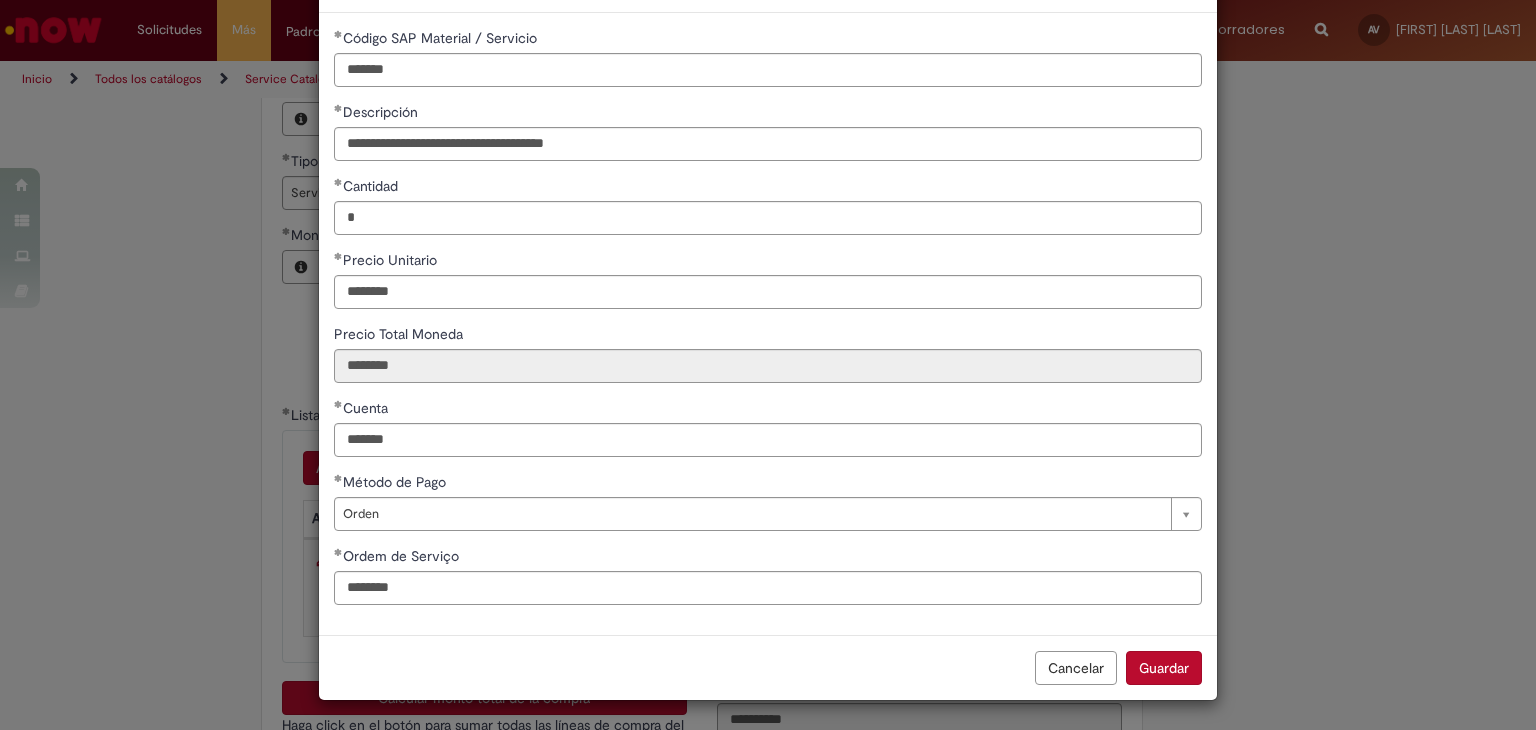 click on "Guardar" at bounding box center [1164, 668] 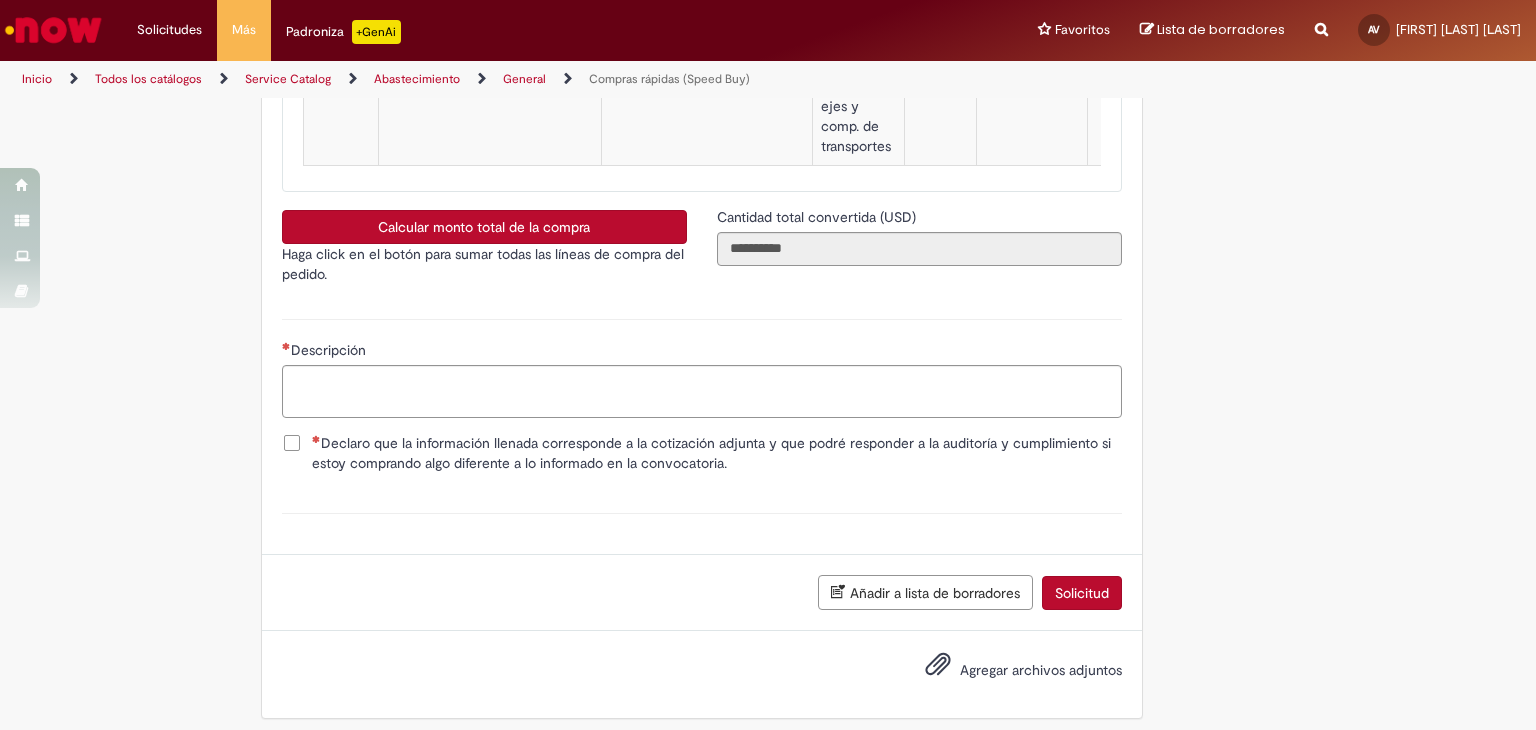 scroll, scrollTop: 3144, scrollLeft: 0, axis: vertical 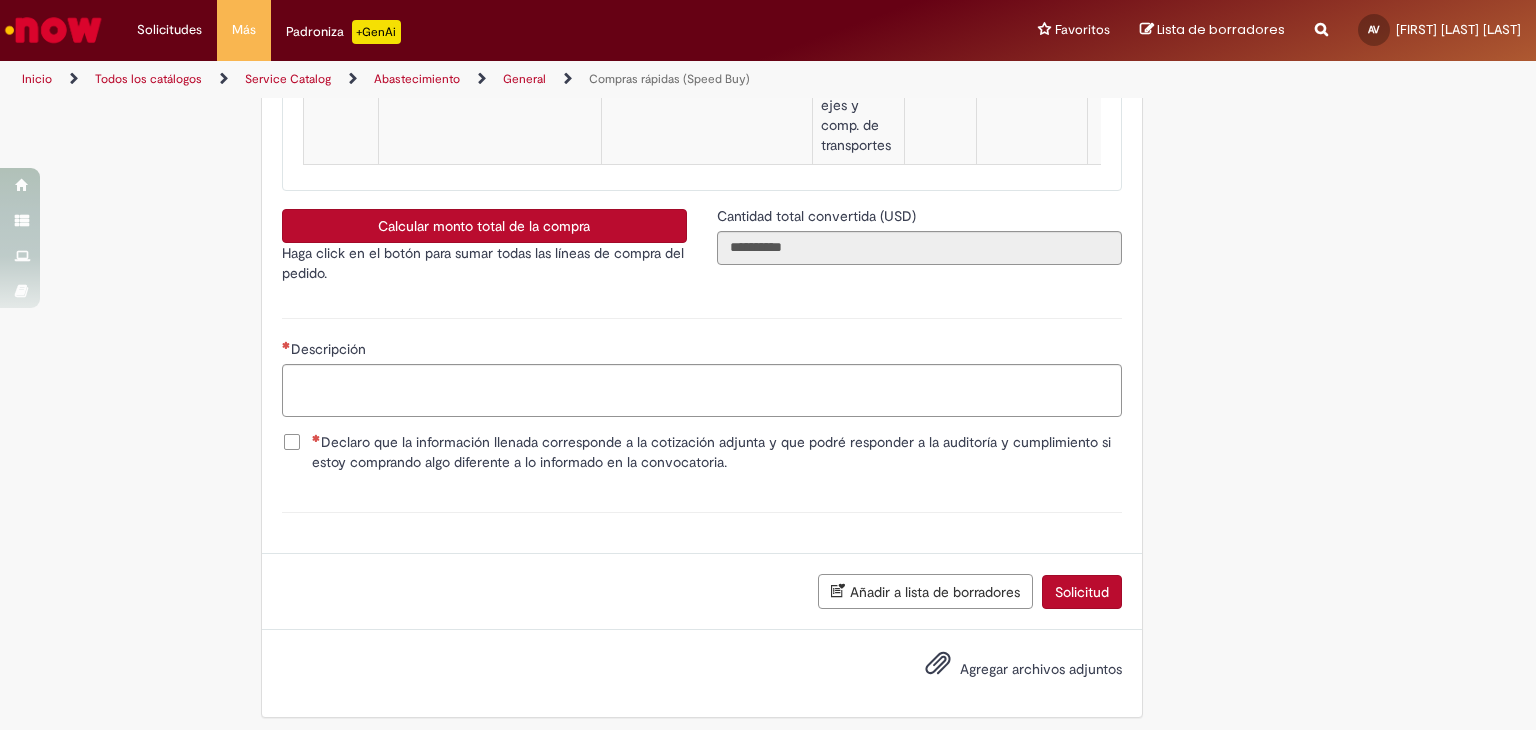 click on "Lista de borradores
Su lista de borradores está vacía
Una vez haya agregado elementos a su lista de borradores, puede verlos aquí.
Ver lista de borradores
Lista de borradores" at bounding box center (1212, 30) 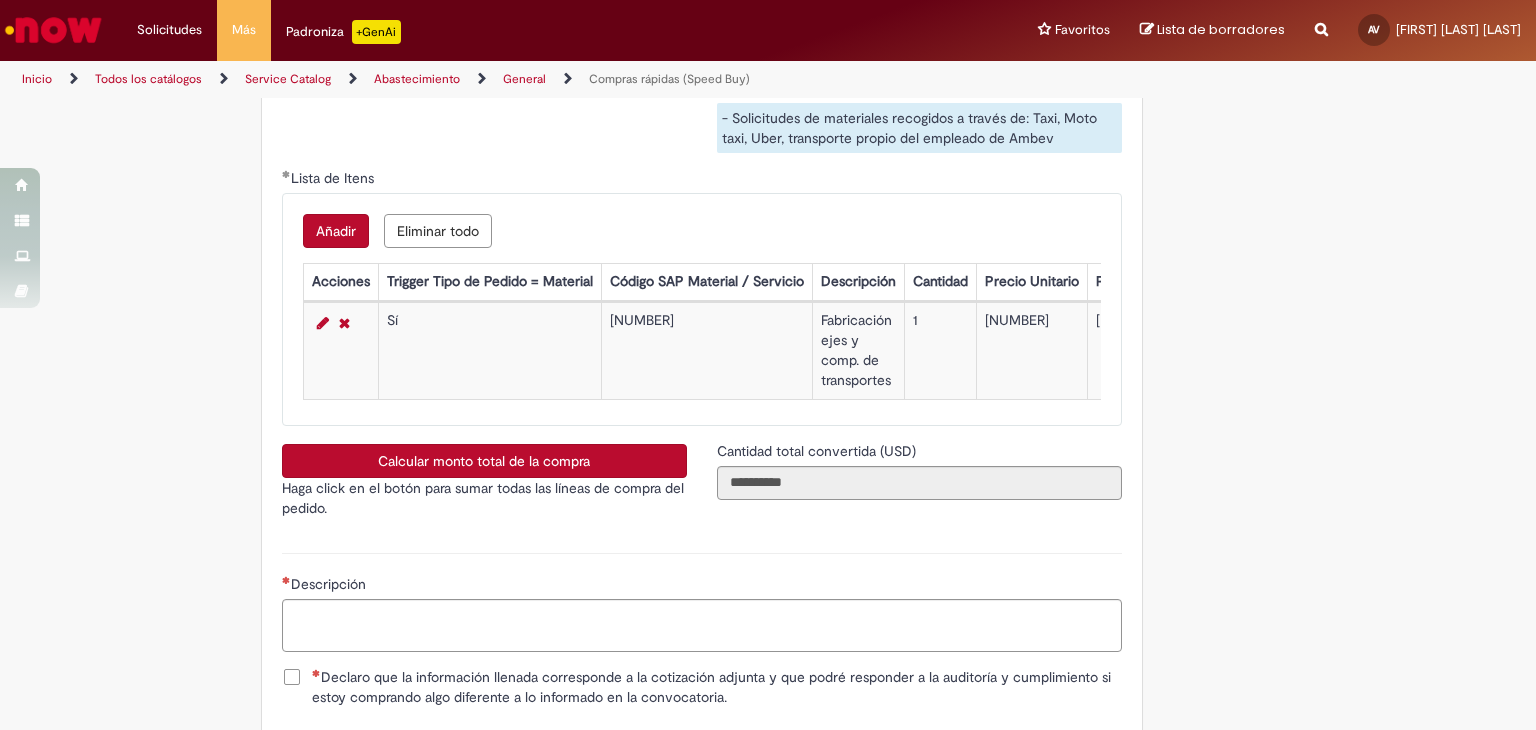 scroll, scrollTop: 2920, scrollLeft: 0, axis: vertical 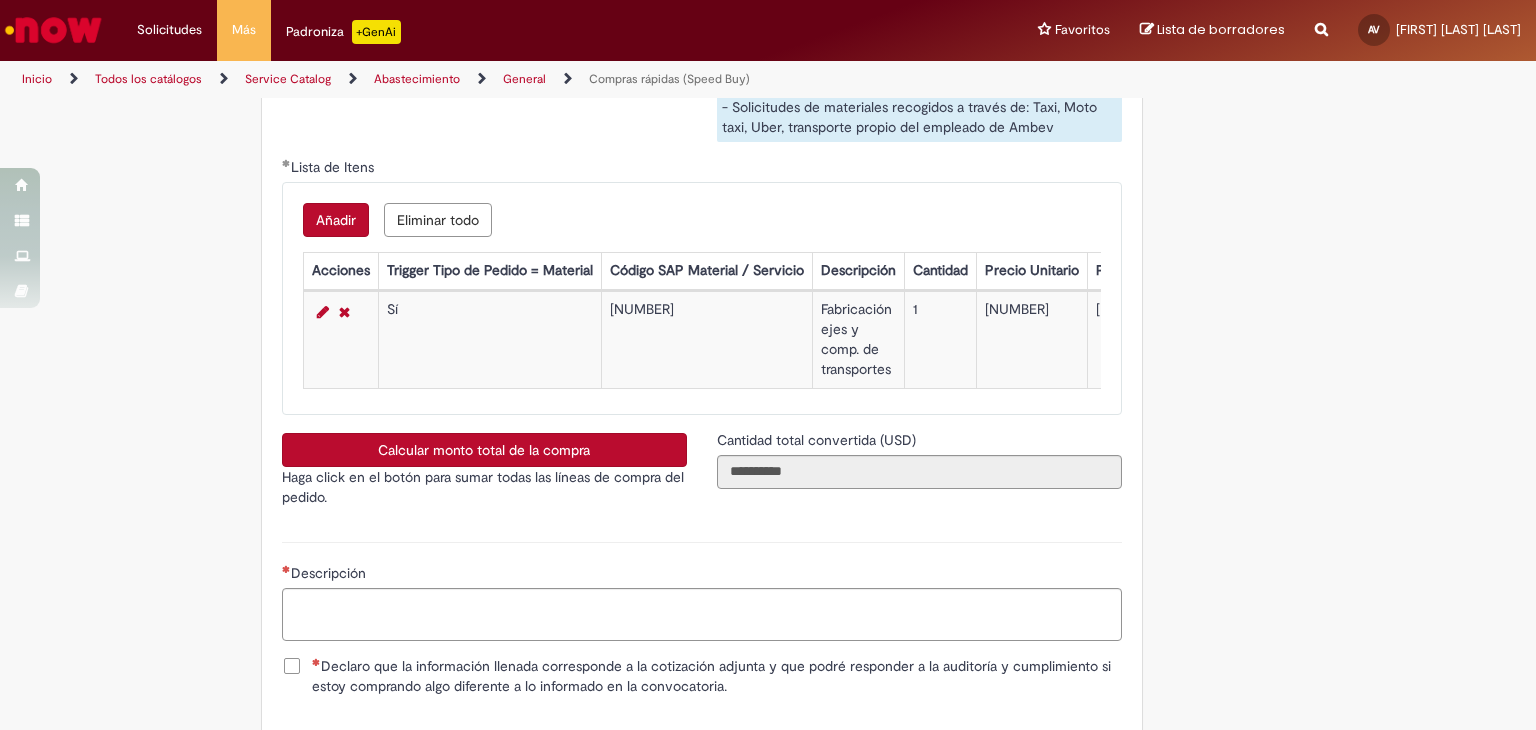 click on "Calcular monto total de la compra" at bounding box center (484, 450) 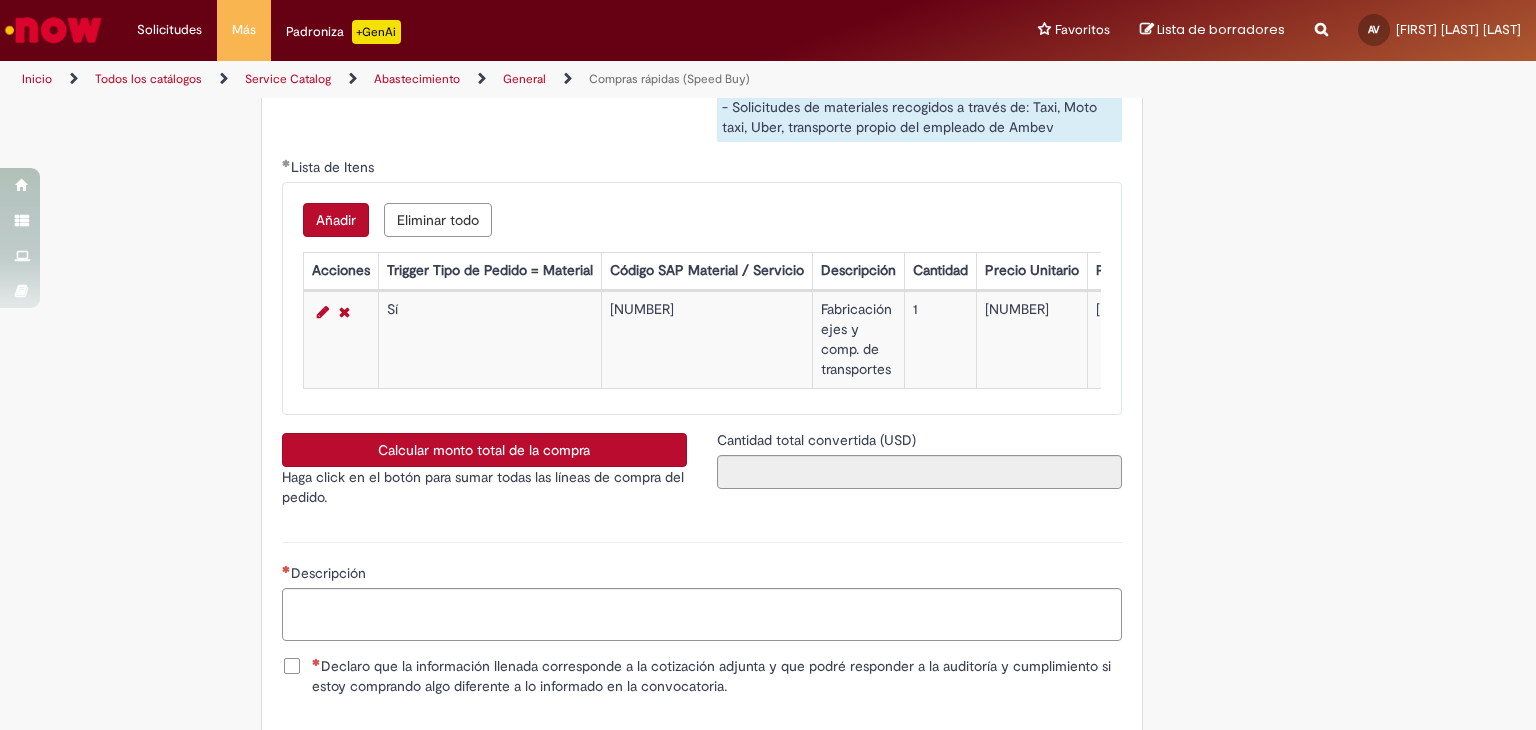 type on "**********" 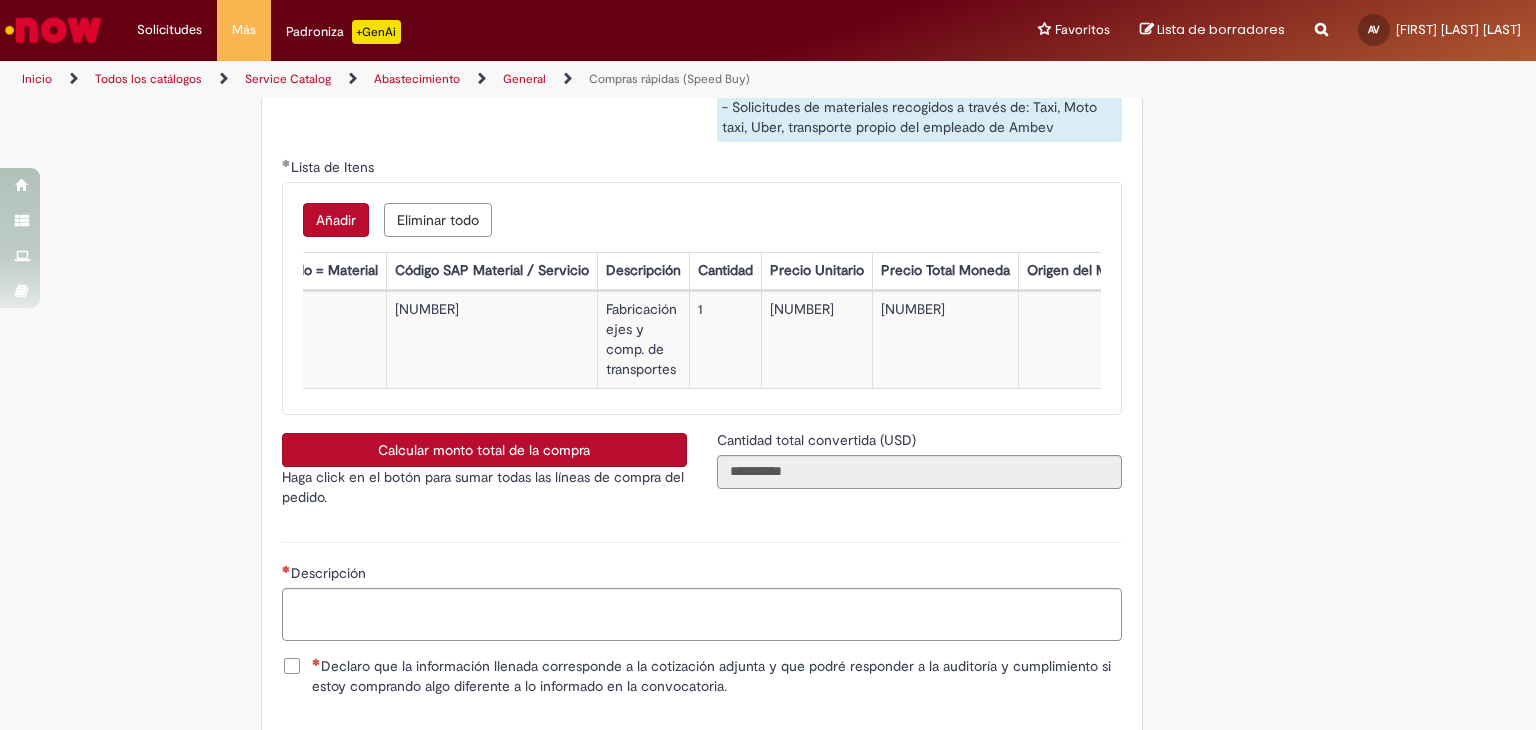 scroll, scrollTop: 0, scrollLeft: 216, axis: horizontal 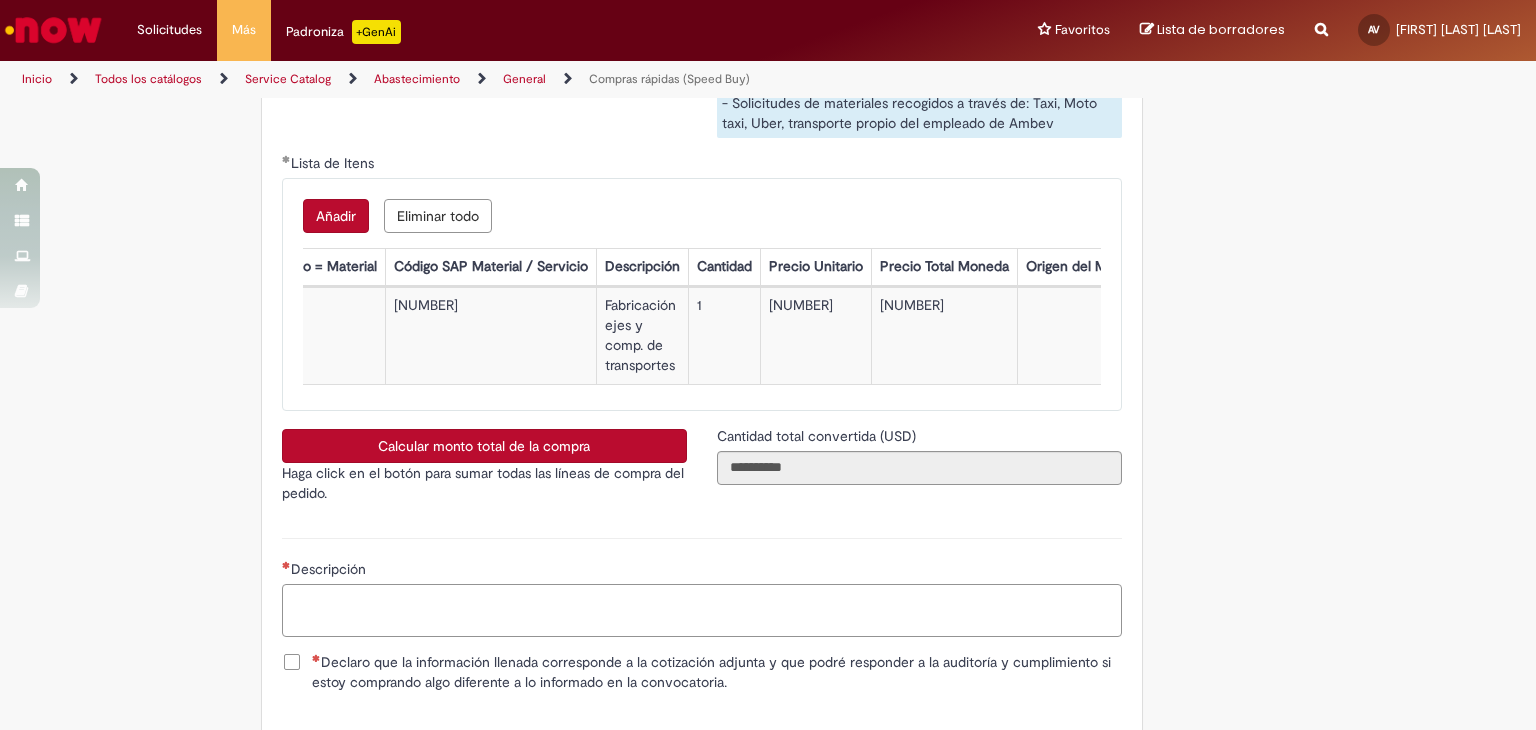 click on "Descripción" at bounding box center (702, 611) 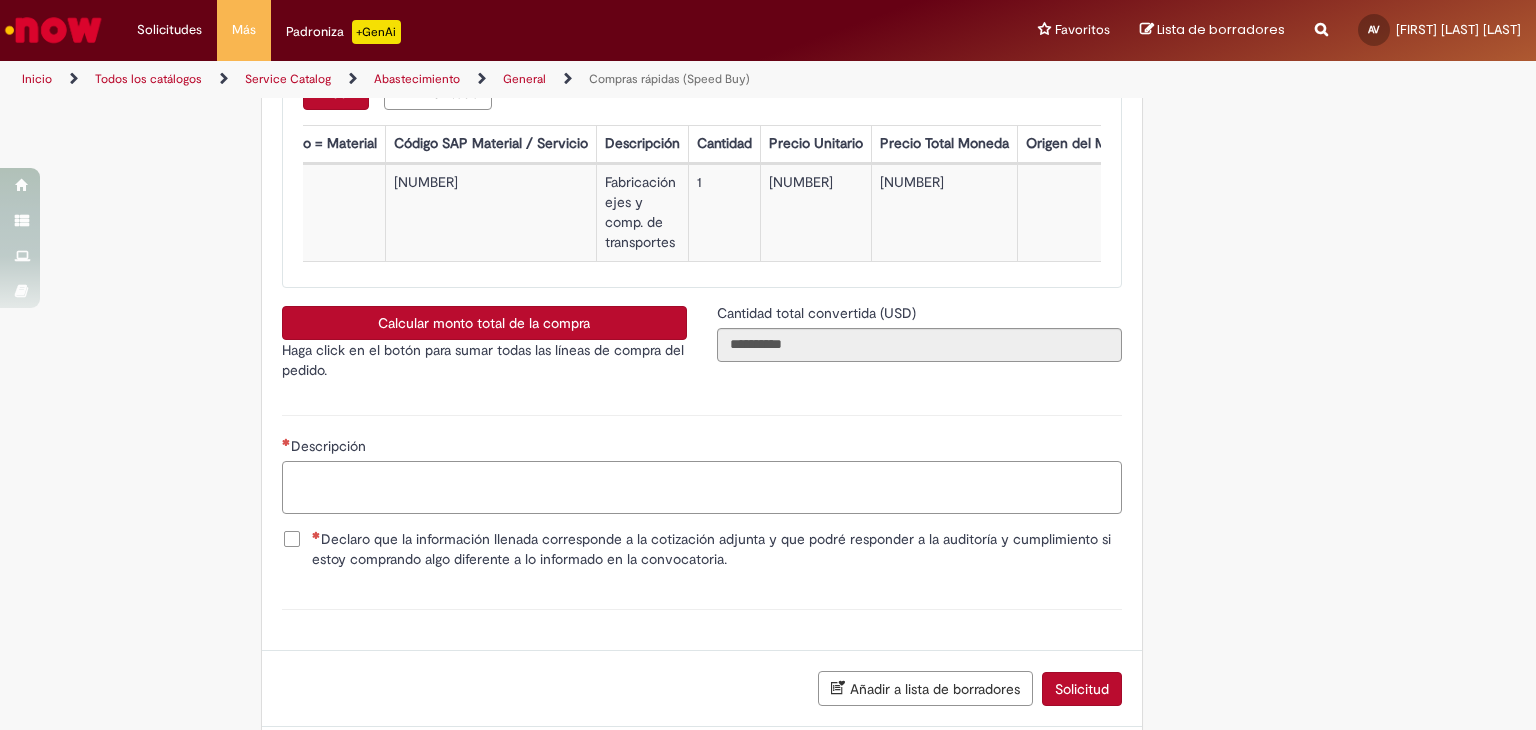 scroll, scrollTop: 3048, scrollLeft: 0, axis: vertical 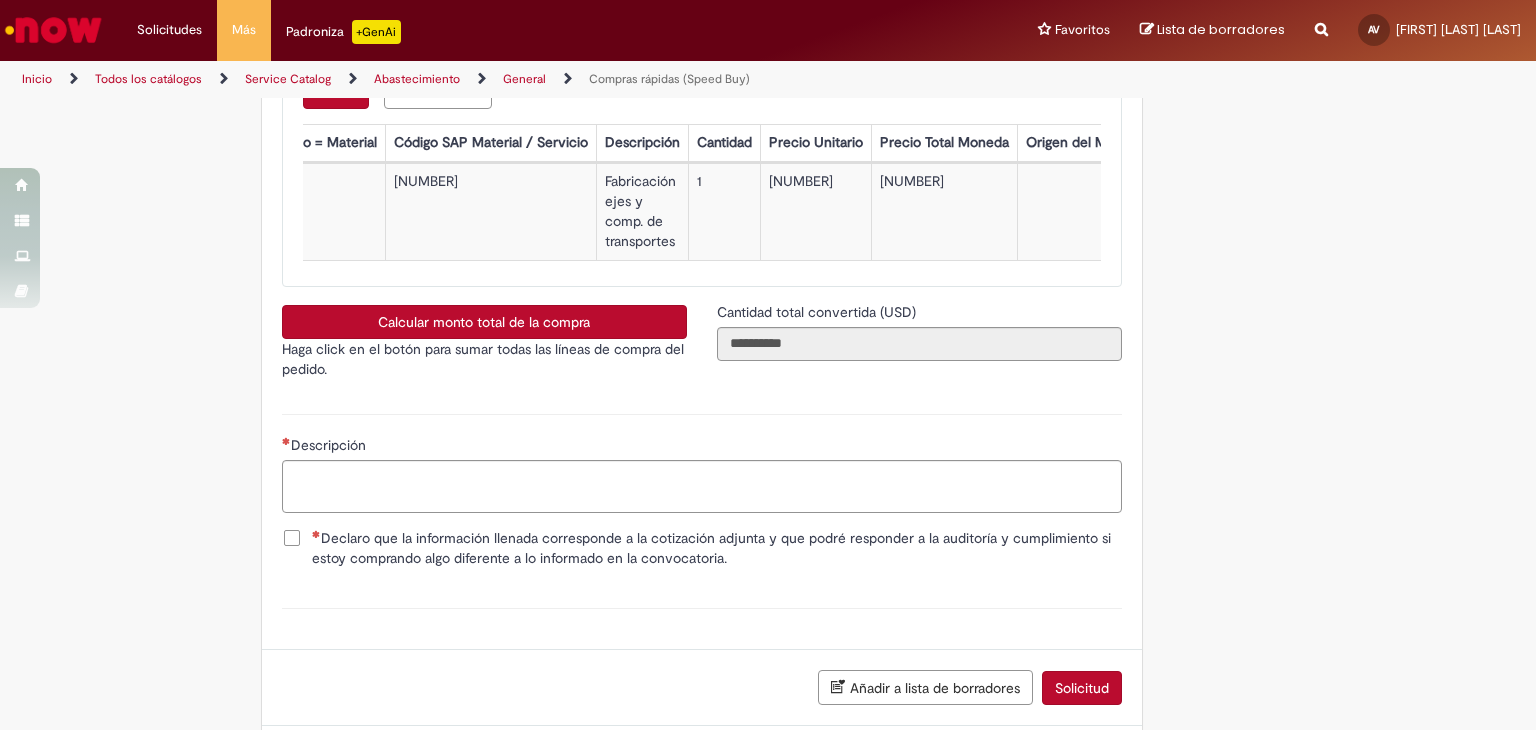 click on "Añadir a lista de borradores" at bounding box center [925, 687] 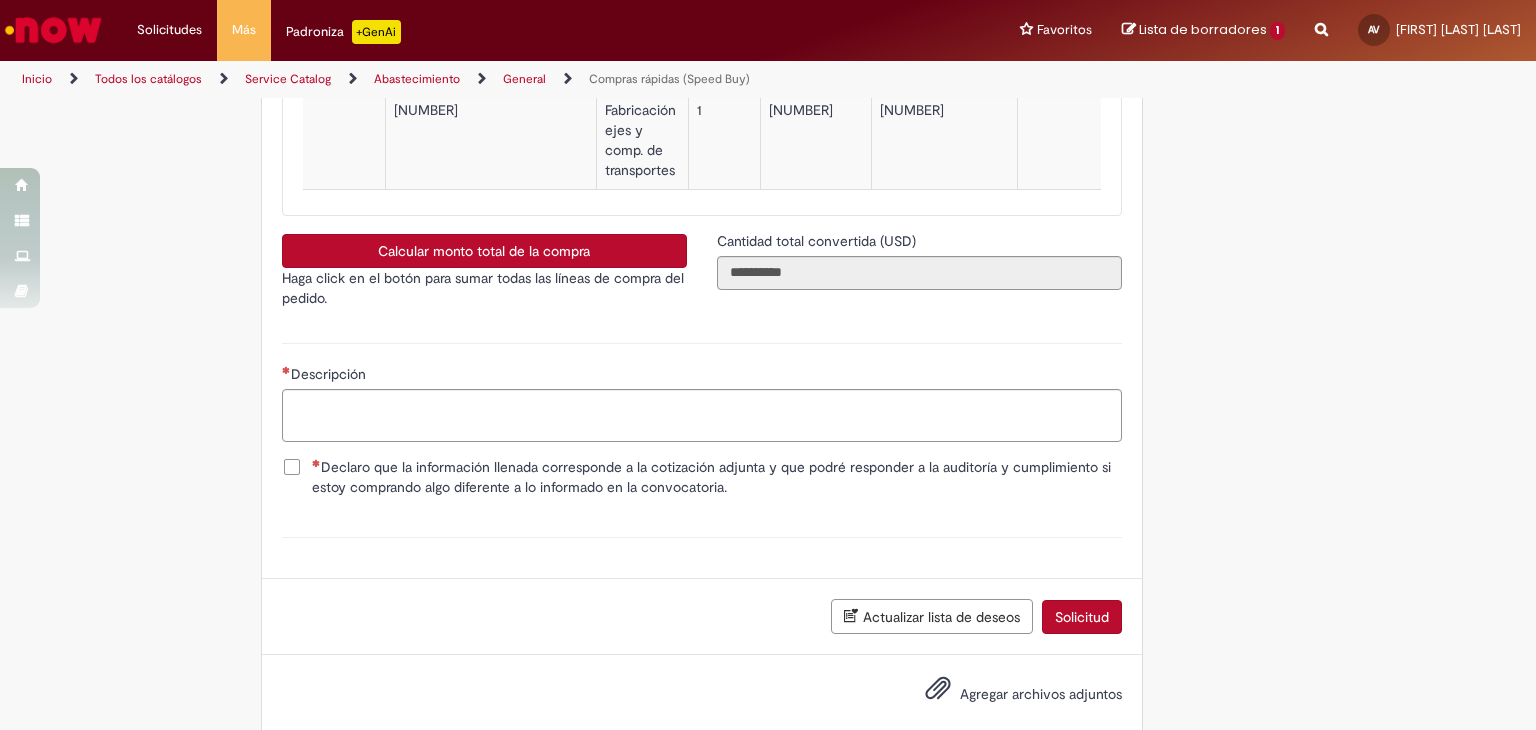 scroll, scrollTop: 3220, scrollLeft: 0, axis: vertical 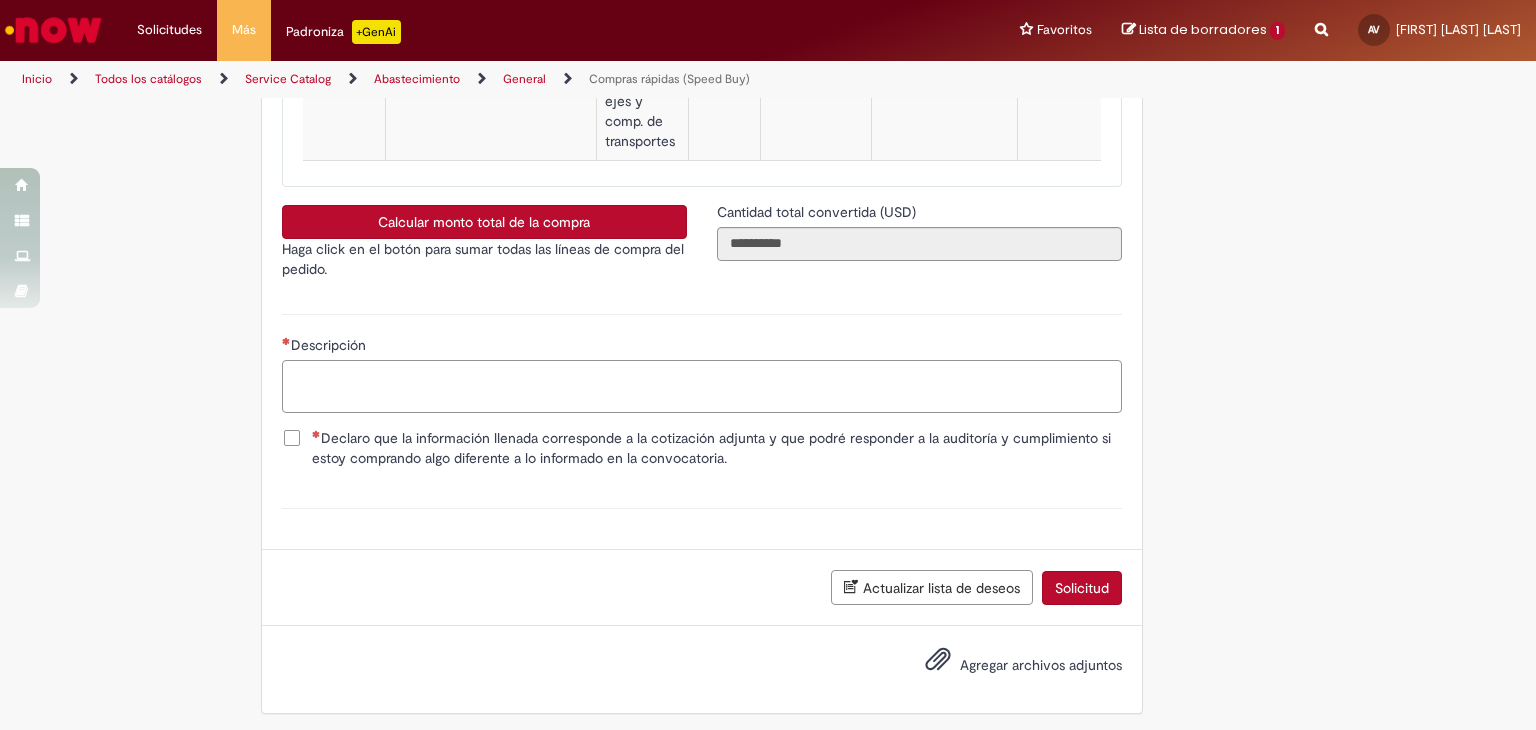 click on "Descripción" at bounding box center (702, 387) 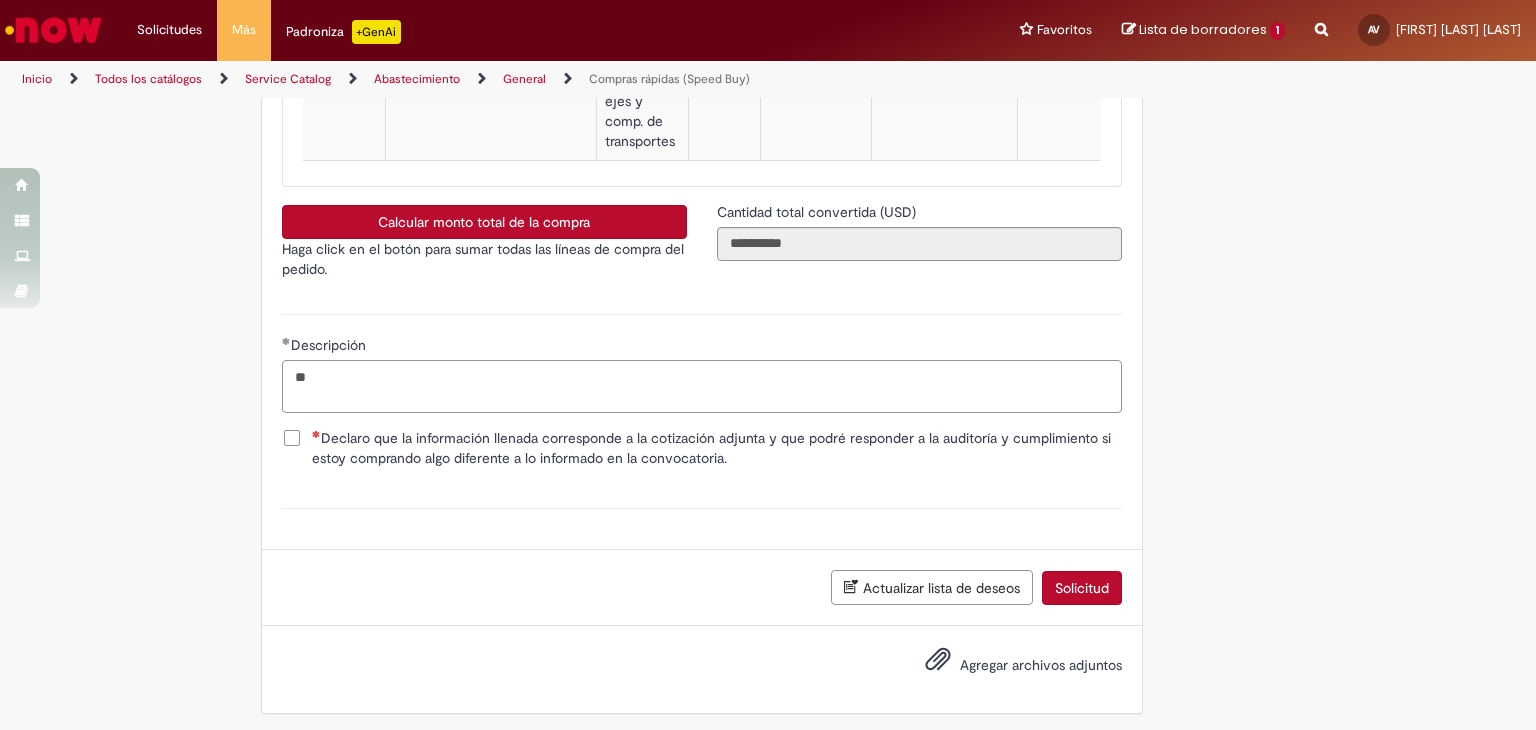 type on "*" 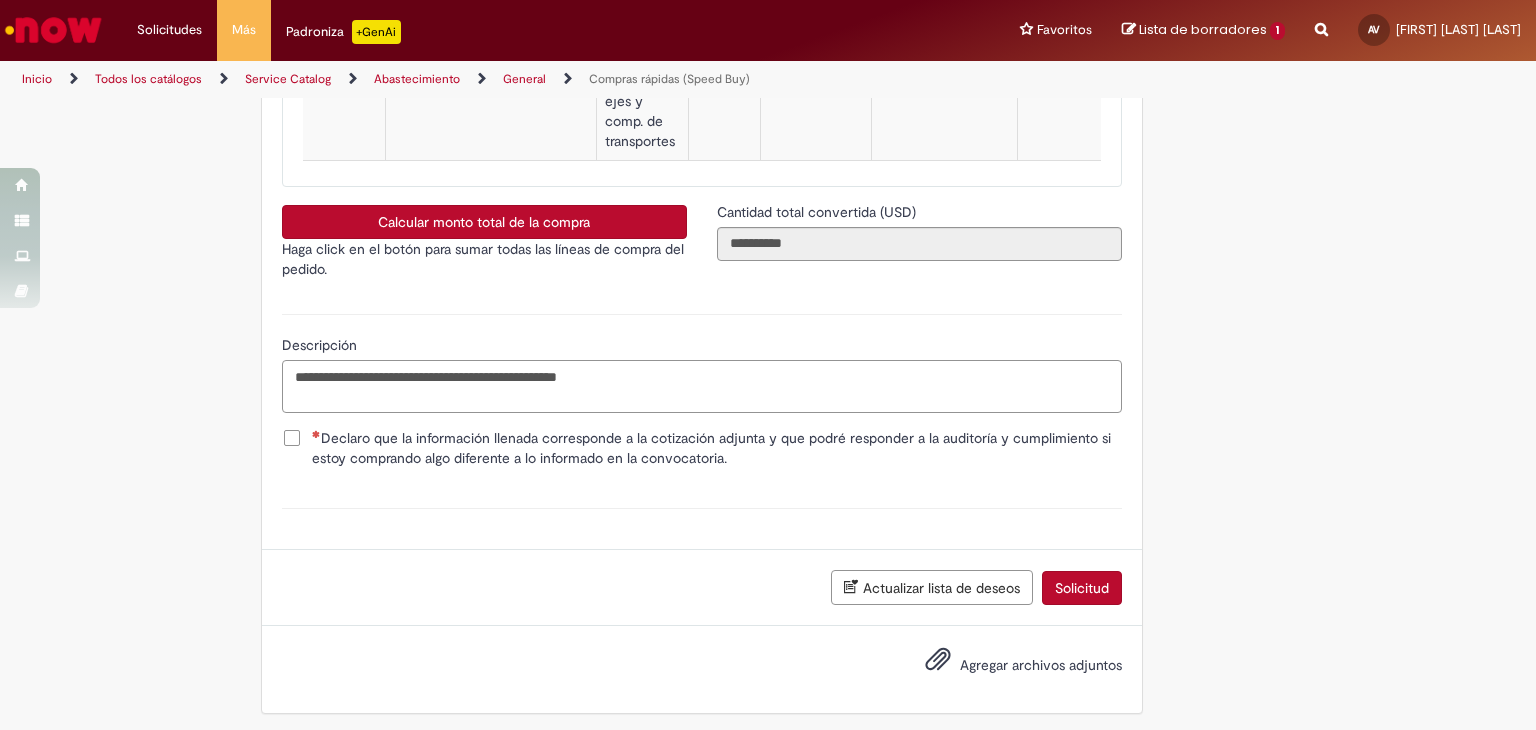 paste on "**********" 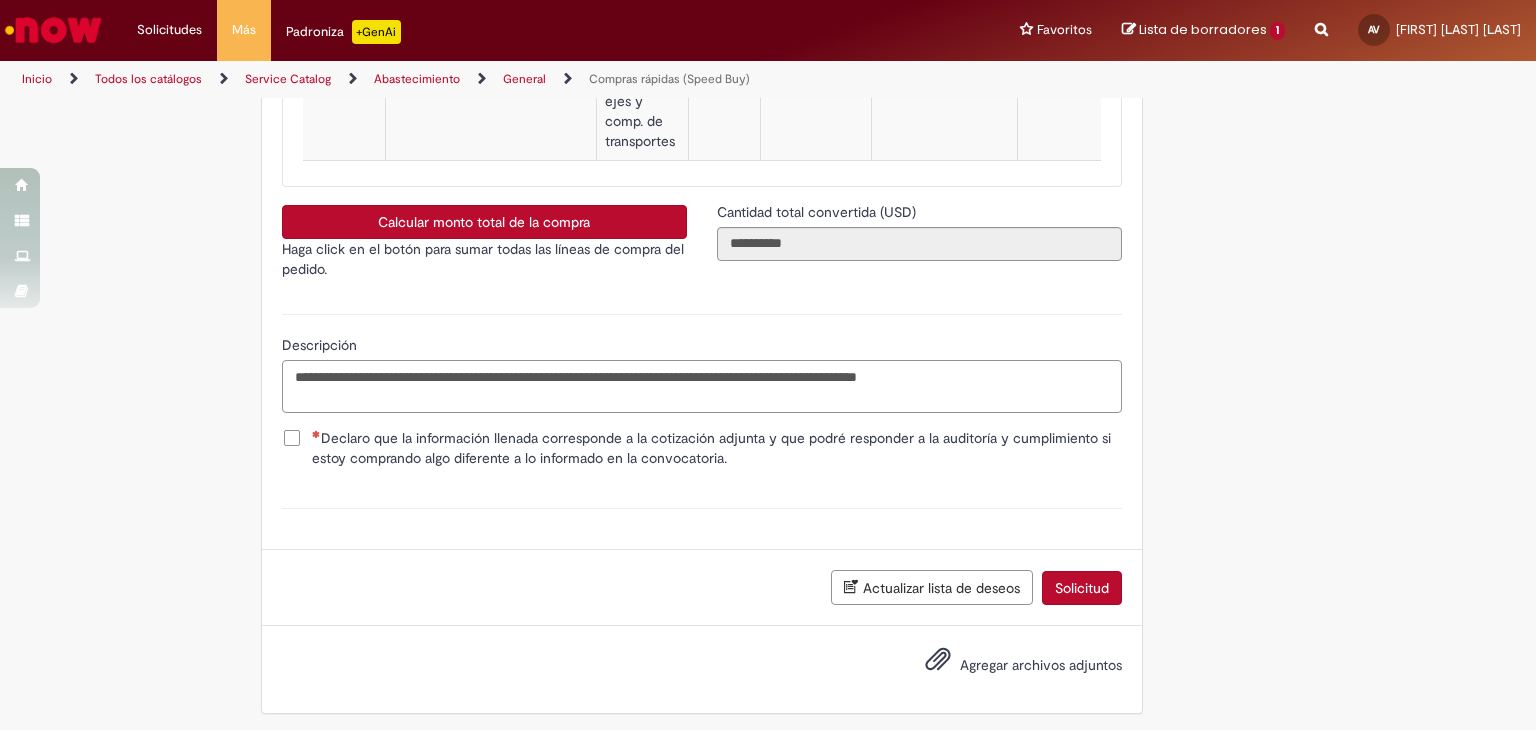 type on "**********" 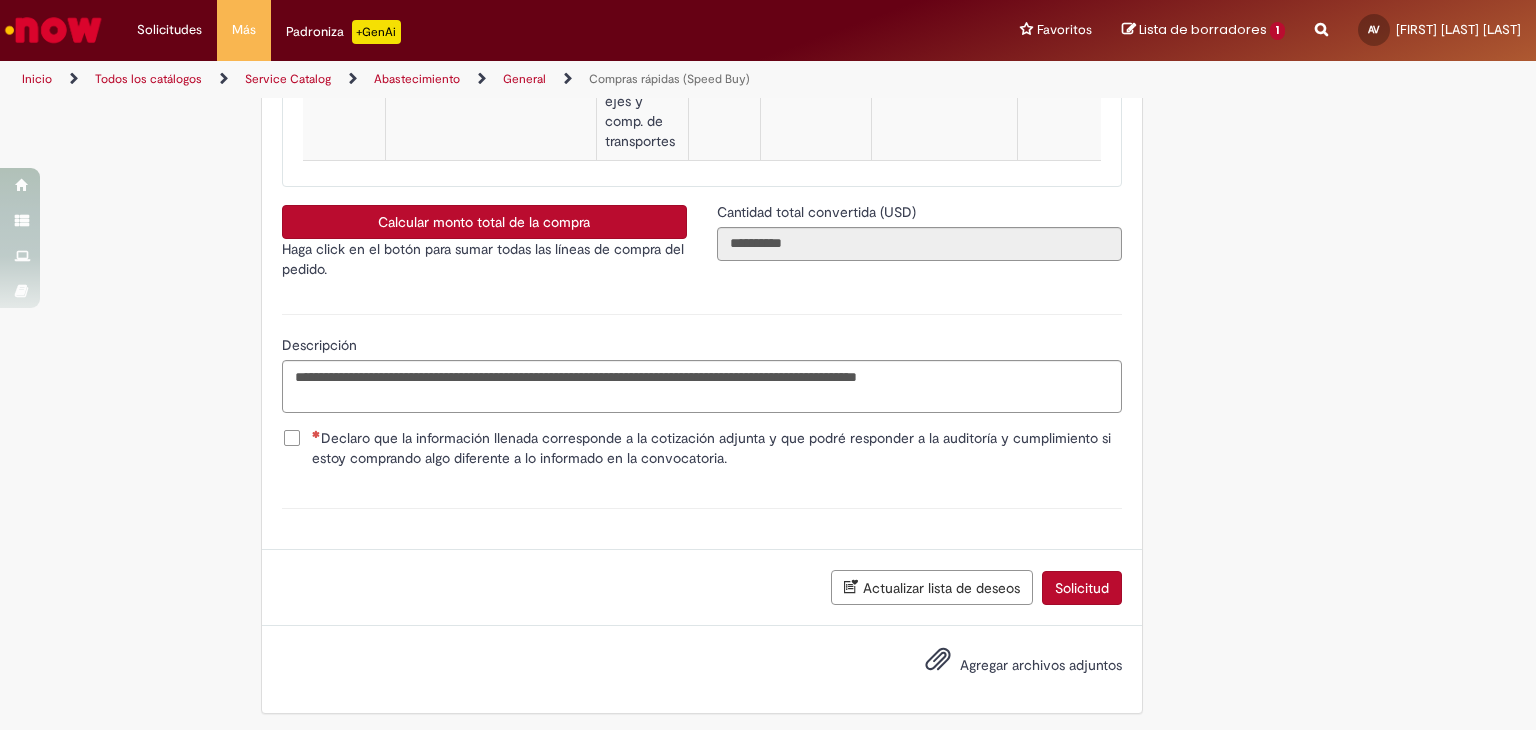 click on "Declaro que la información llenada corresponde a la cotización adjunta y que podré responder a la auditoría y cumplimiento si estoy comprando algo diferente a lo informado en la convocatoria." at bounding box center (717, 448) 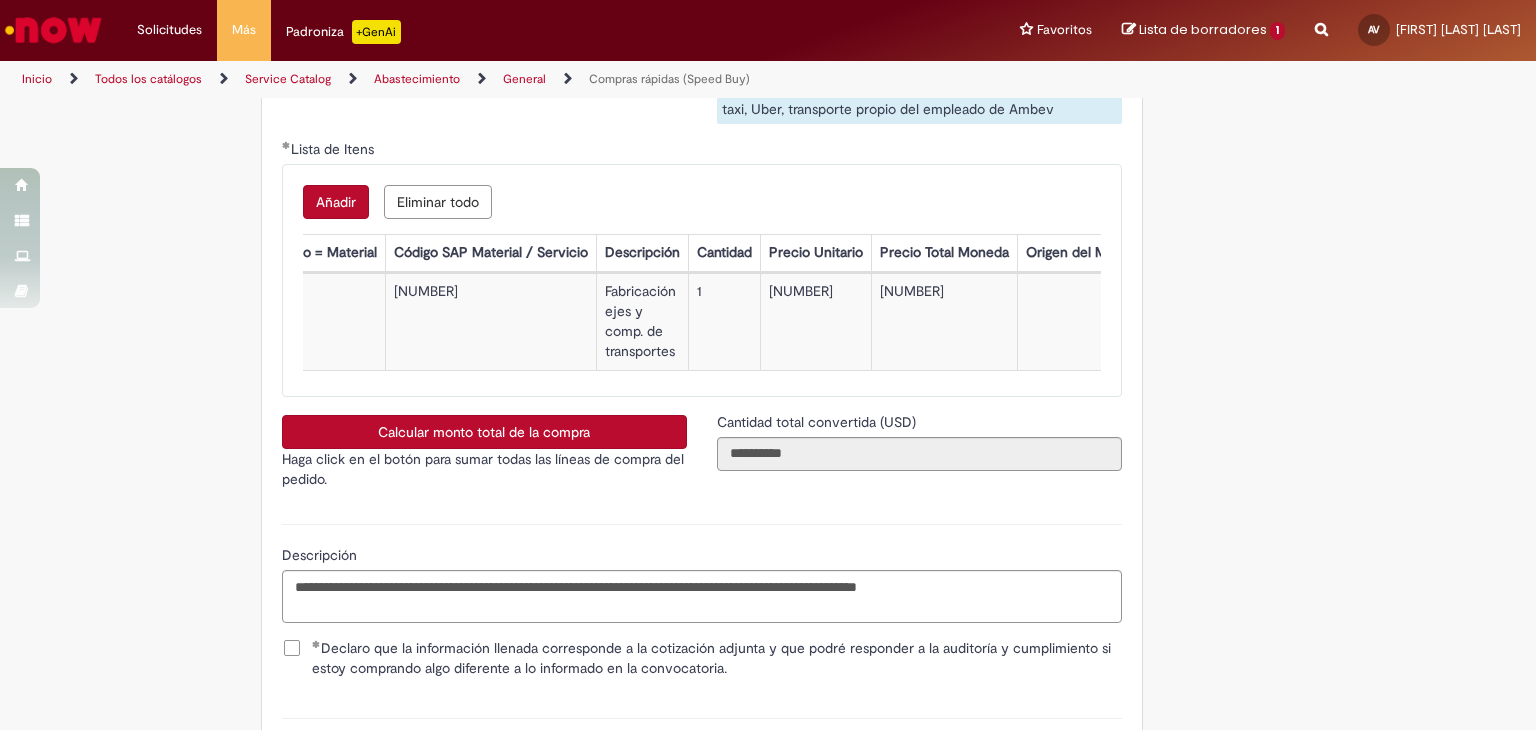 scroll, scrollTop: 3220, scrollLeft: 0, axis: vertical 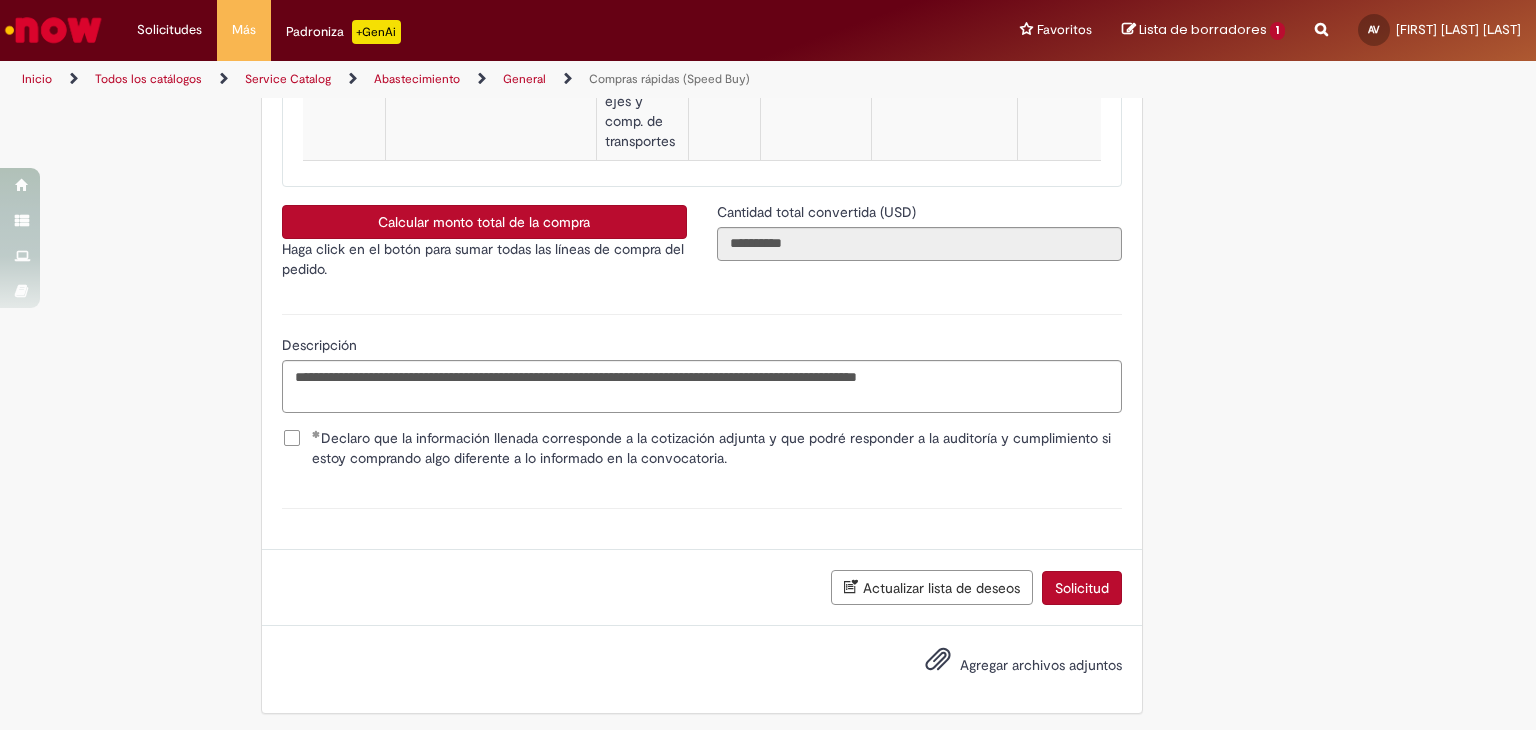 click on "Agregar archivos adjuntos" at bounding box center [1041, 665] 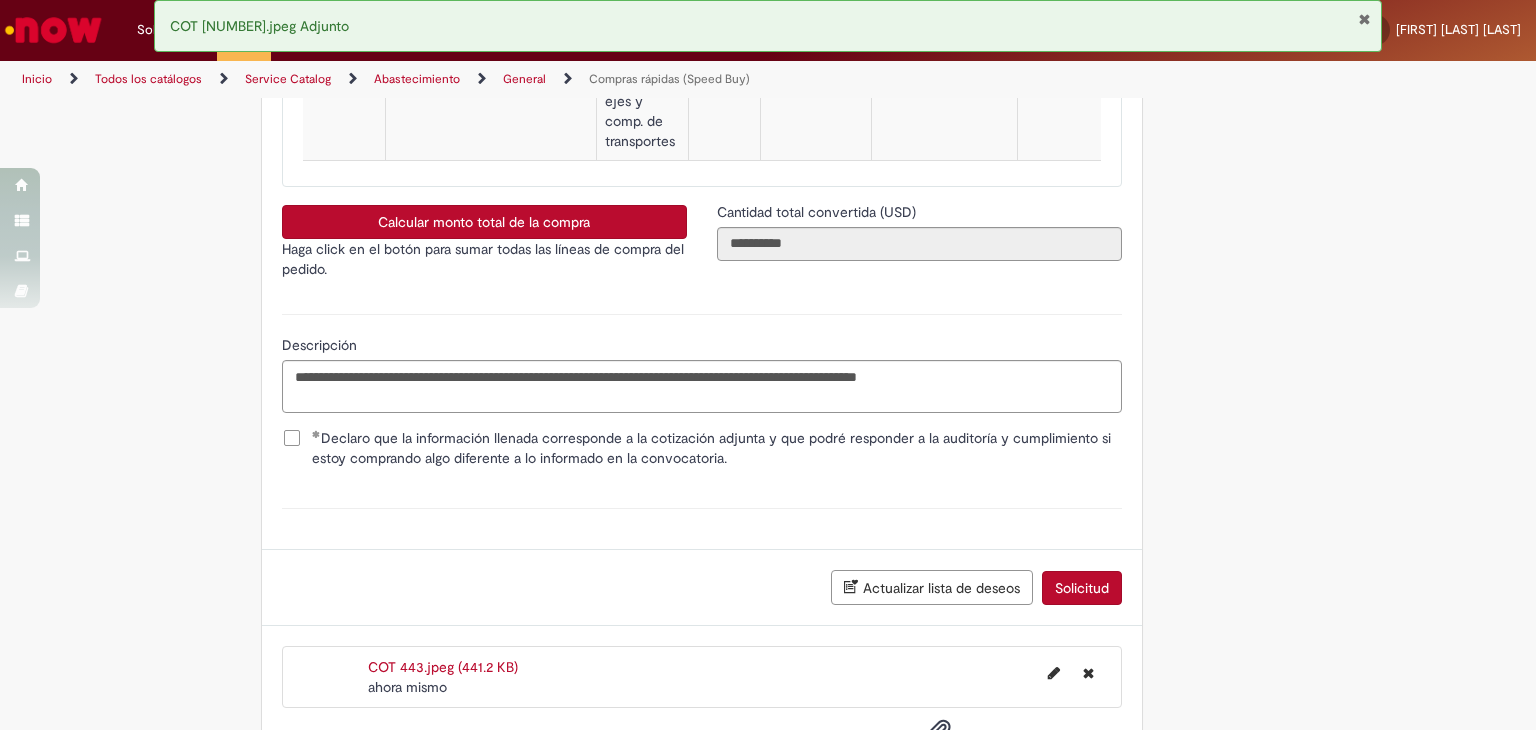 scroll, scrollTop: 3340, scrollLeft: 0, axis: vertical 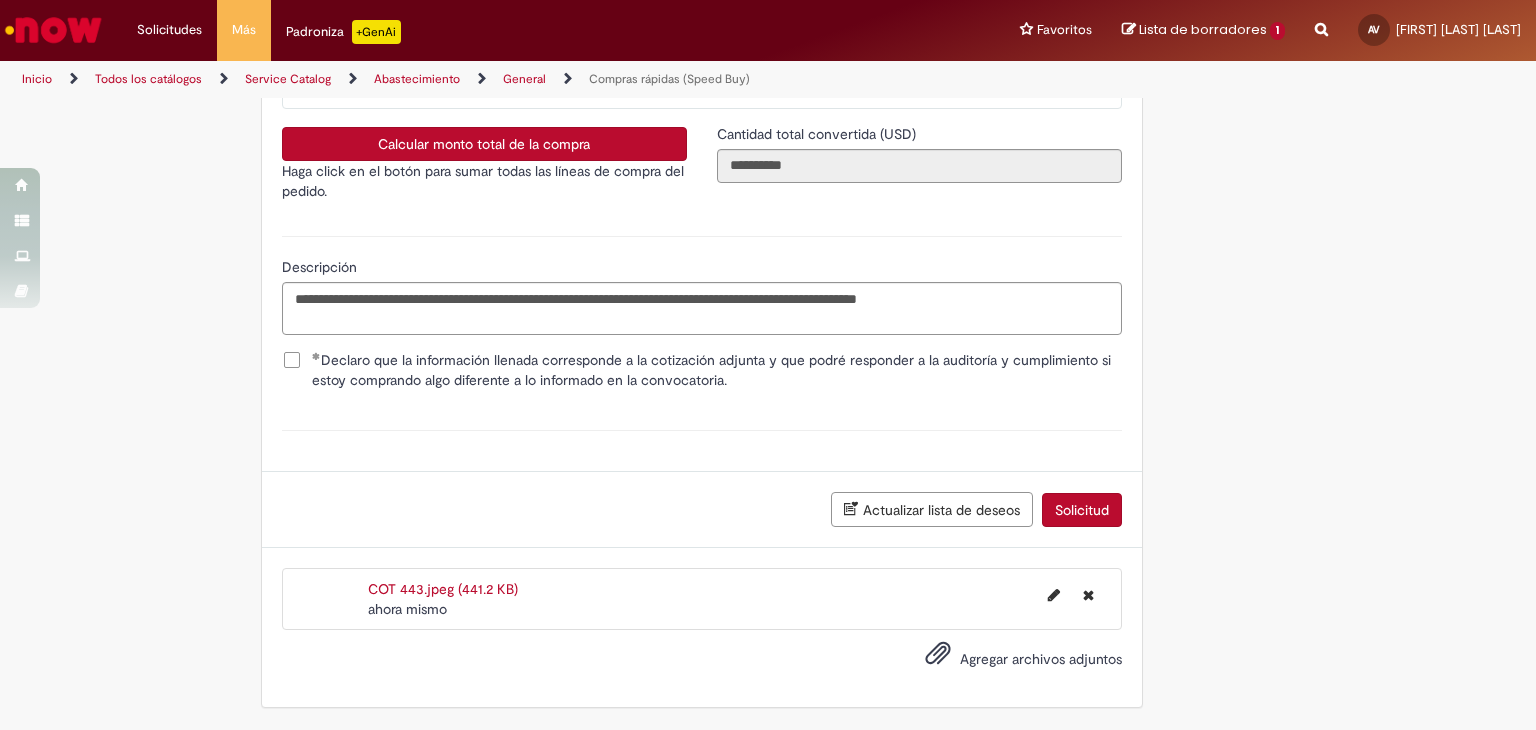 click on "Solicitud" at bounding box center [1082, 510] 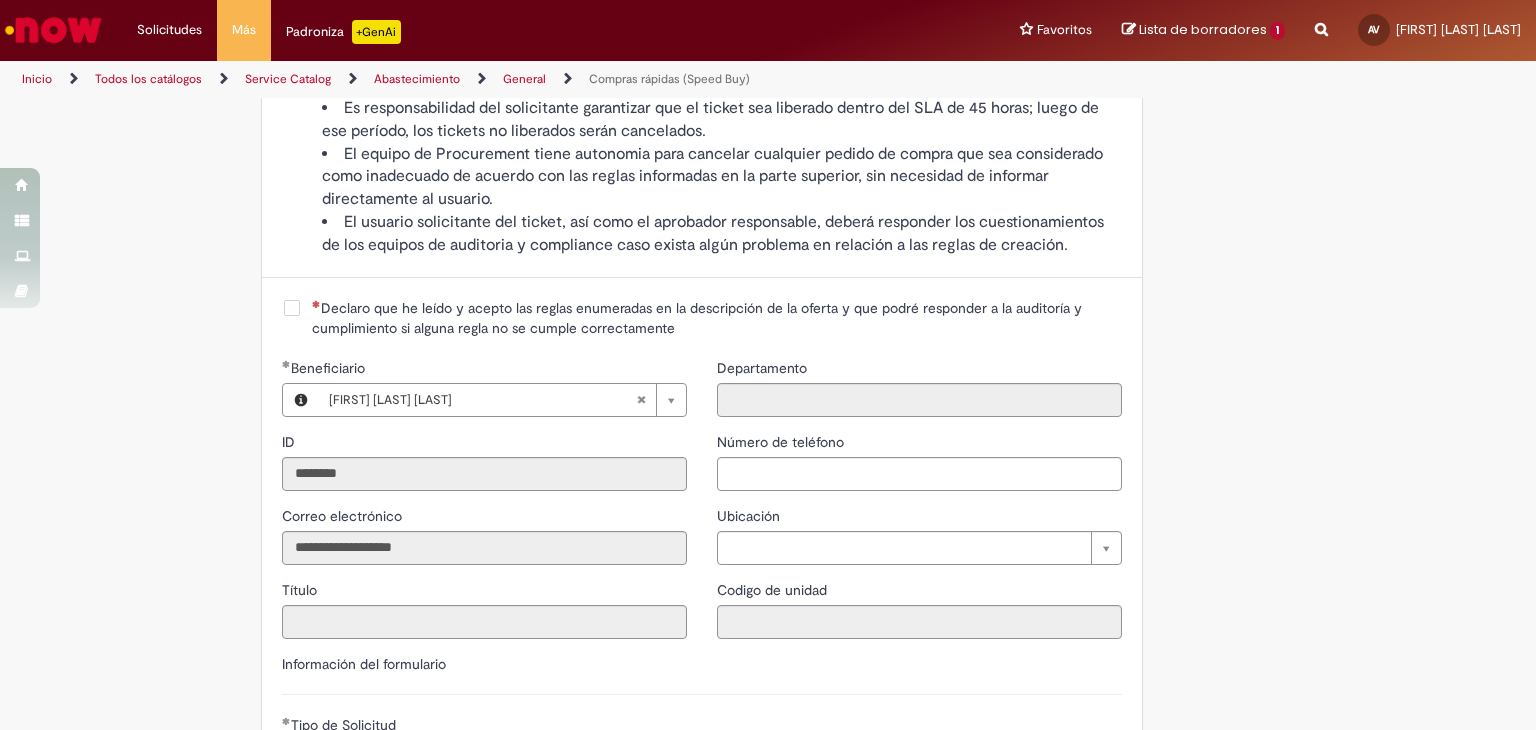scroll, scrollTop: 1980, scrollLeft: 0, axis: vertical 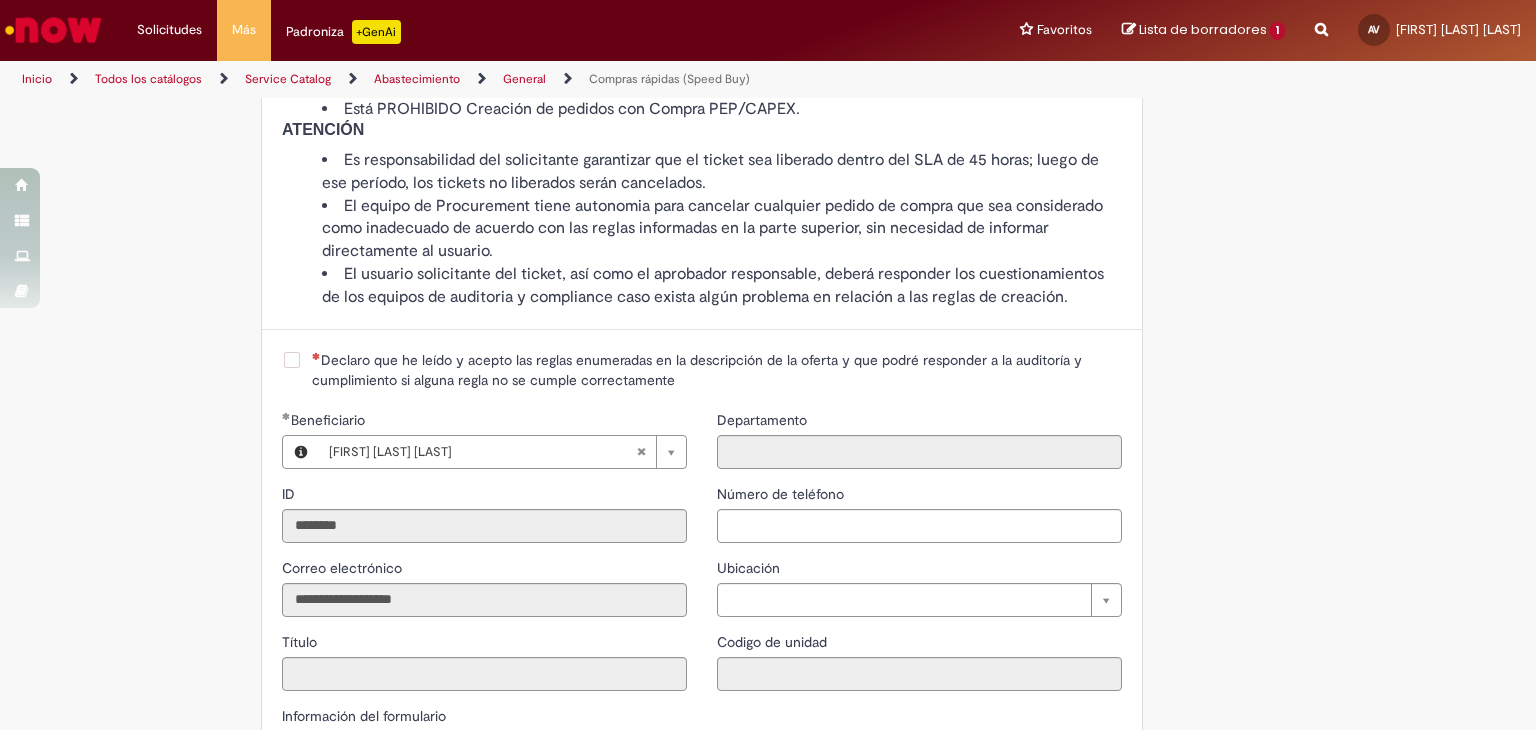 click on "Declaro que he leído y acepto las reglas enumeradas en la descripción de la oferta y que podré responder a la auditoría y cumplimiento si alguna regla no se cumple correctamente" at bounding box center (717, 370) 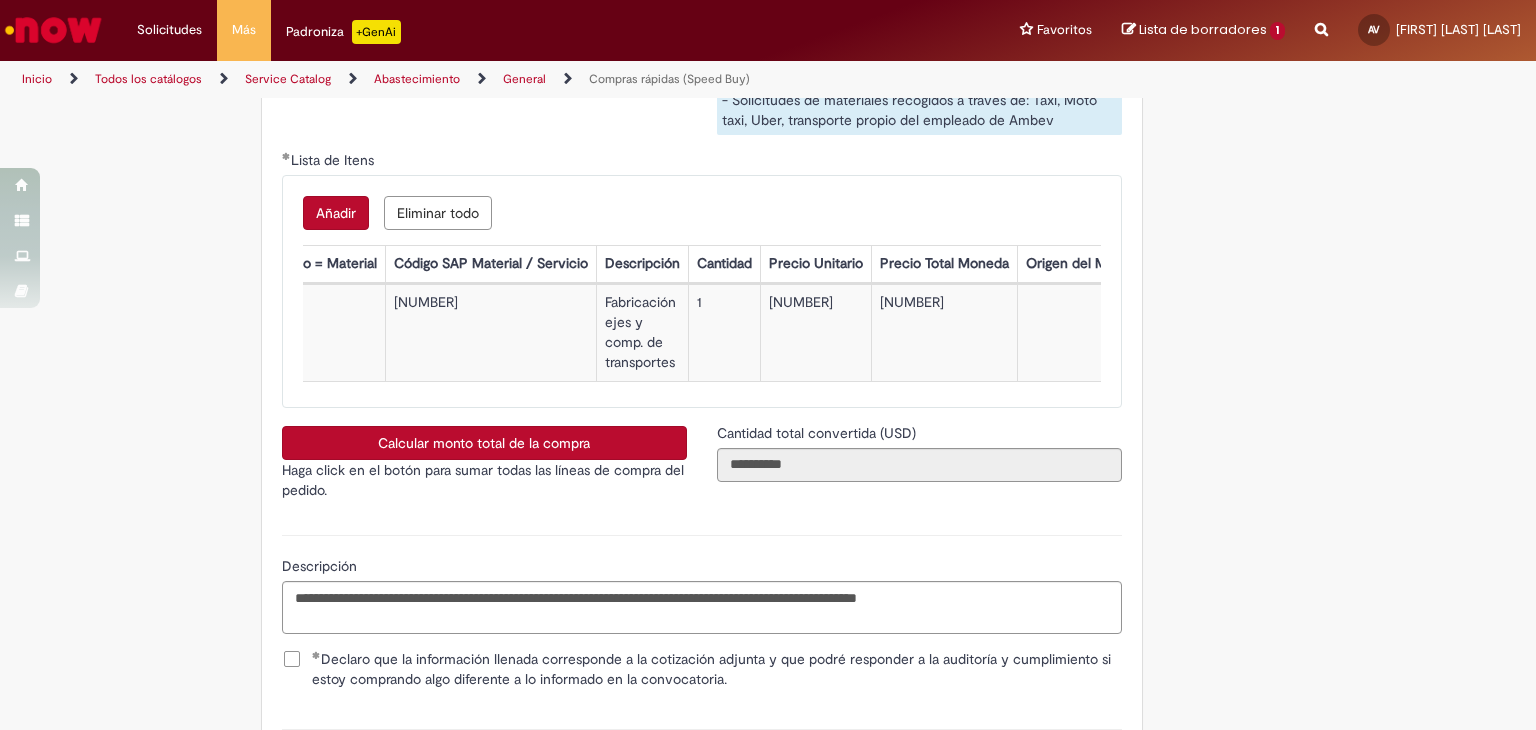 scroll, scrollTop: 3340, scrollLeft: 0, axis: vertical 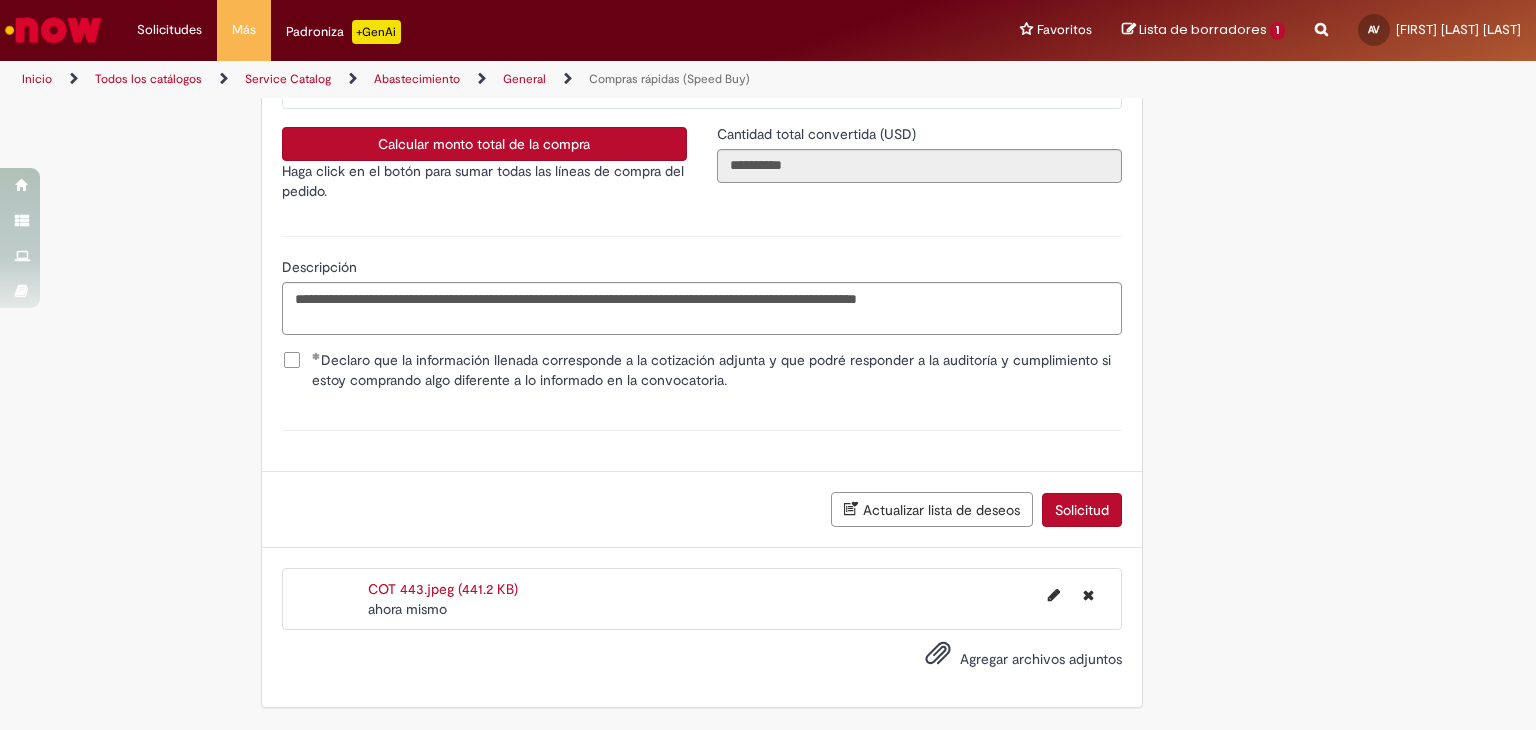 click on "**********" at bounding box center [702, -258] 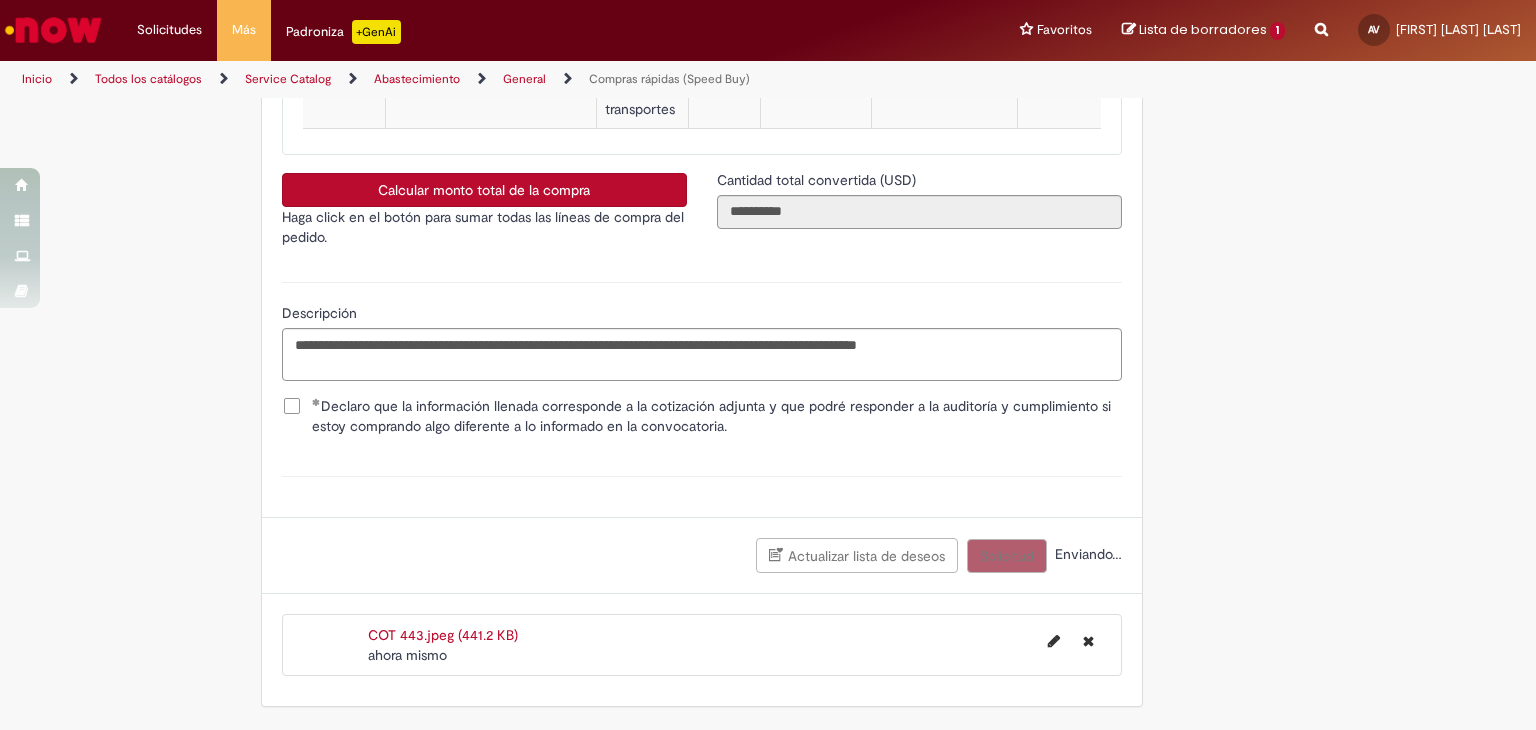 scroll, scrollTop: 3294, scrollLeft: 0, axis: vertical 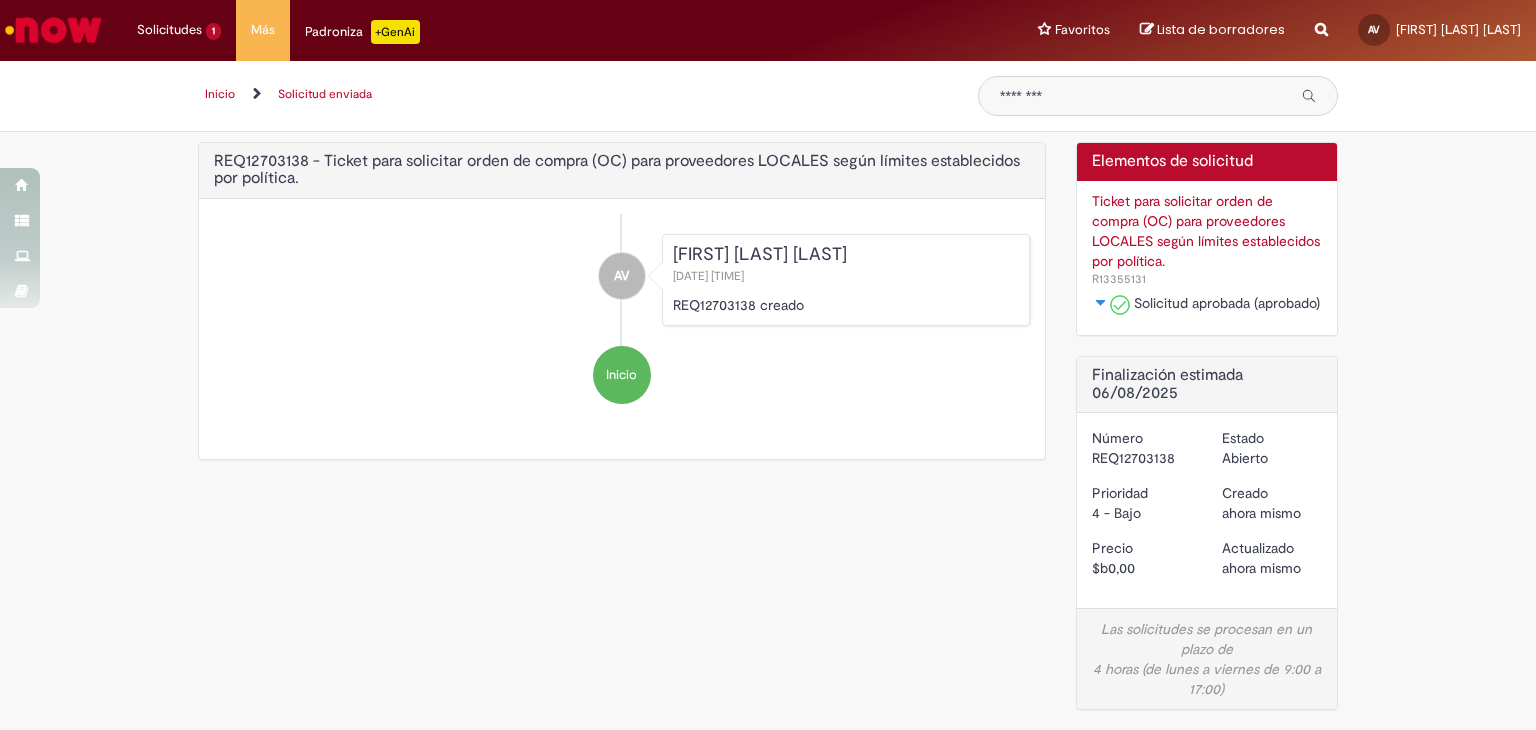 click at bounding box center (1101, 303) 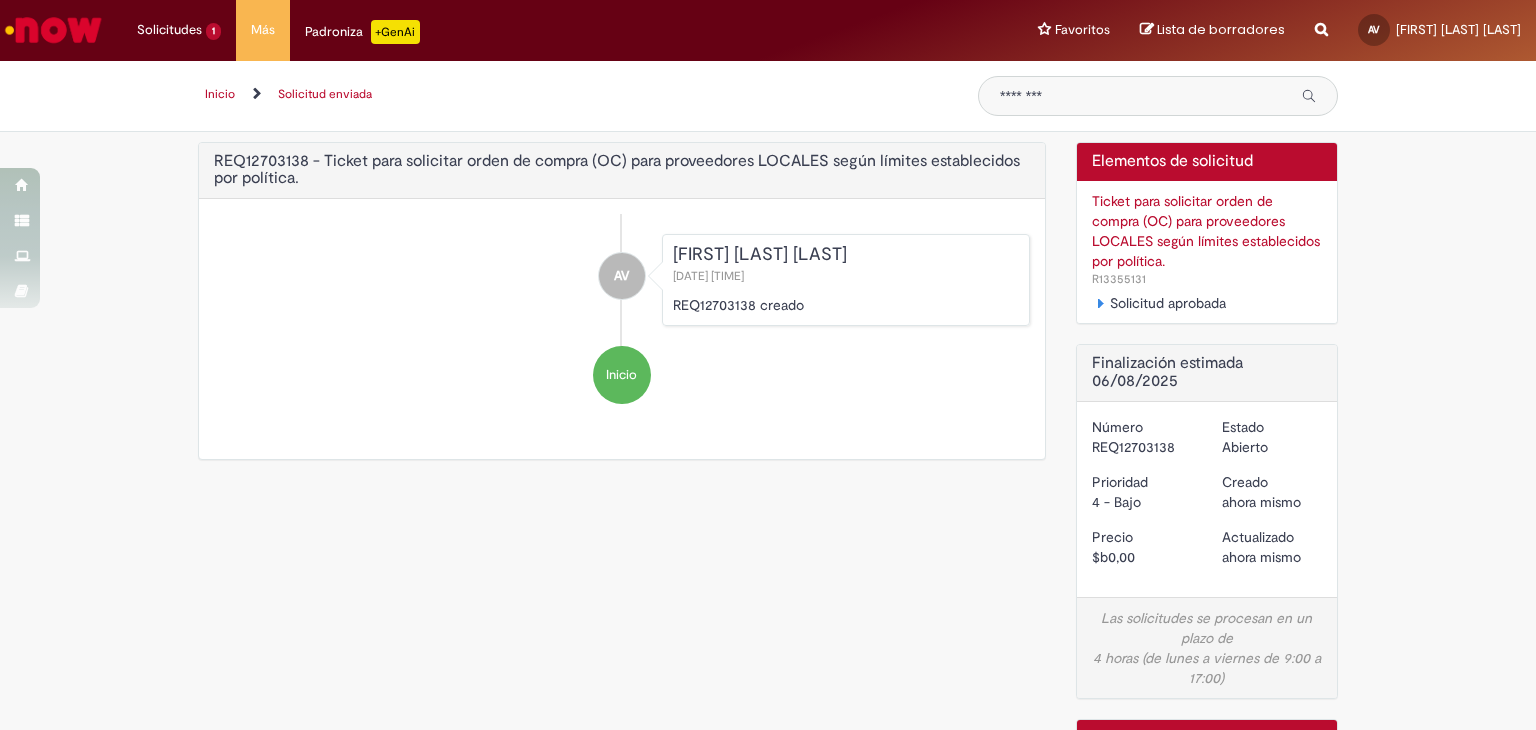 click at bounding box center [1101, 303] 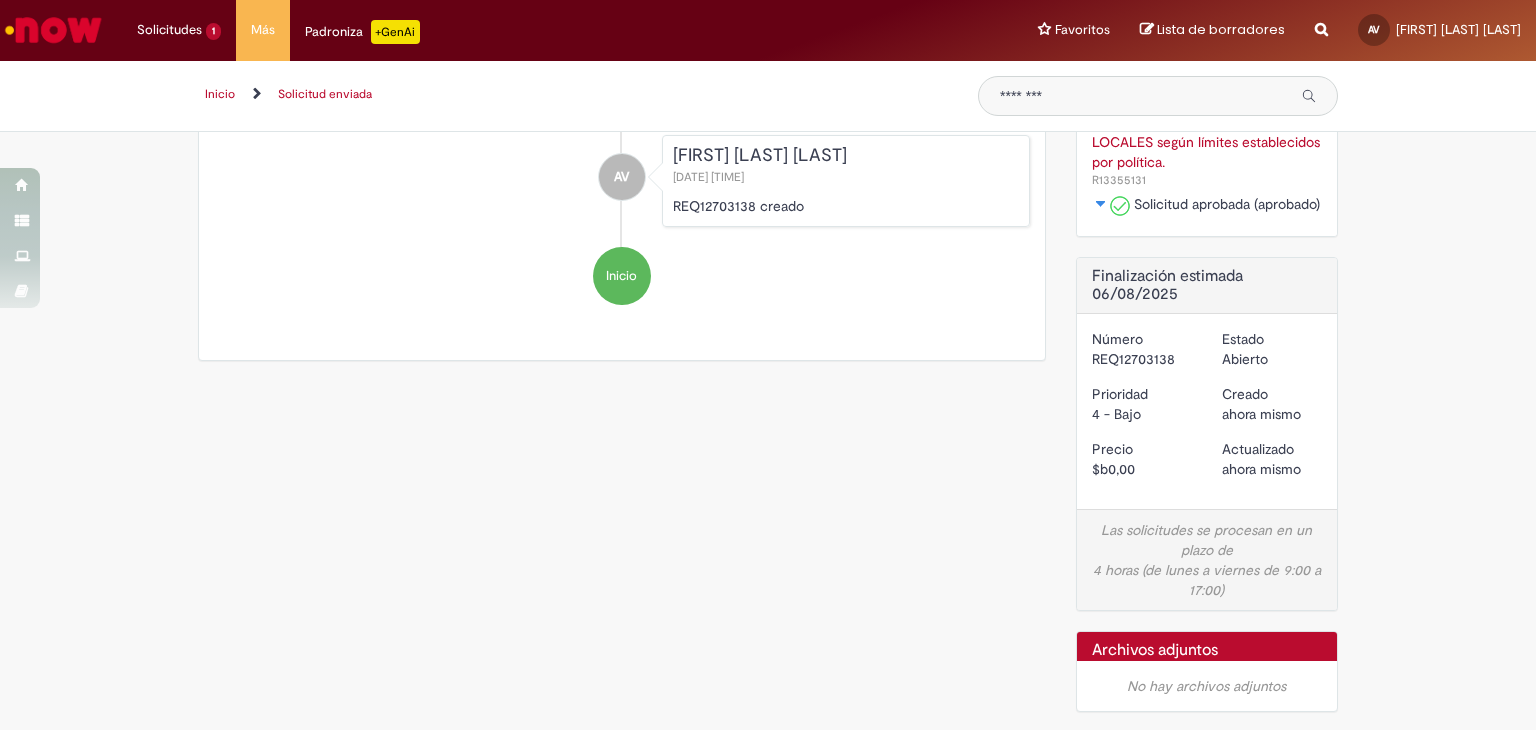 scroll, scrollTop: 0, scrollLeft: 0, axis: both 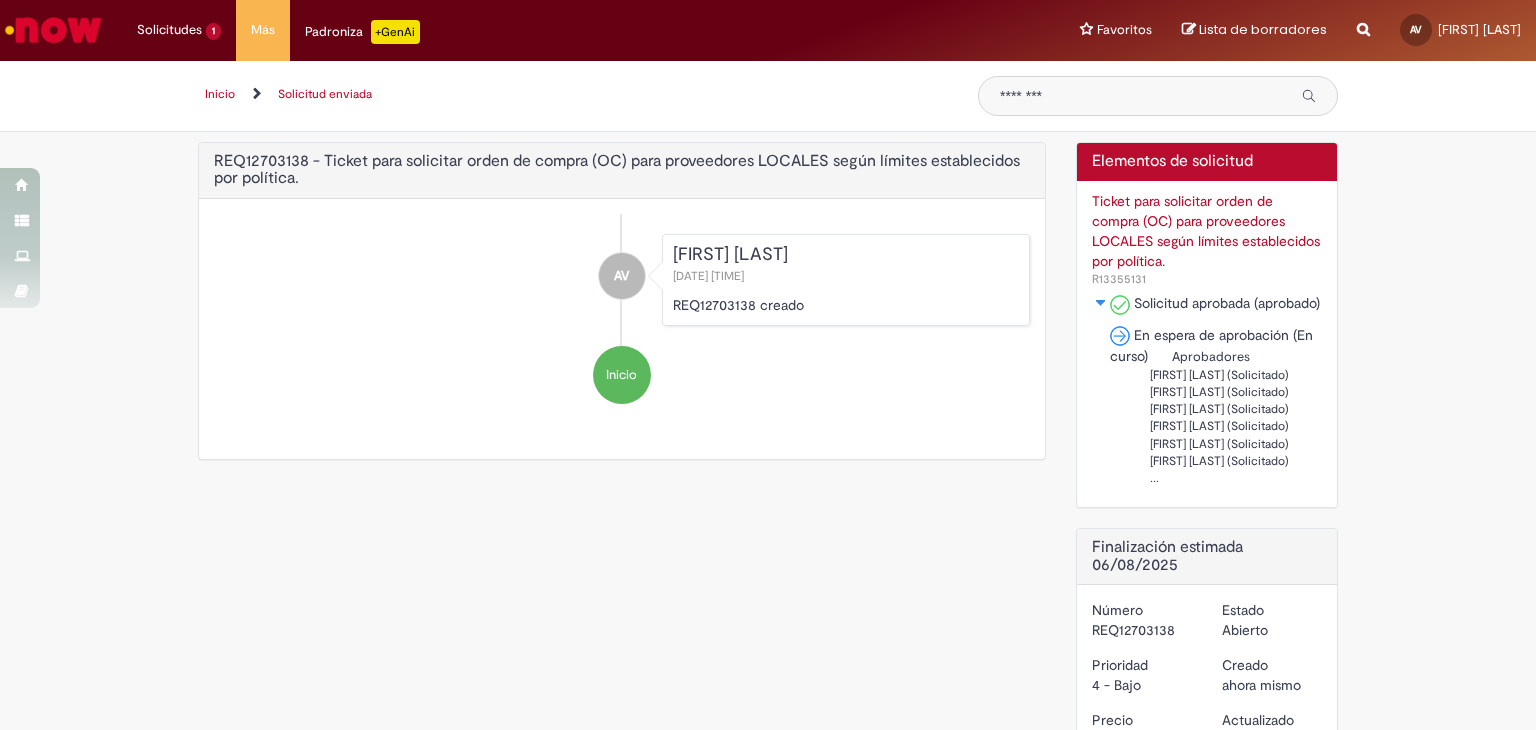 click on "REQ12703138 creado" at bounding box center (846, 305) 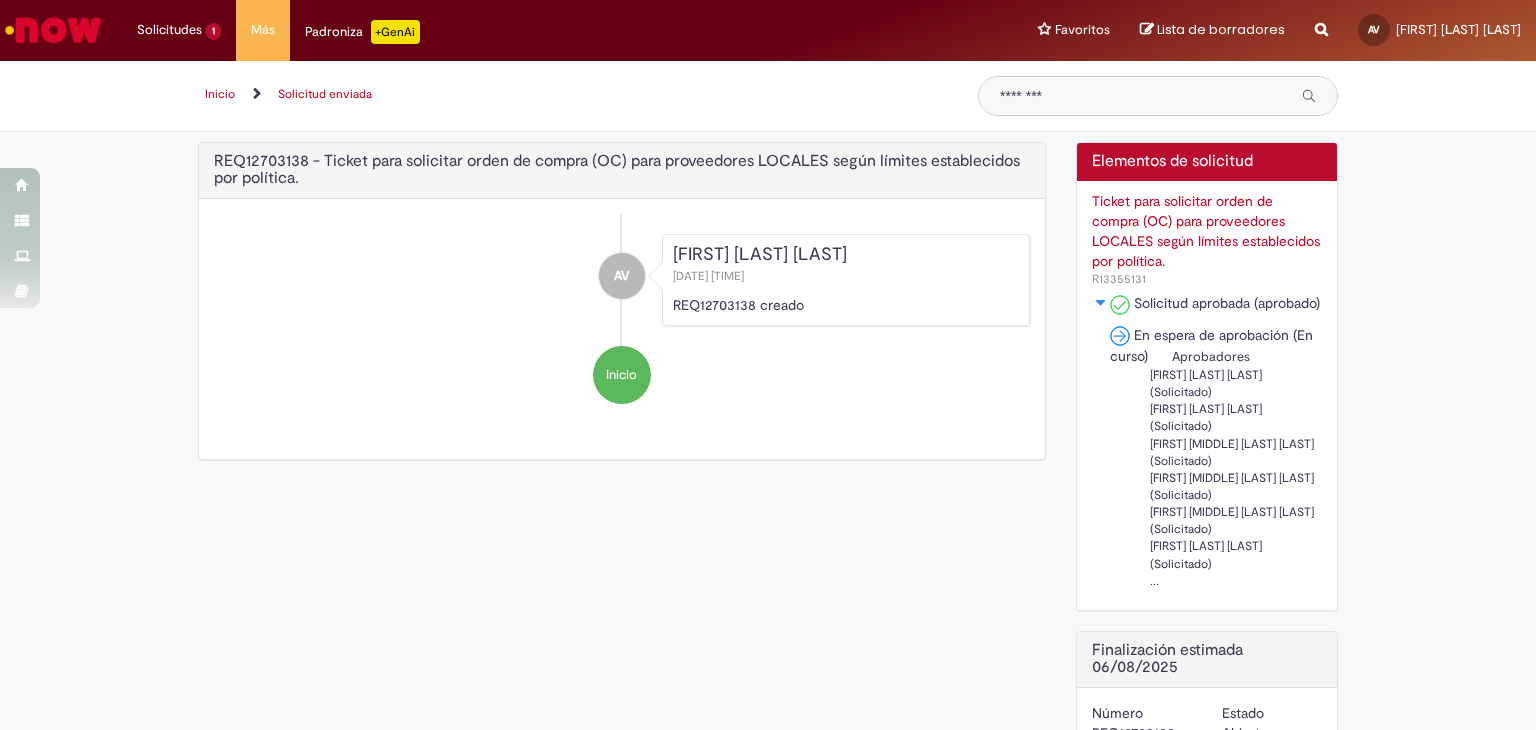 scroll, scrollTop: 0, scrollLeft: 0, axis: both 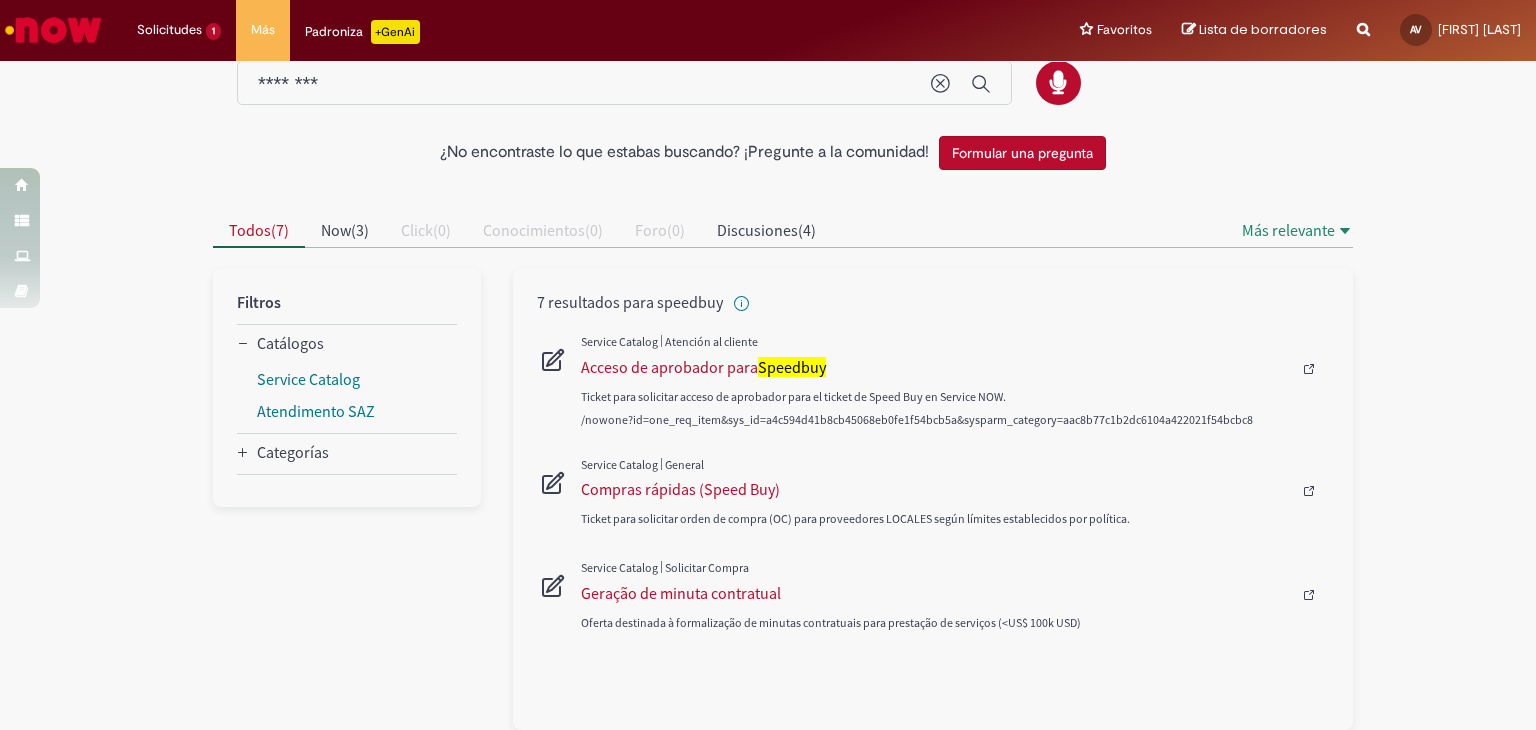 click on "Ticket para solicitar orden de compra (OC) para proveedores LOCALES según límites establecidos por política." at bounding box center (936, 518) 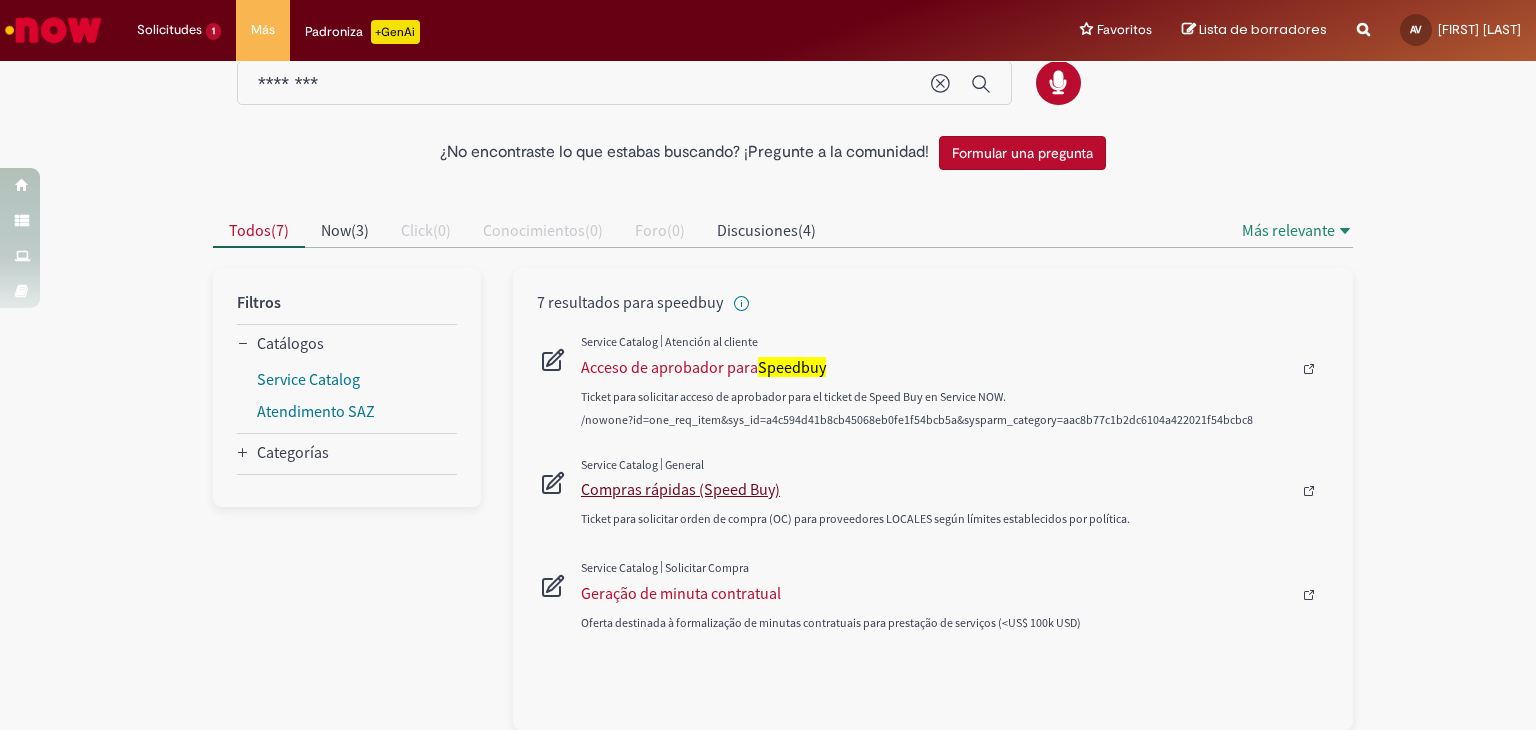 click on "Compras rápidas (Speed Buy)" at bounding box center [936, 489] 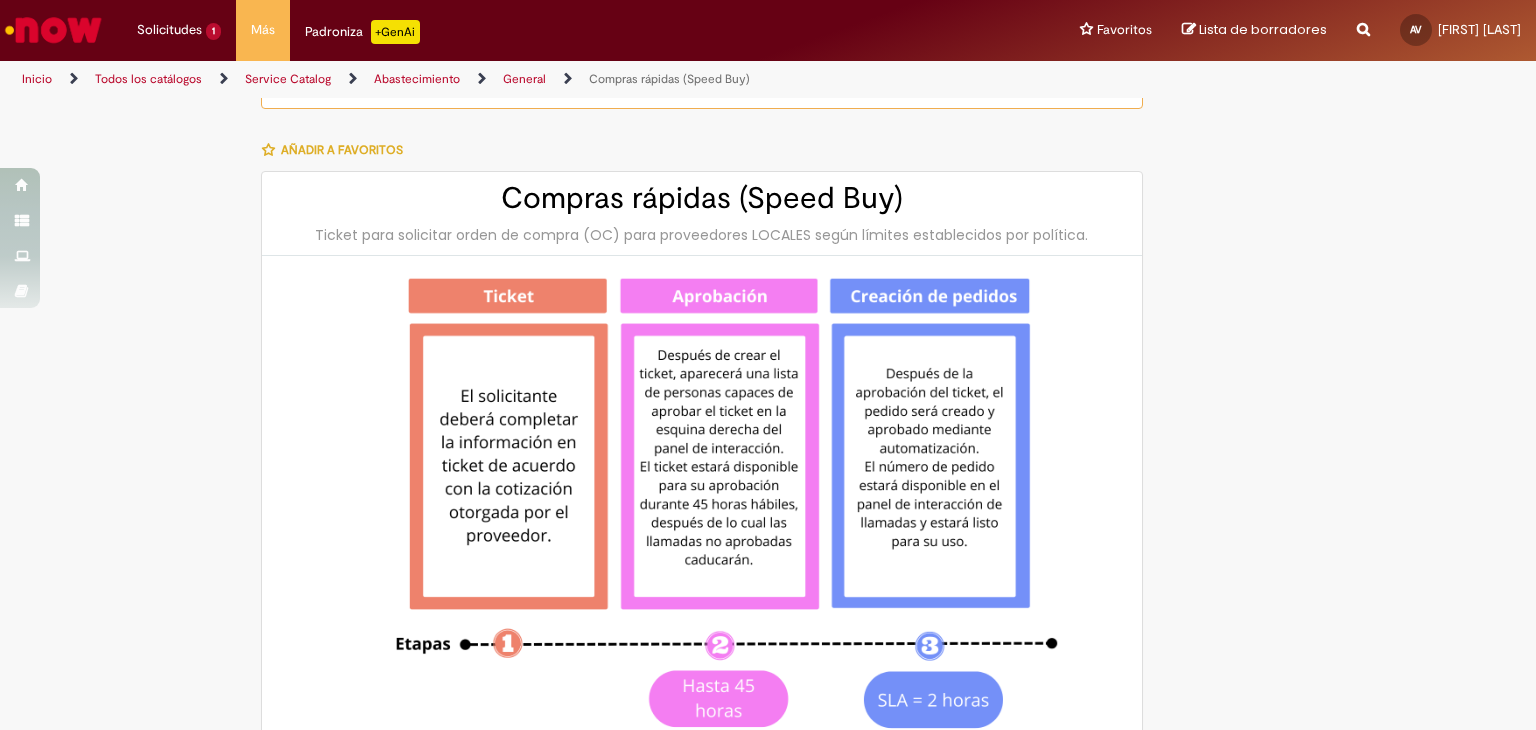 type on "********" 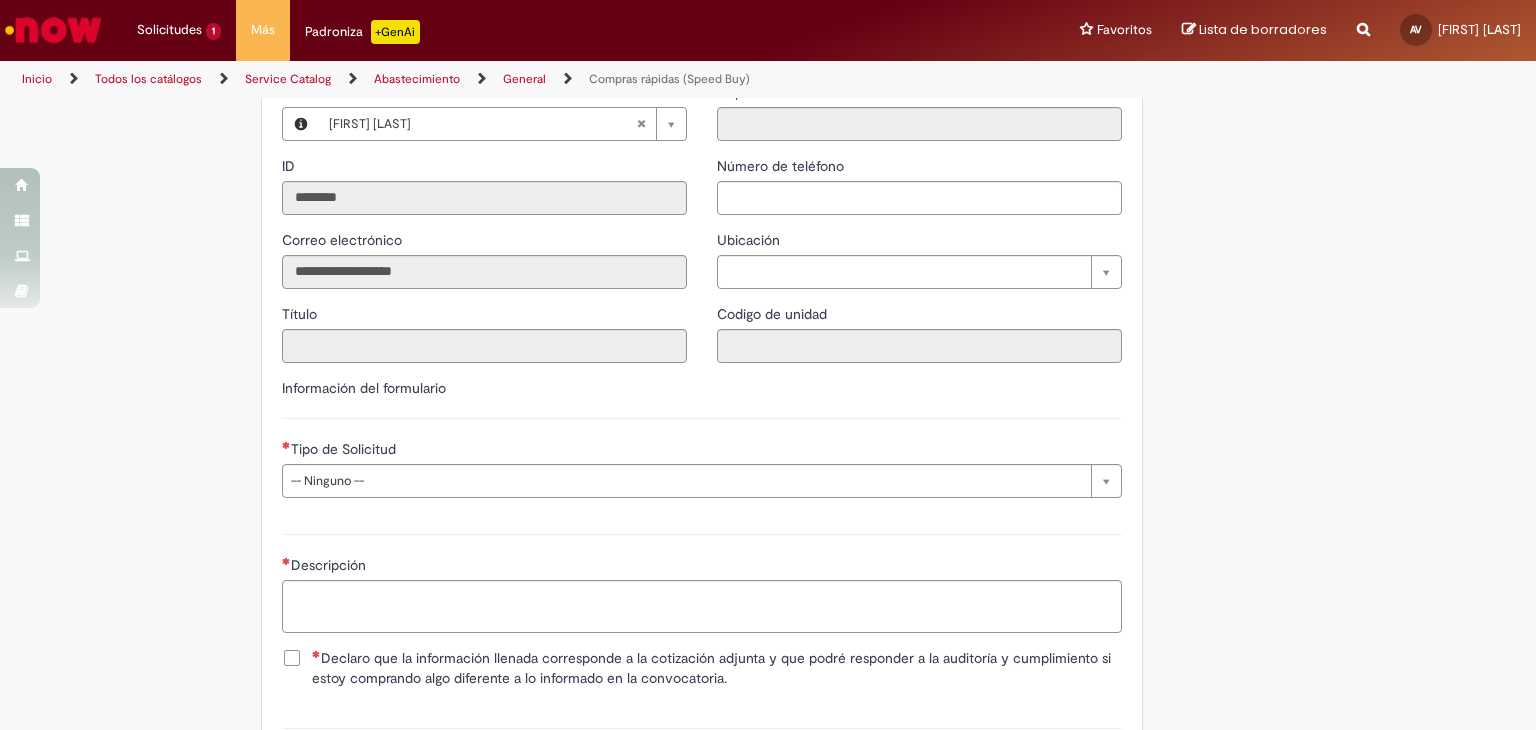 scroll, scrollTop: 2238, scrollLeft: 0, axis: vertical 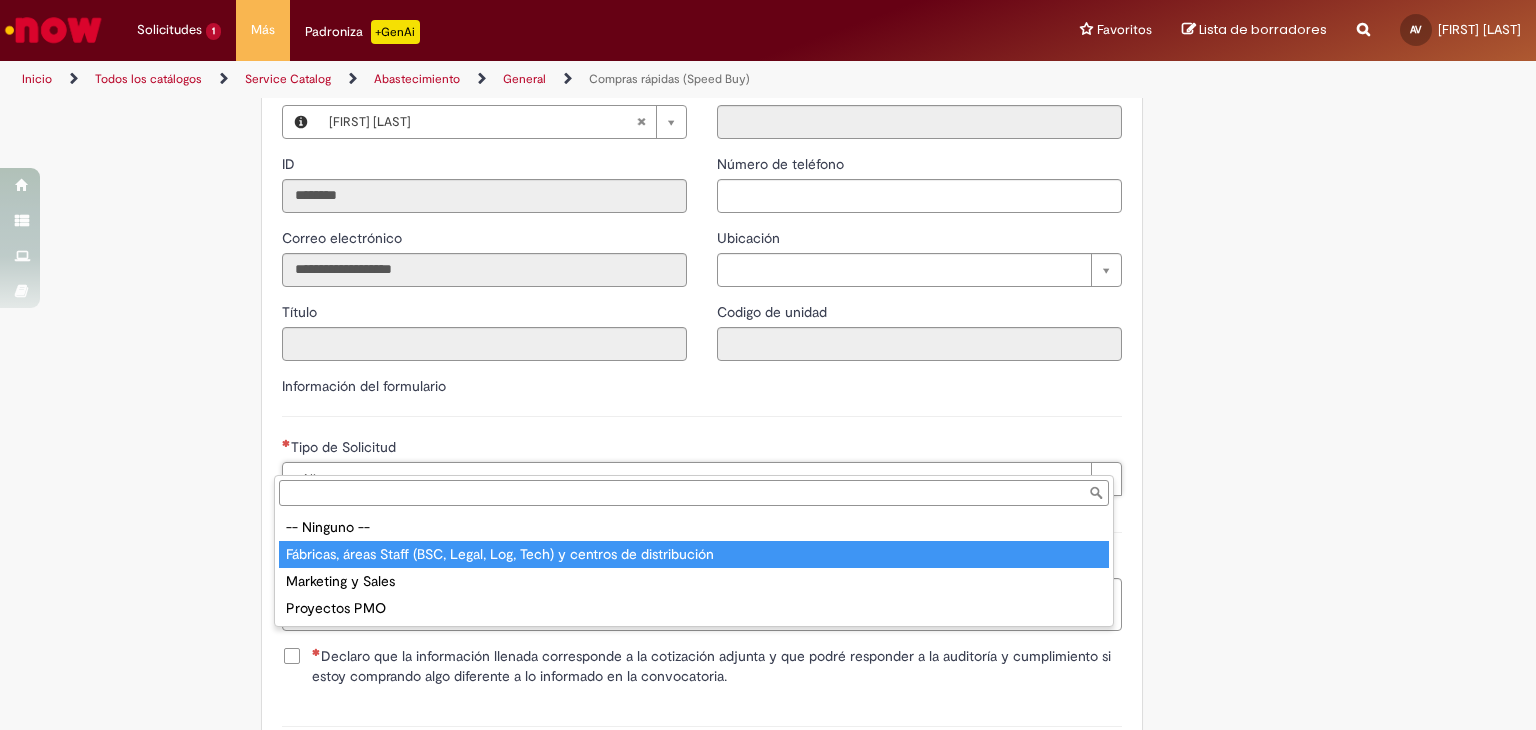 type on "**********" 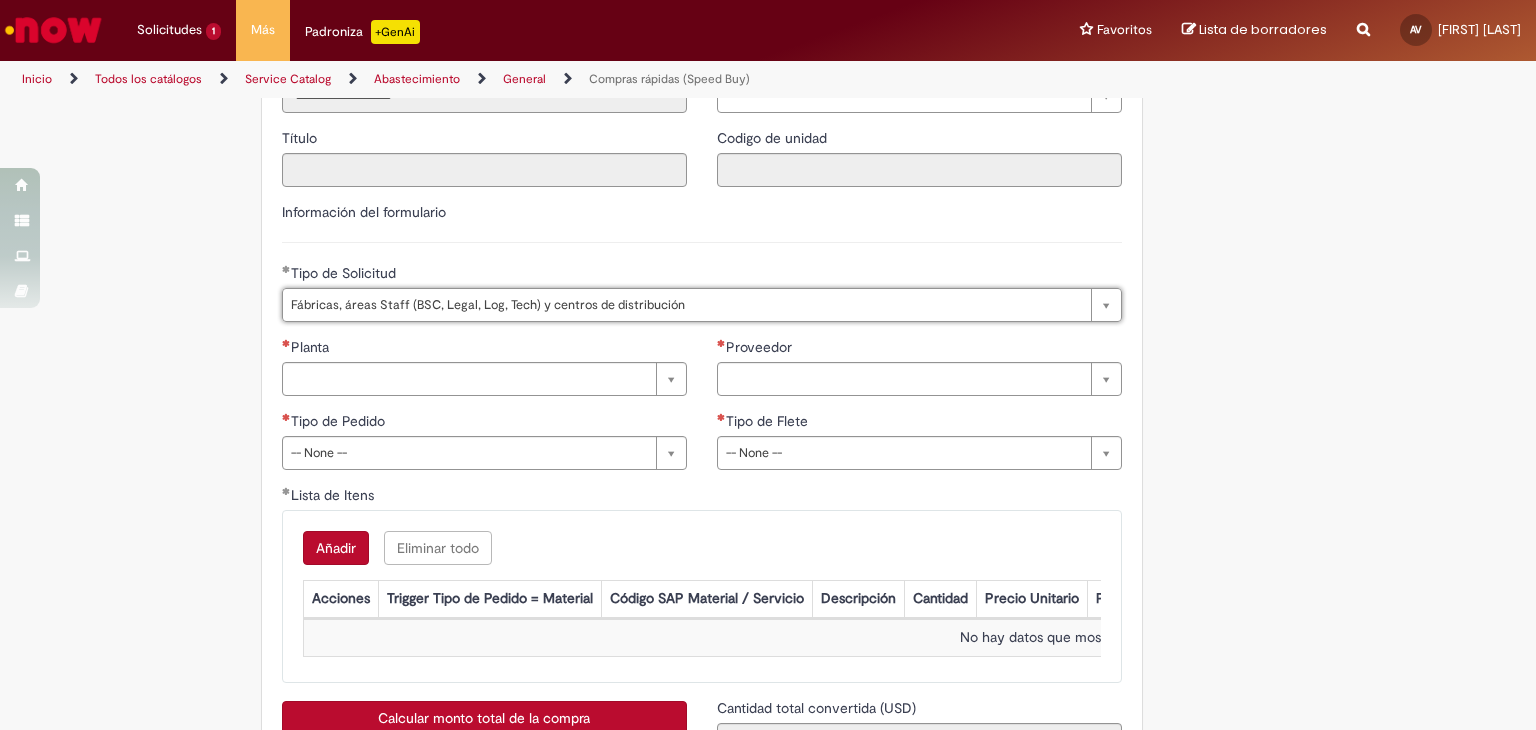 scroll, scrollTop: 2415, scrollLeft: 0, axis: vertical 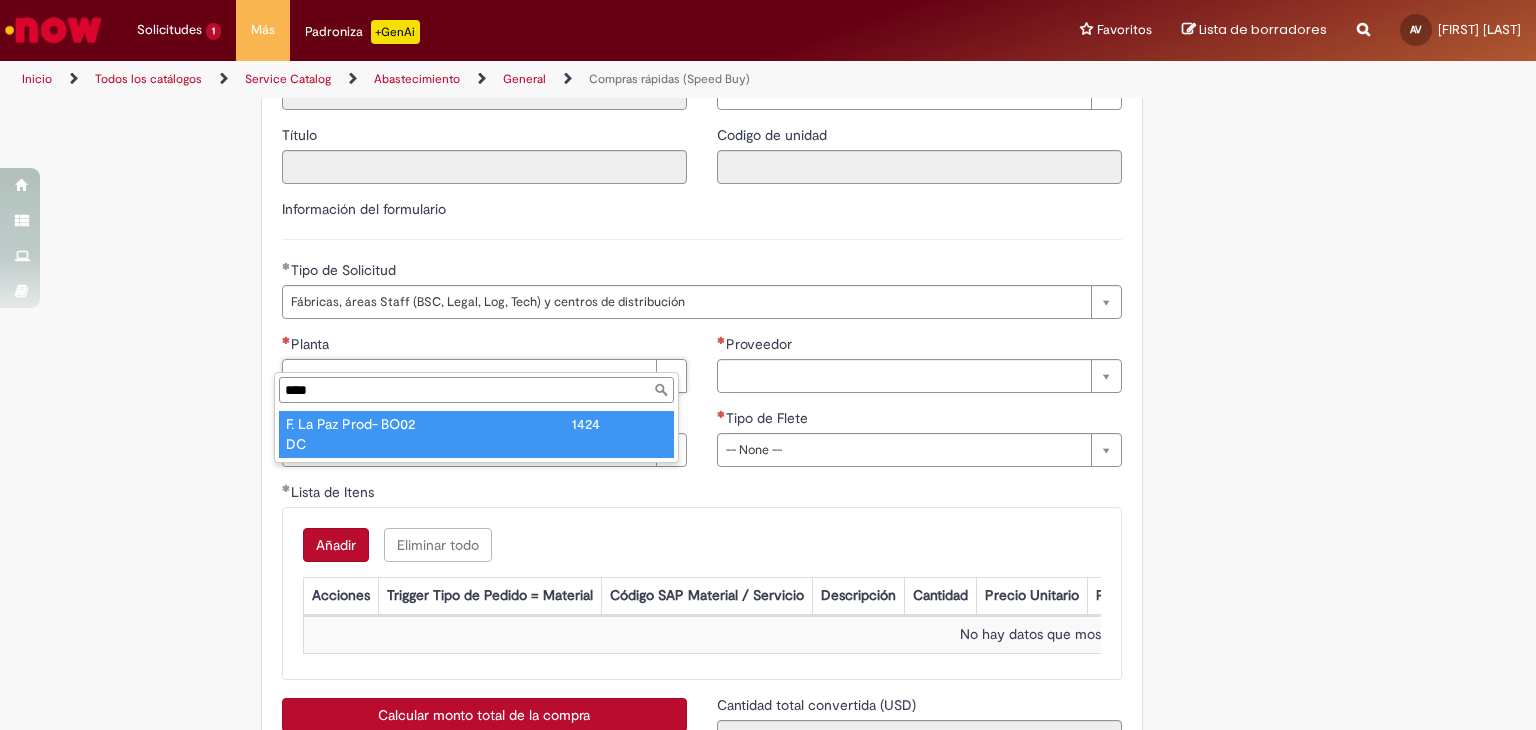 type on "****" 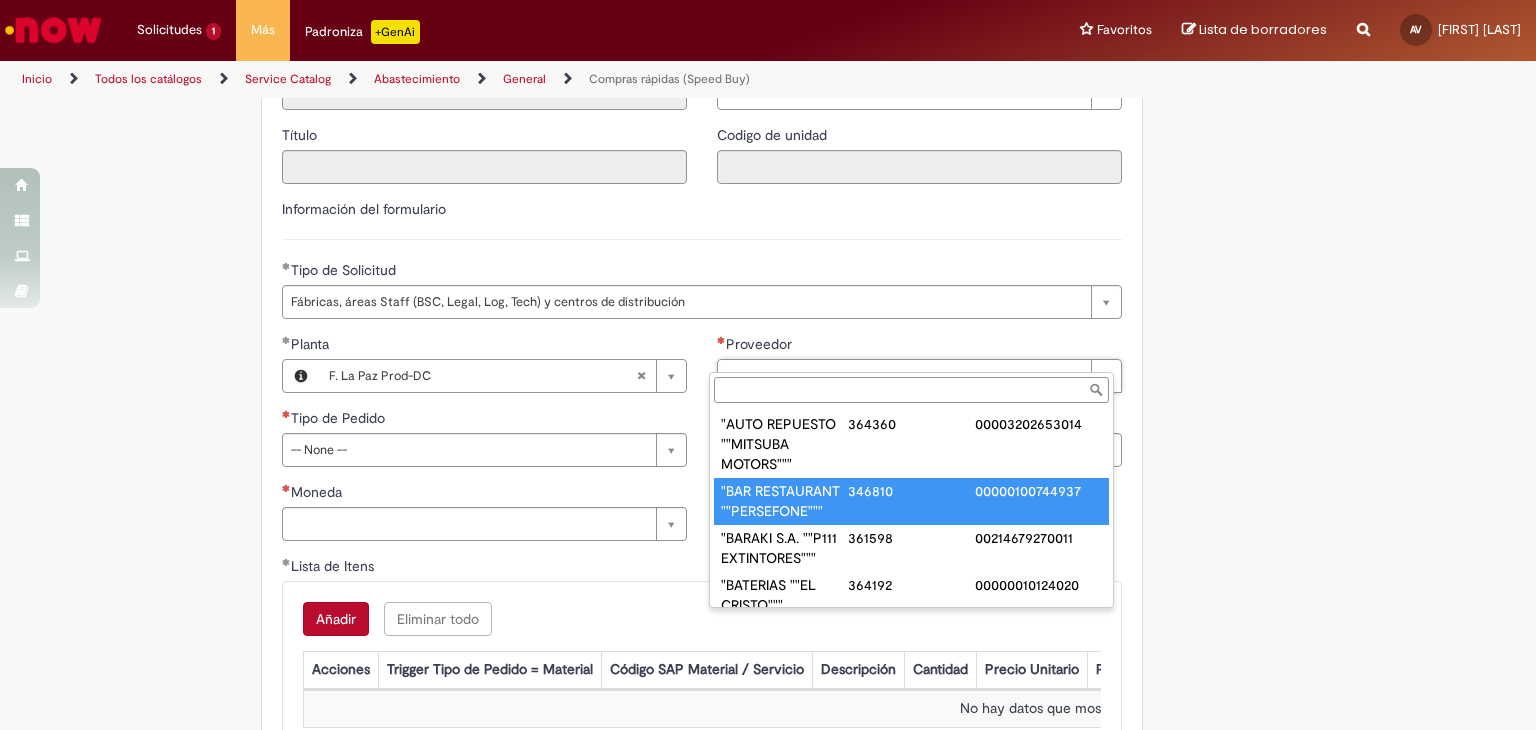 scroll, scrollTop: 8, scrollLeft: 0, axis: vertical 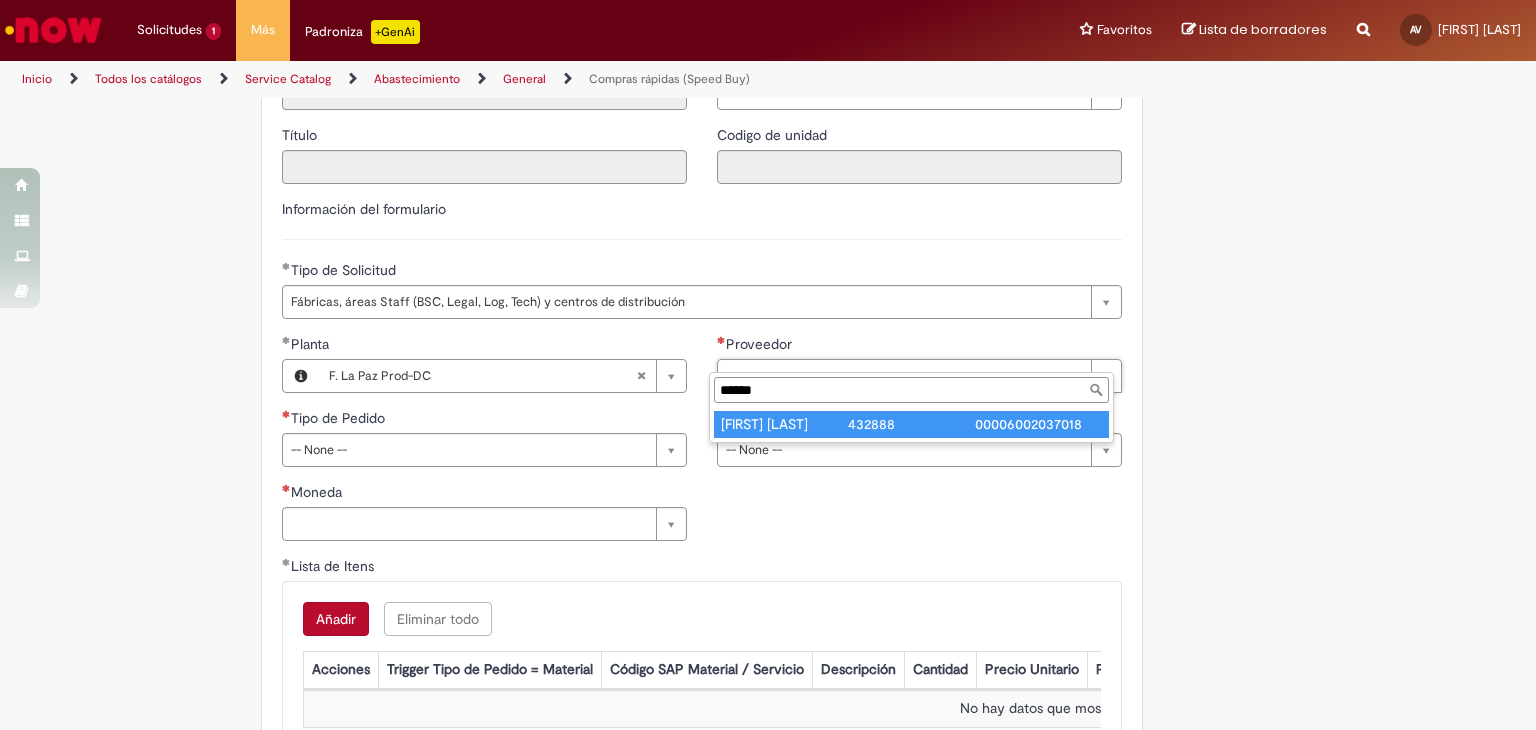 type on "******" 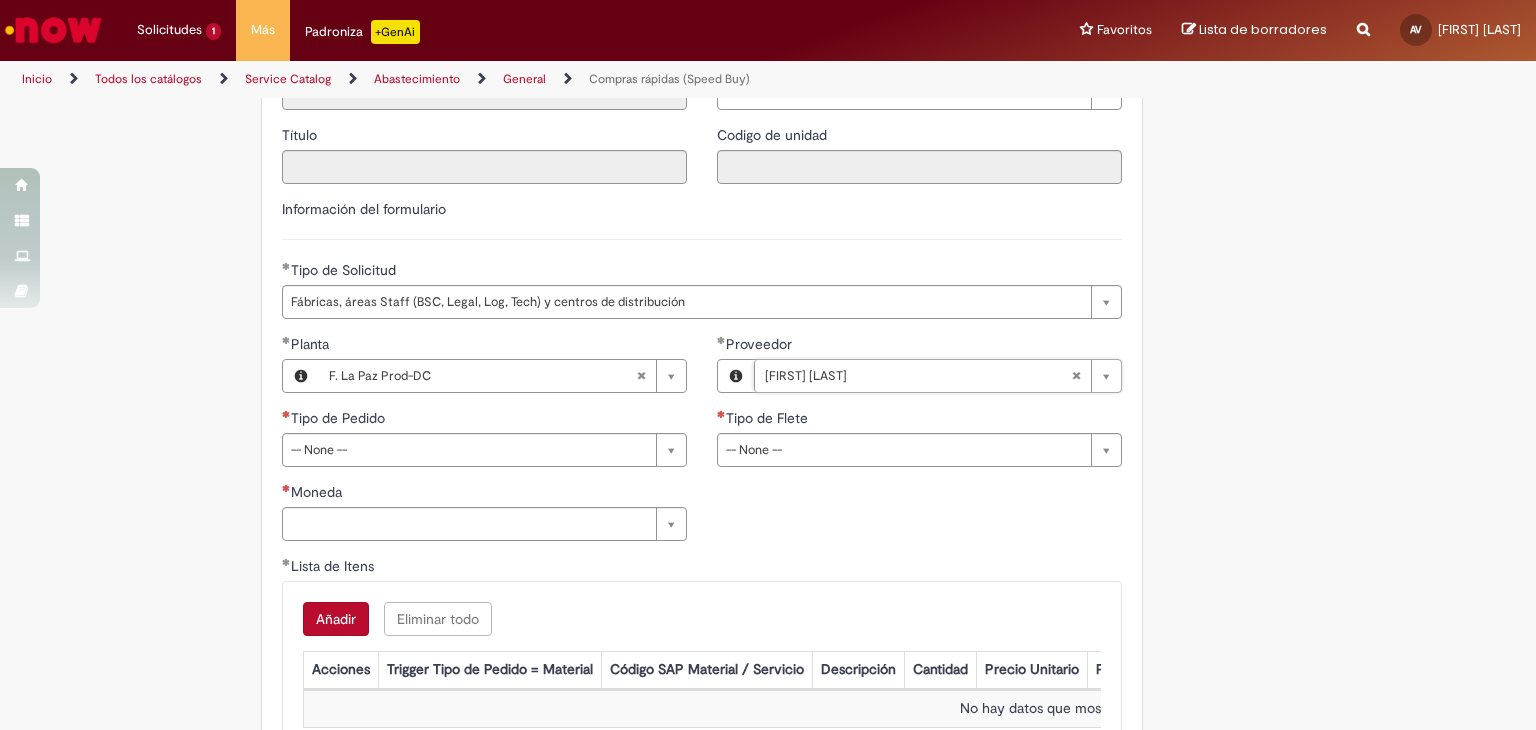 scroll, scrollTop: 2452, scrollLeft: 0, axis: vertical 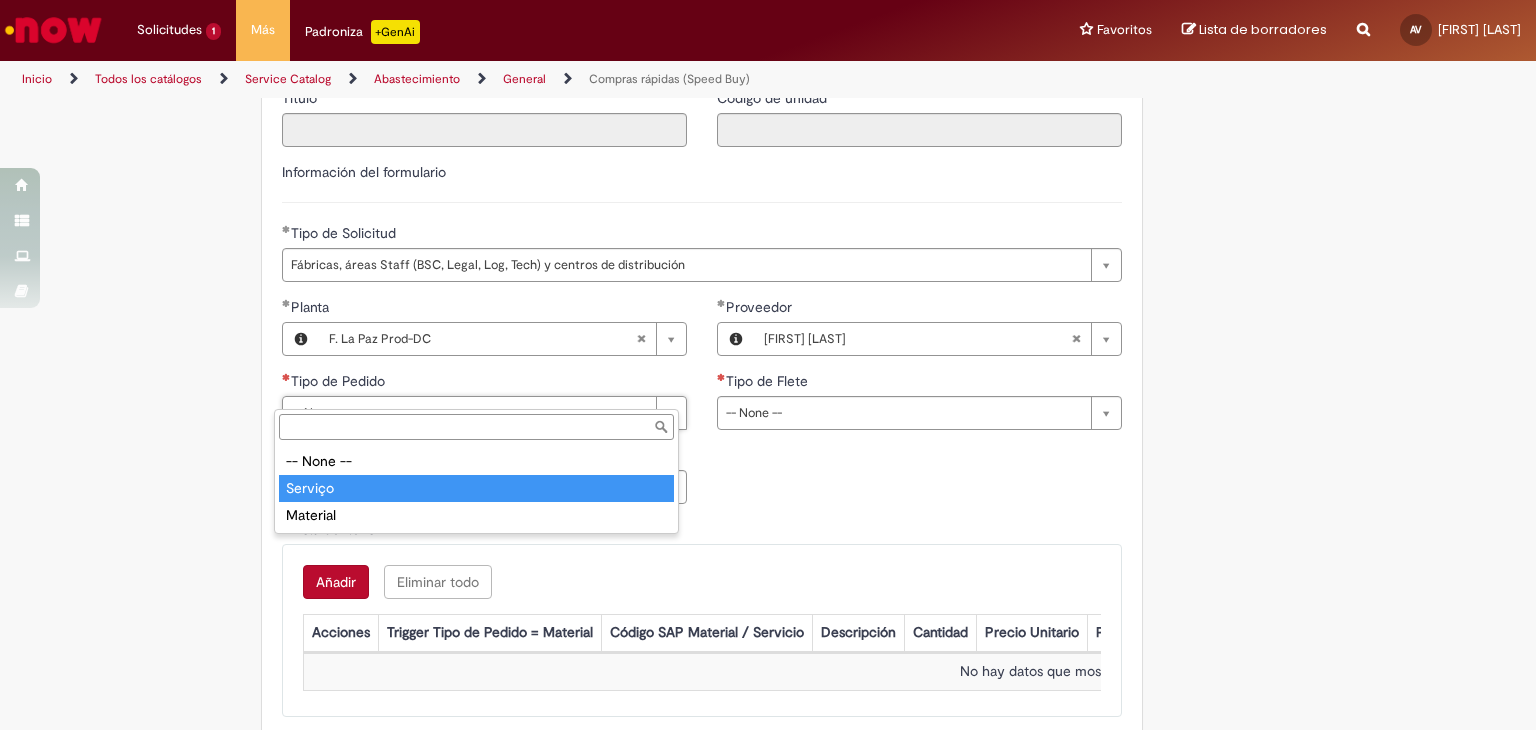 type on "*******" 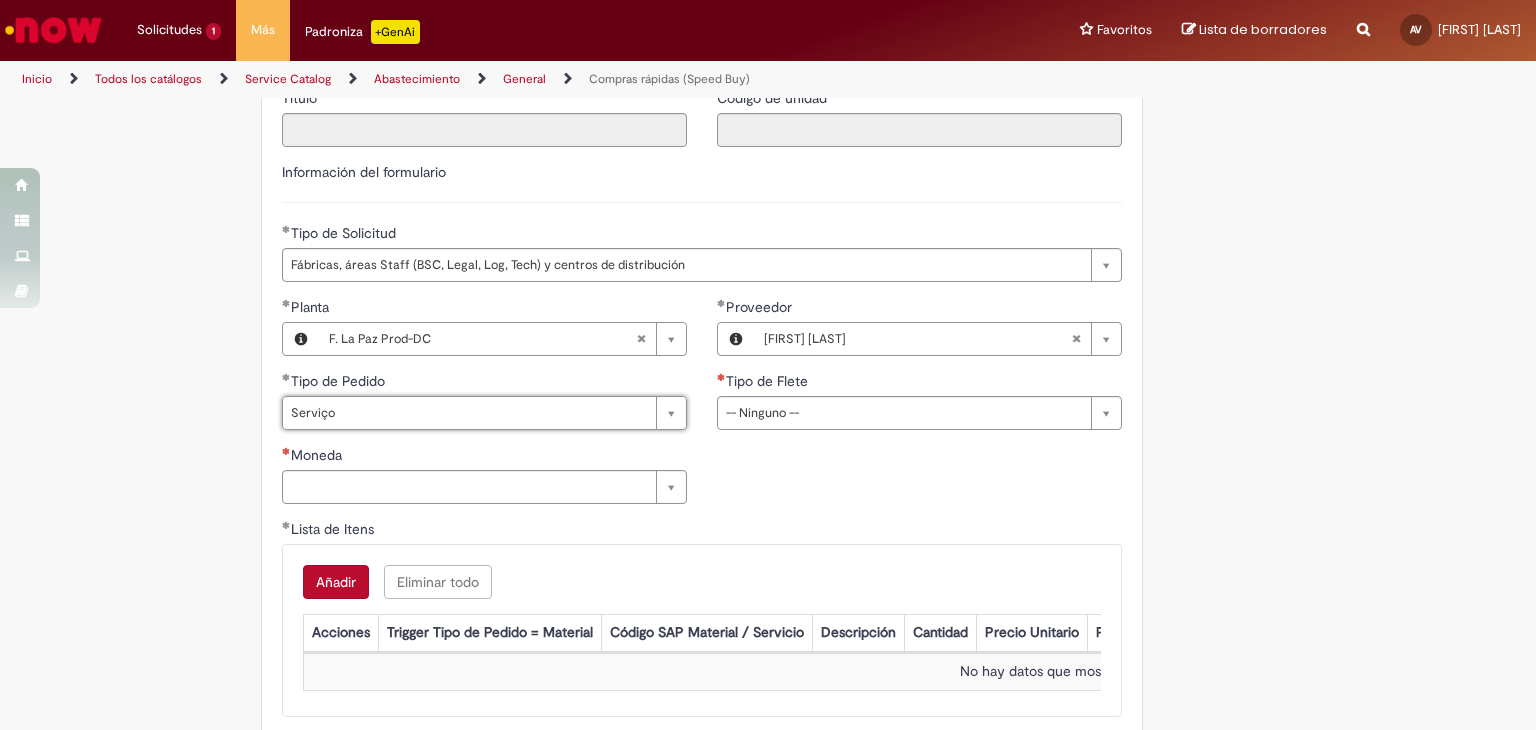 scroll, scrollTop: 2487, scrollLeft: 0, axis: vertical 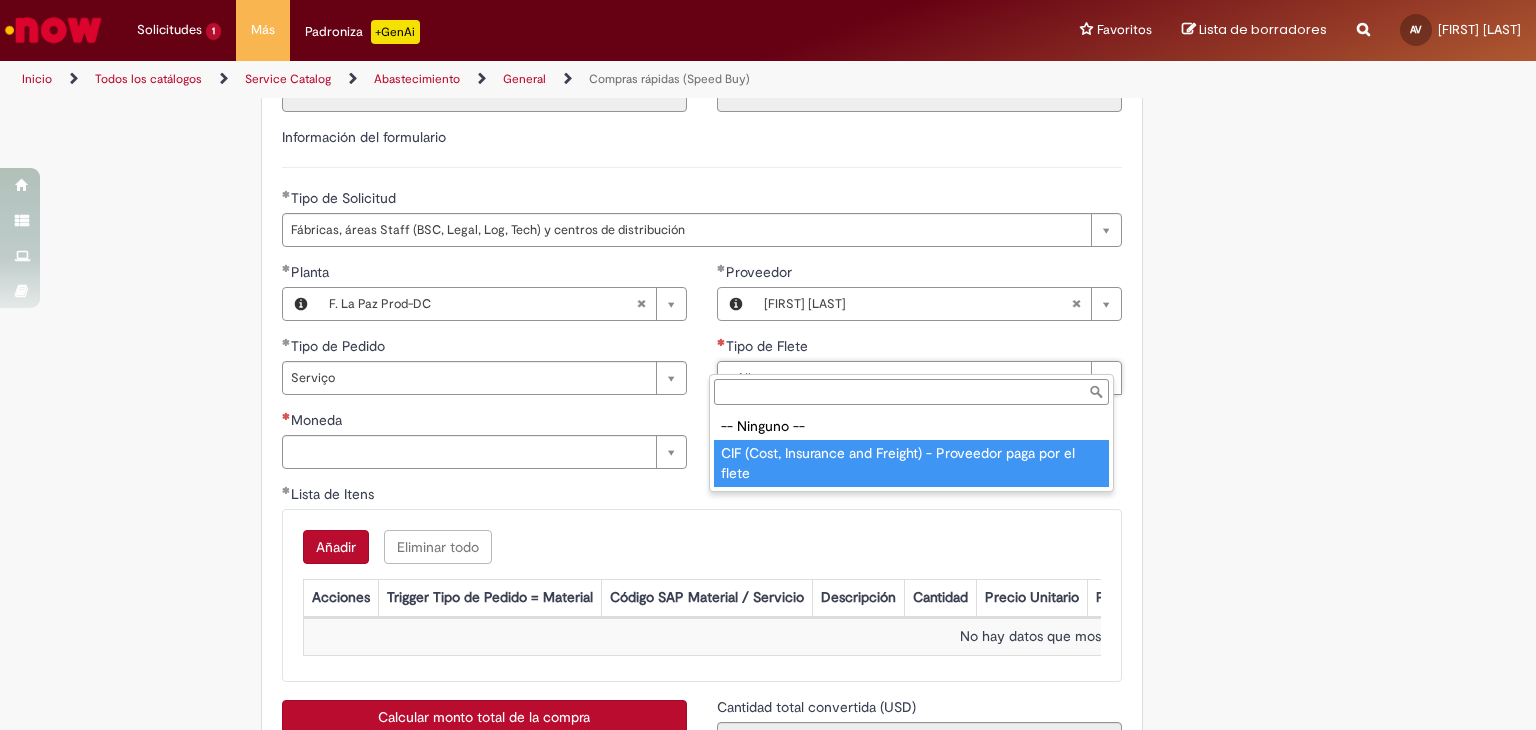 type on "**********" 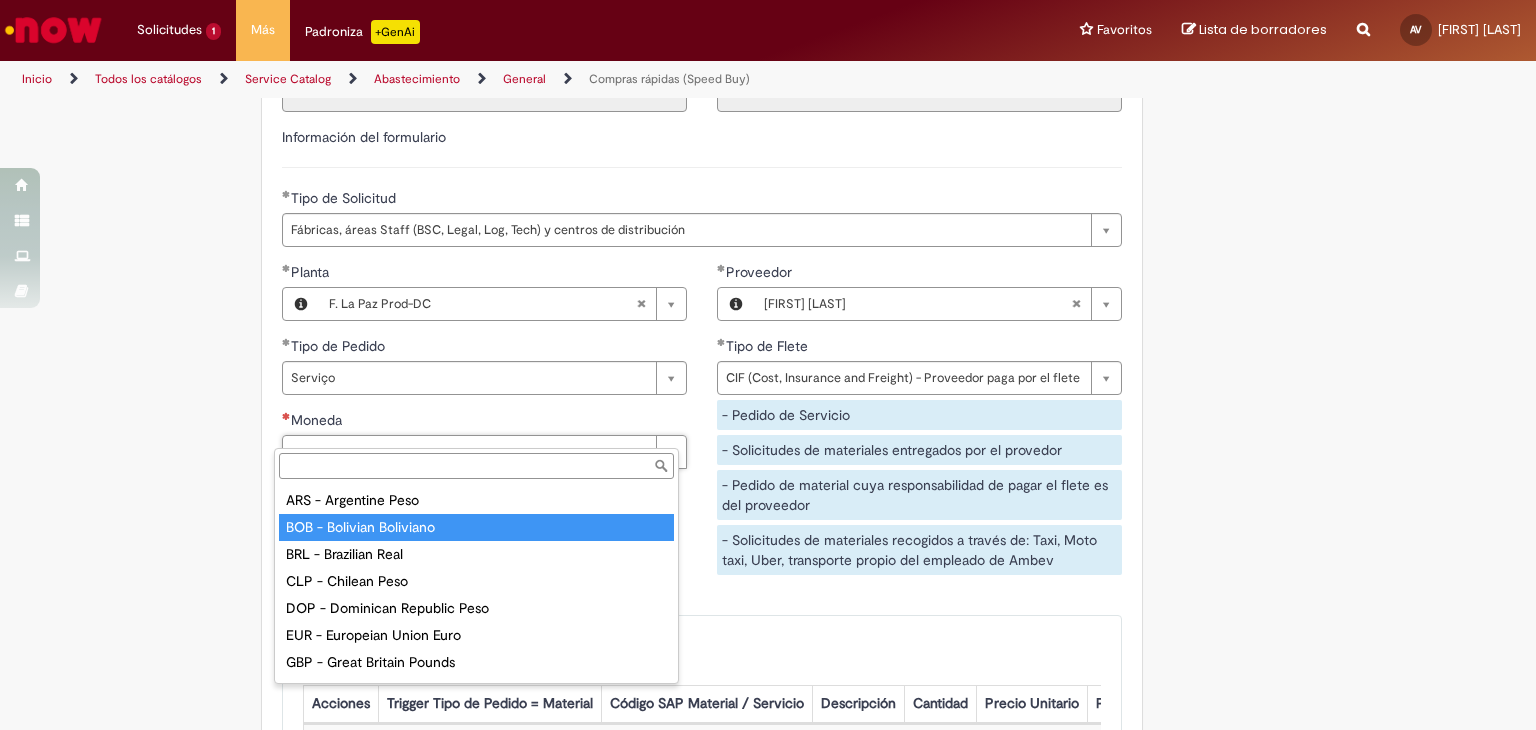type on "**********" 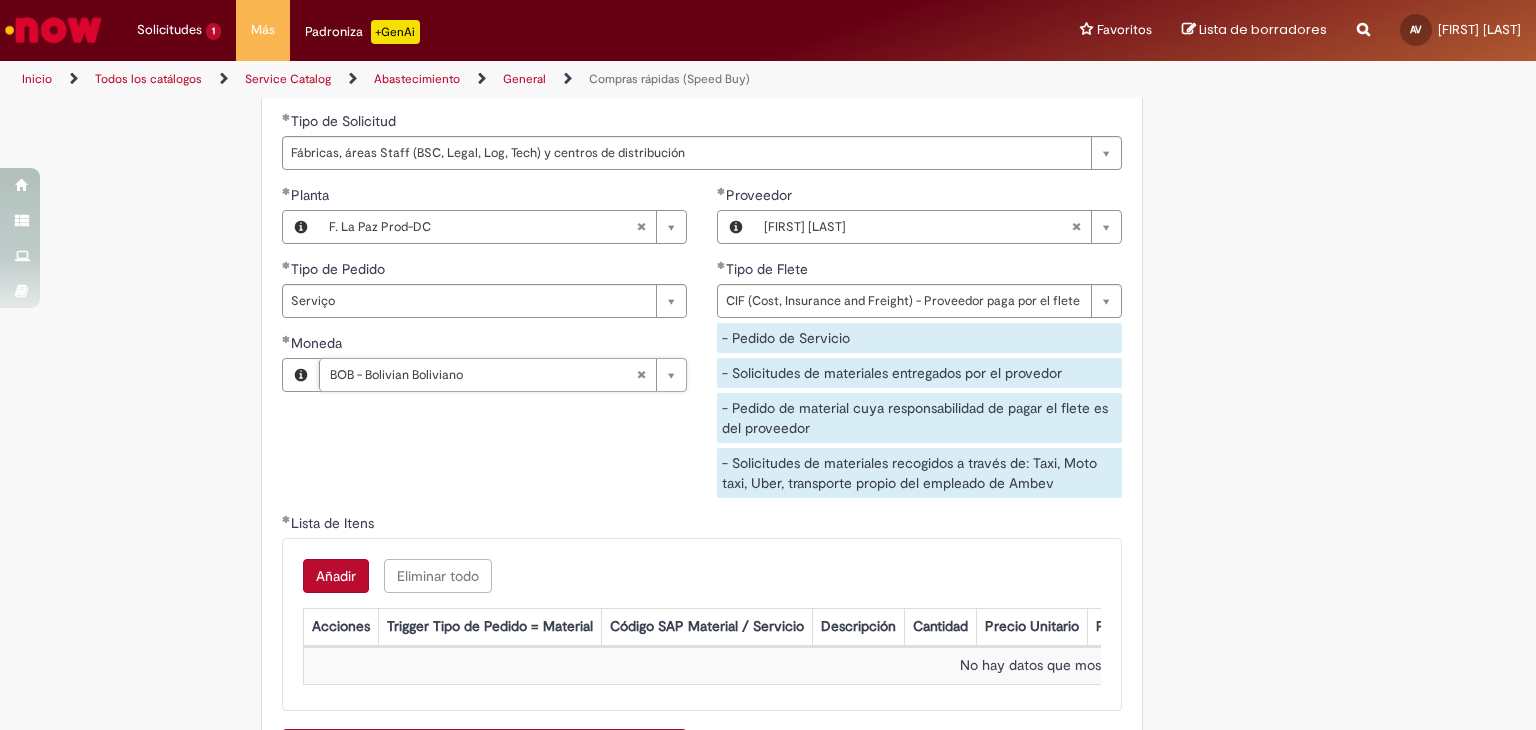 scroll, scrollTop: 2566, scrollLeft: 0, axis: vertical 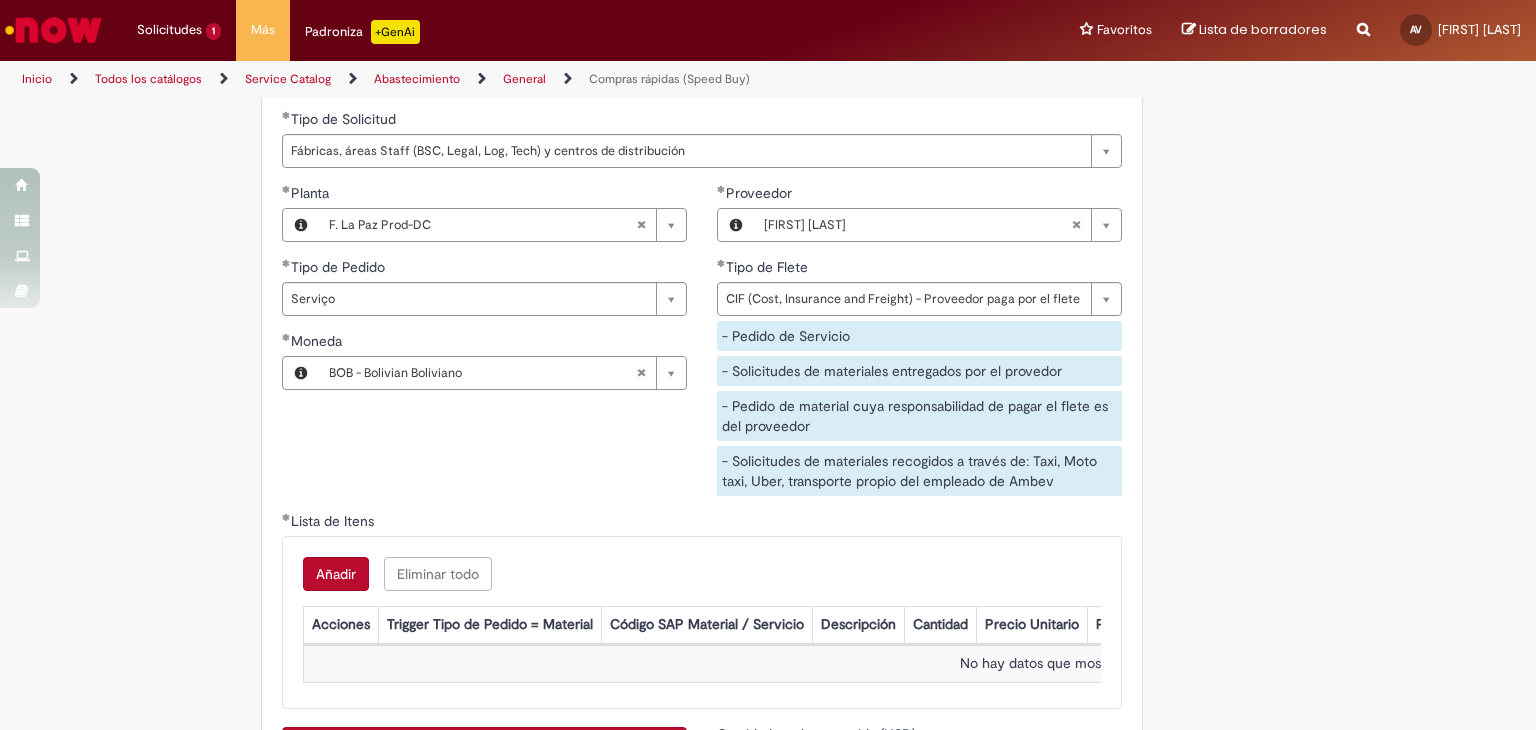click on "Añadir" at bounding box center (336, 574) 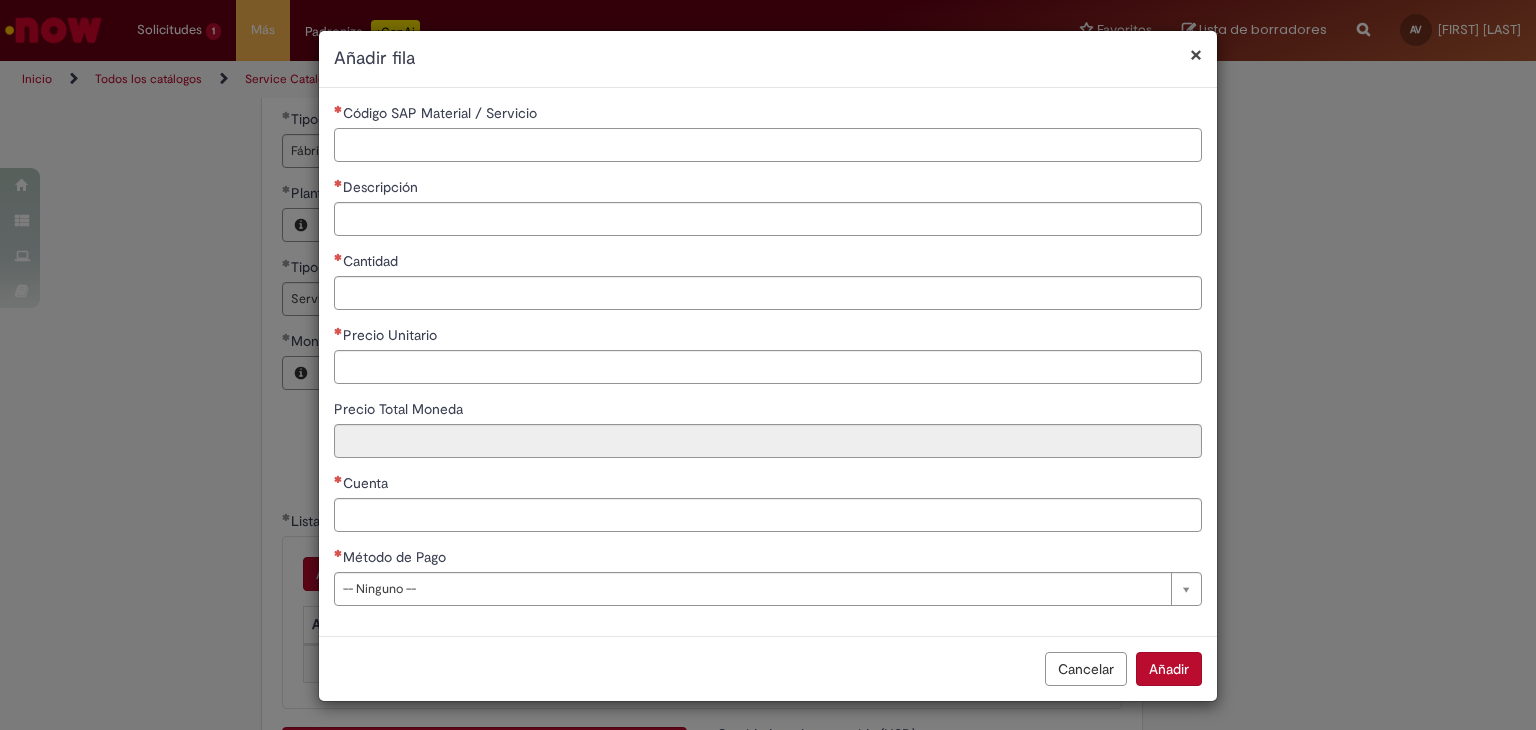 click on "Código SAP Material / Servicio" at bounding box center (768, 145) 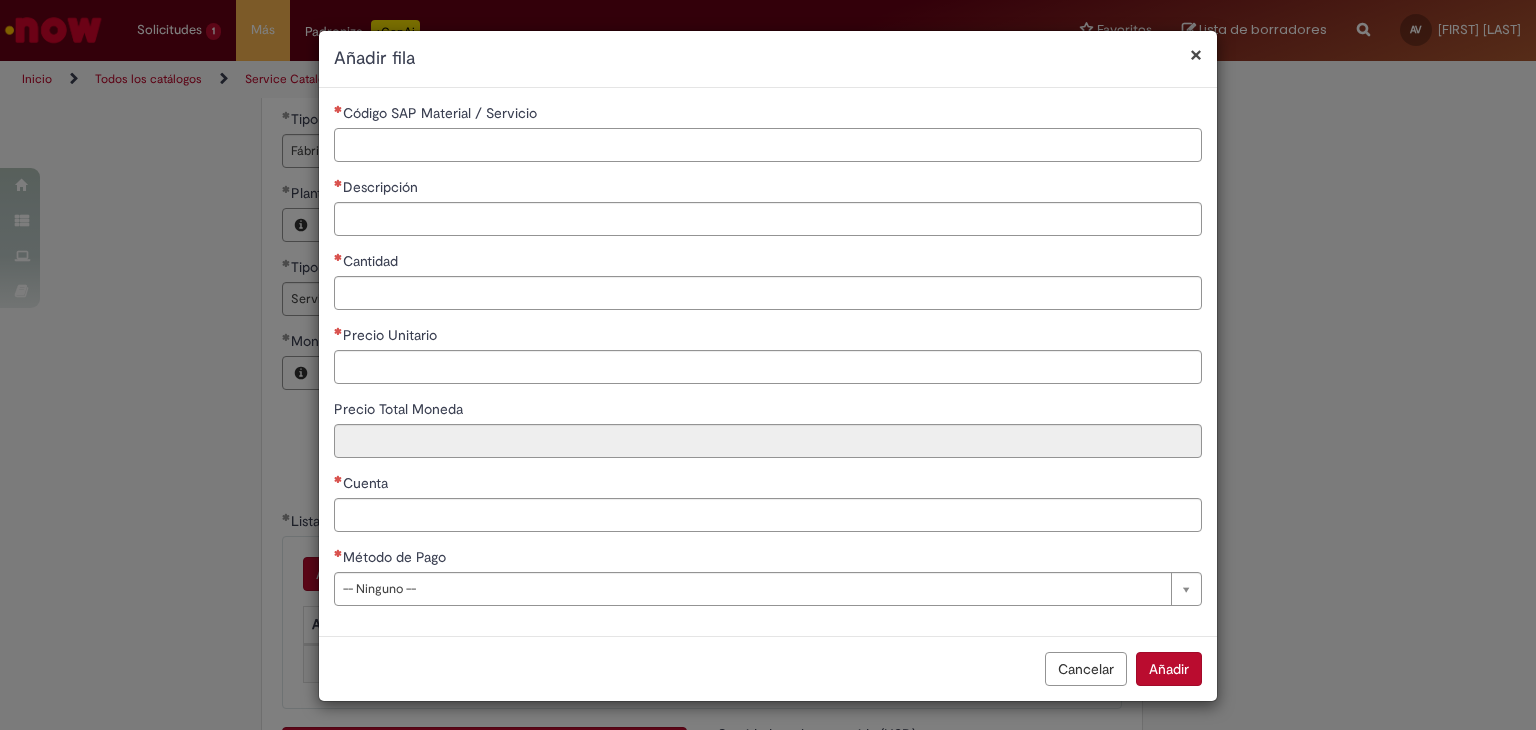 paste on "*******" 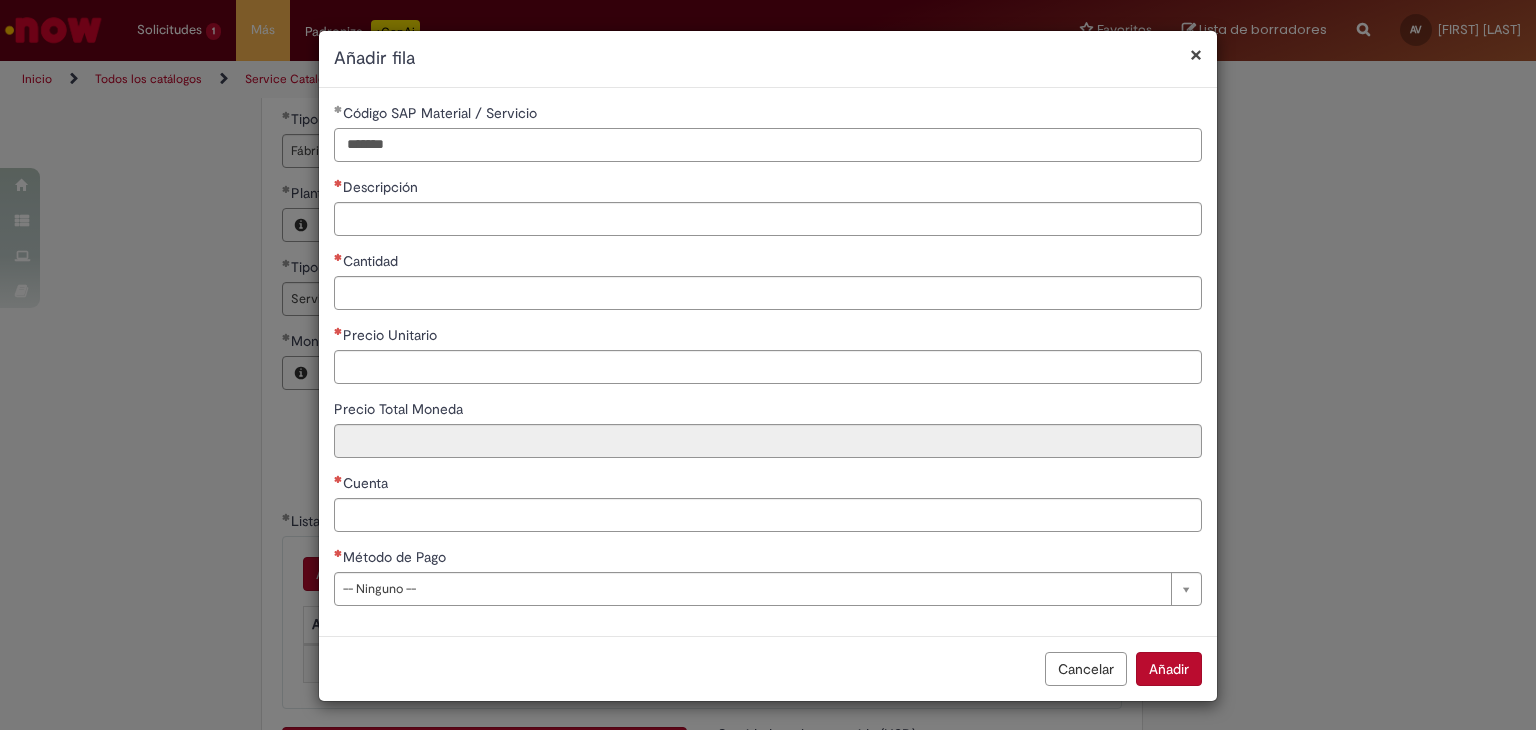 type on "*******" 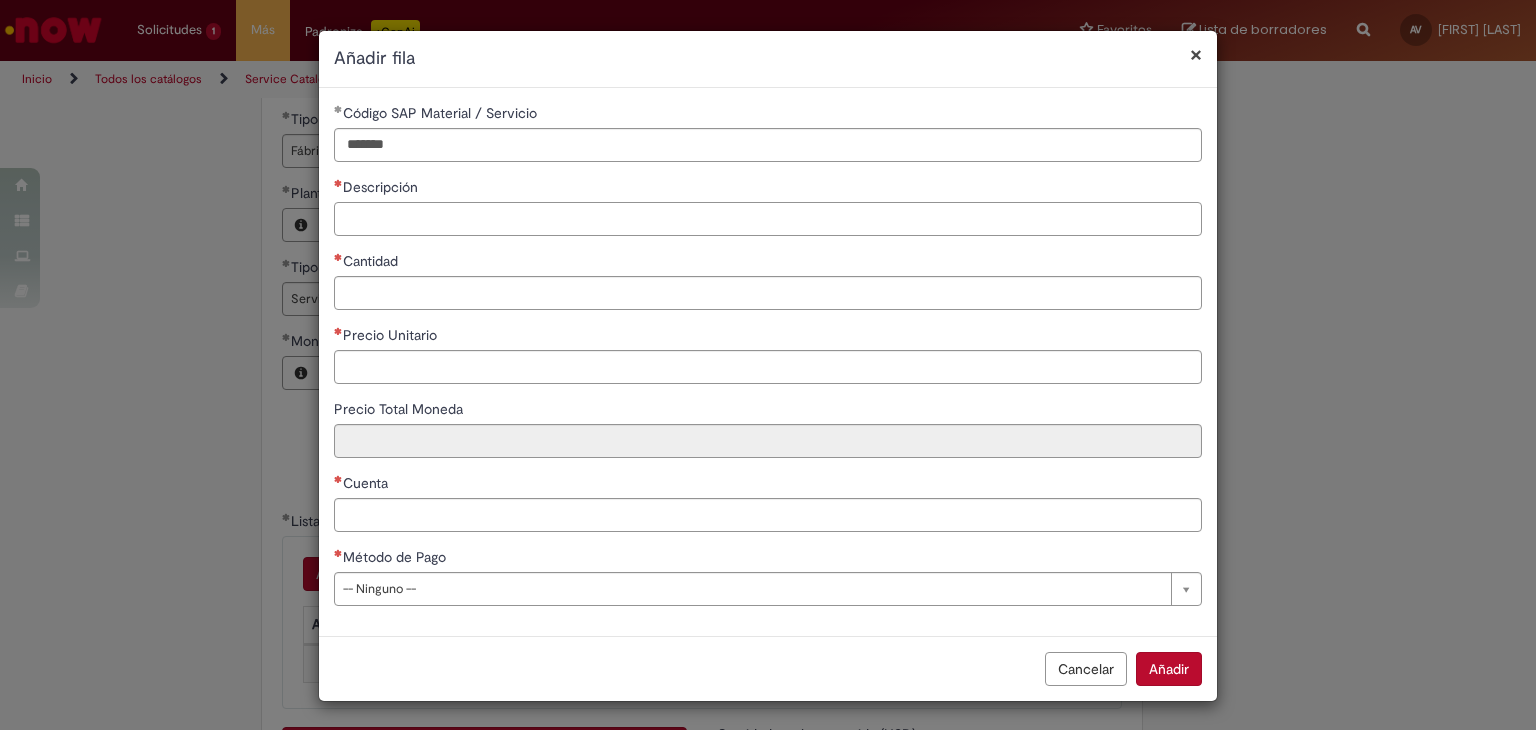 click on "Descripción" at bounding box center [768, 219] 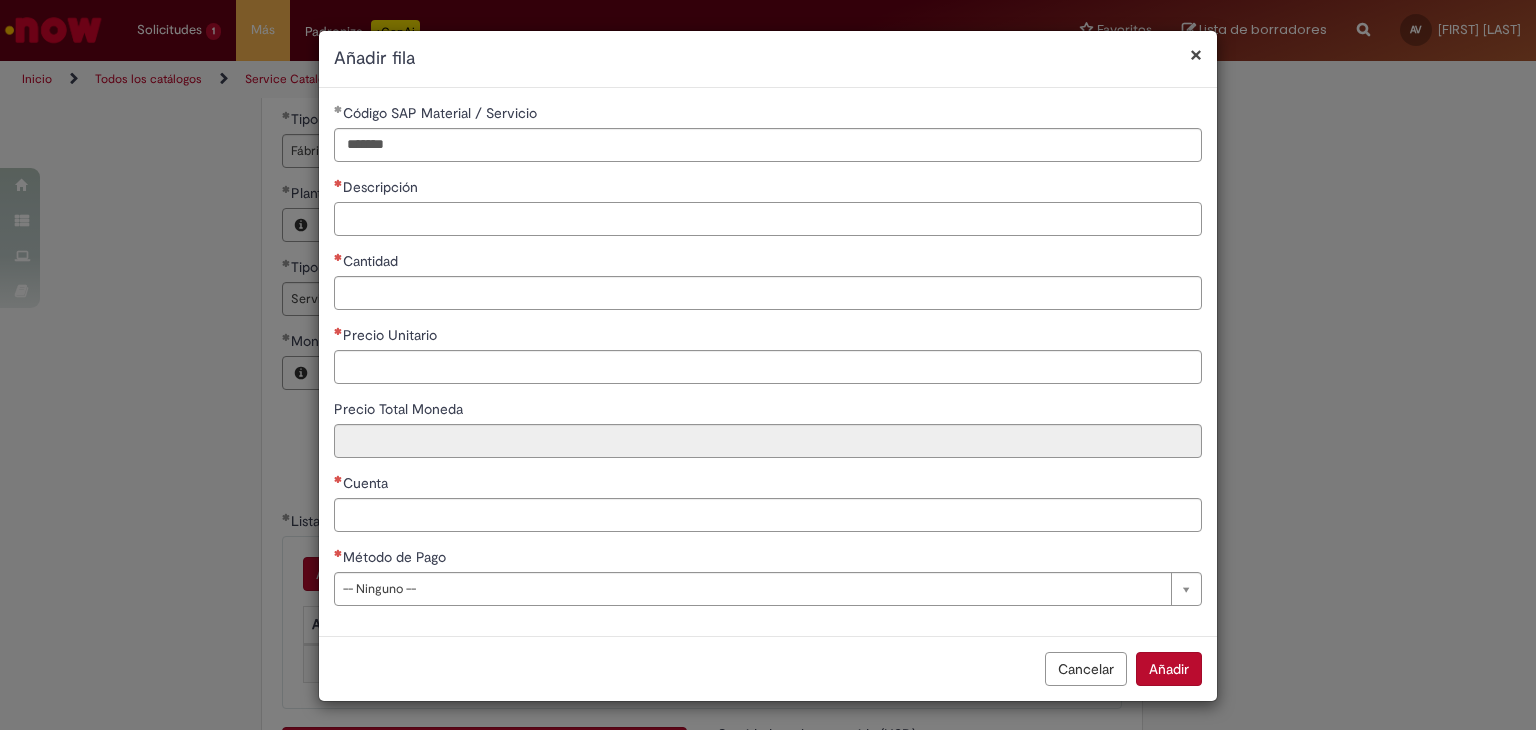 paste on "**********" 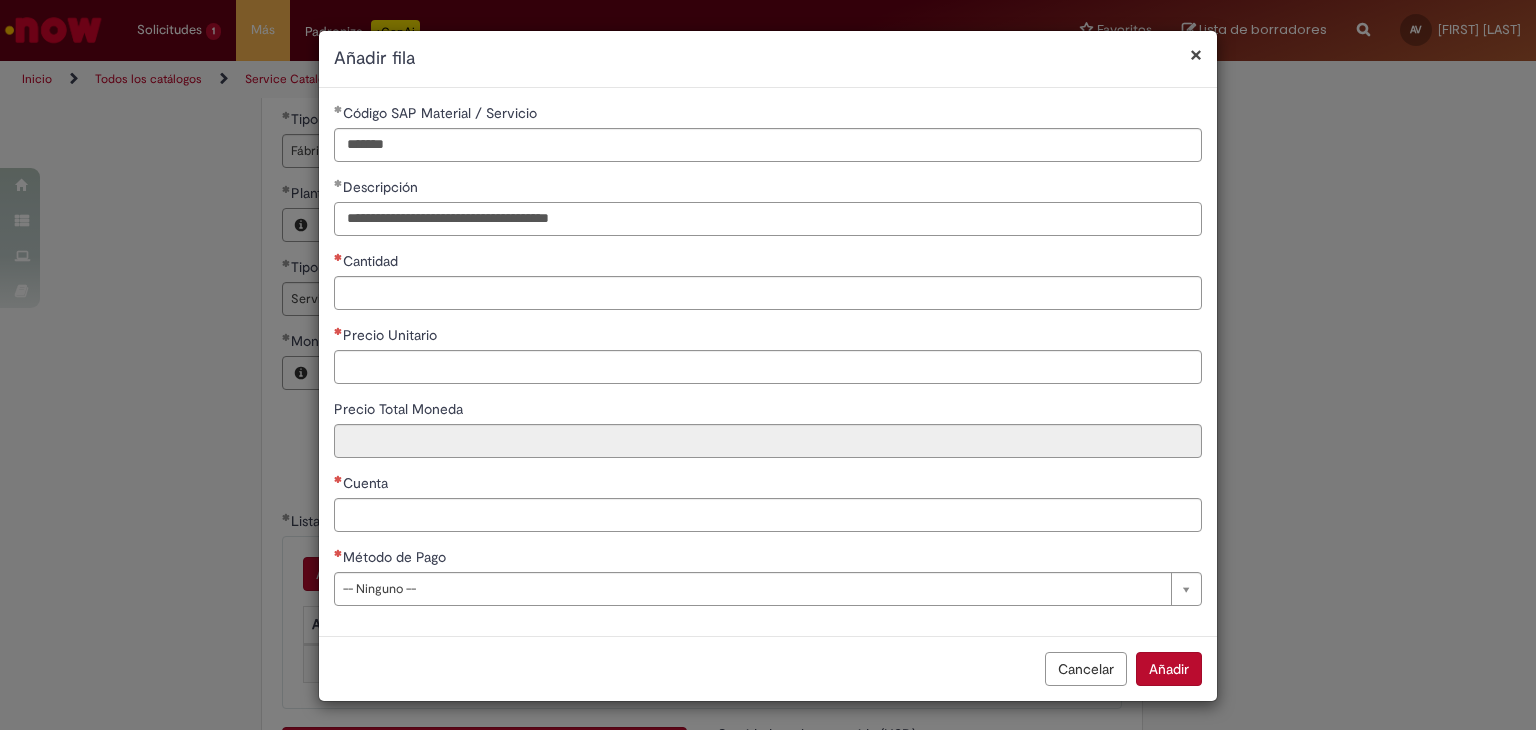 type on "**********" 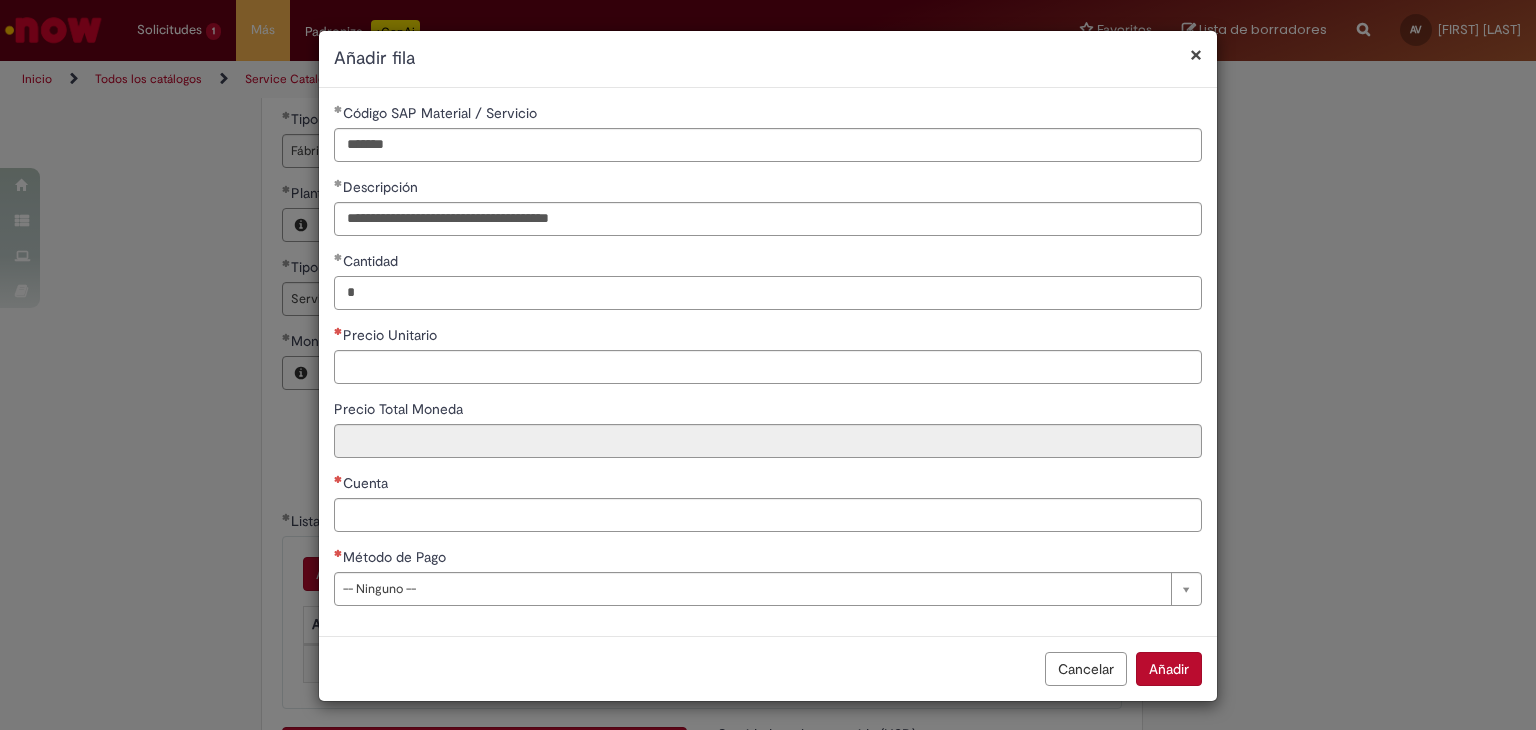 click on "*" at bounding box center (768, 293) 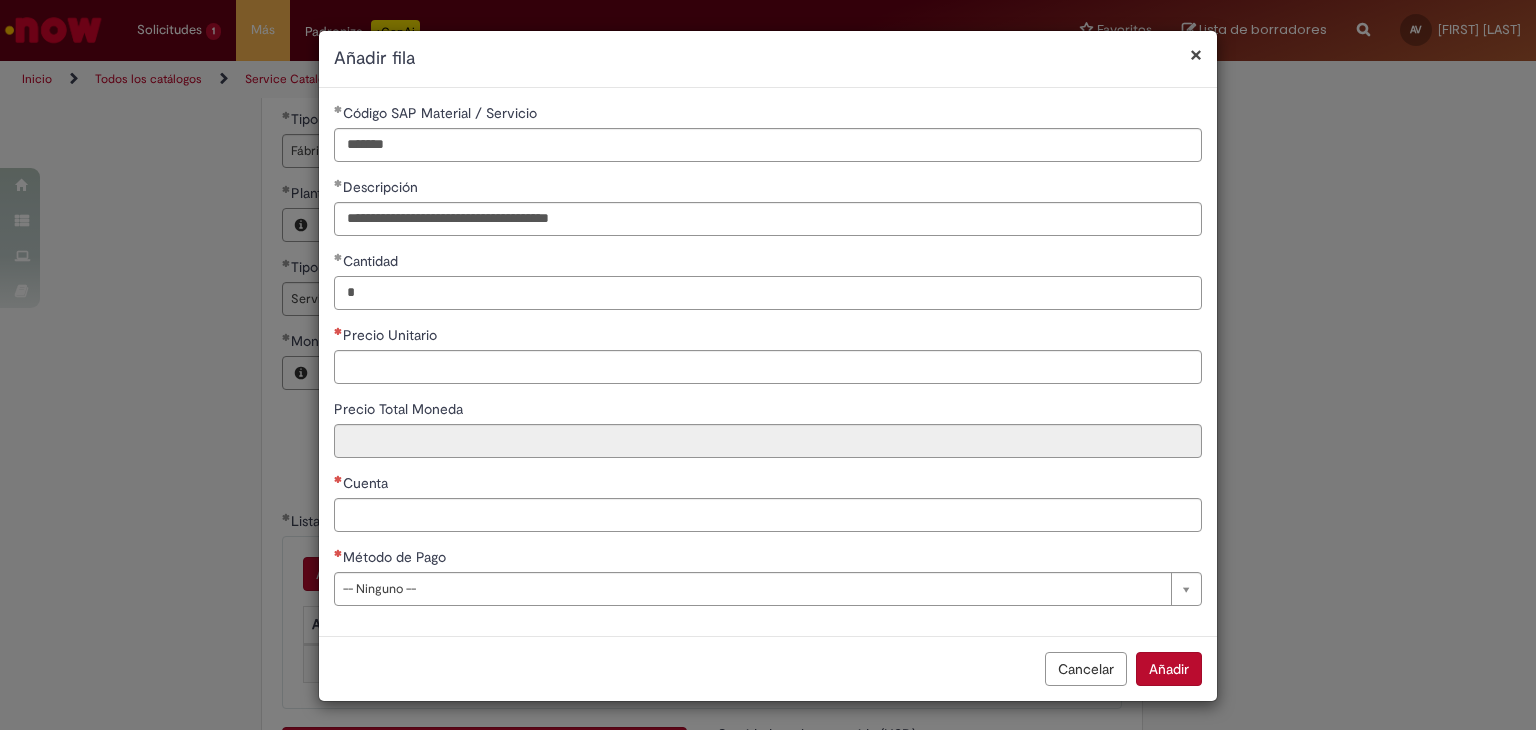 type on "*" 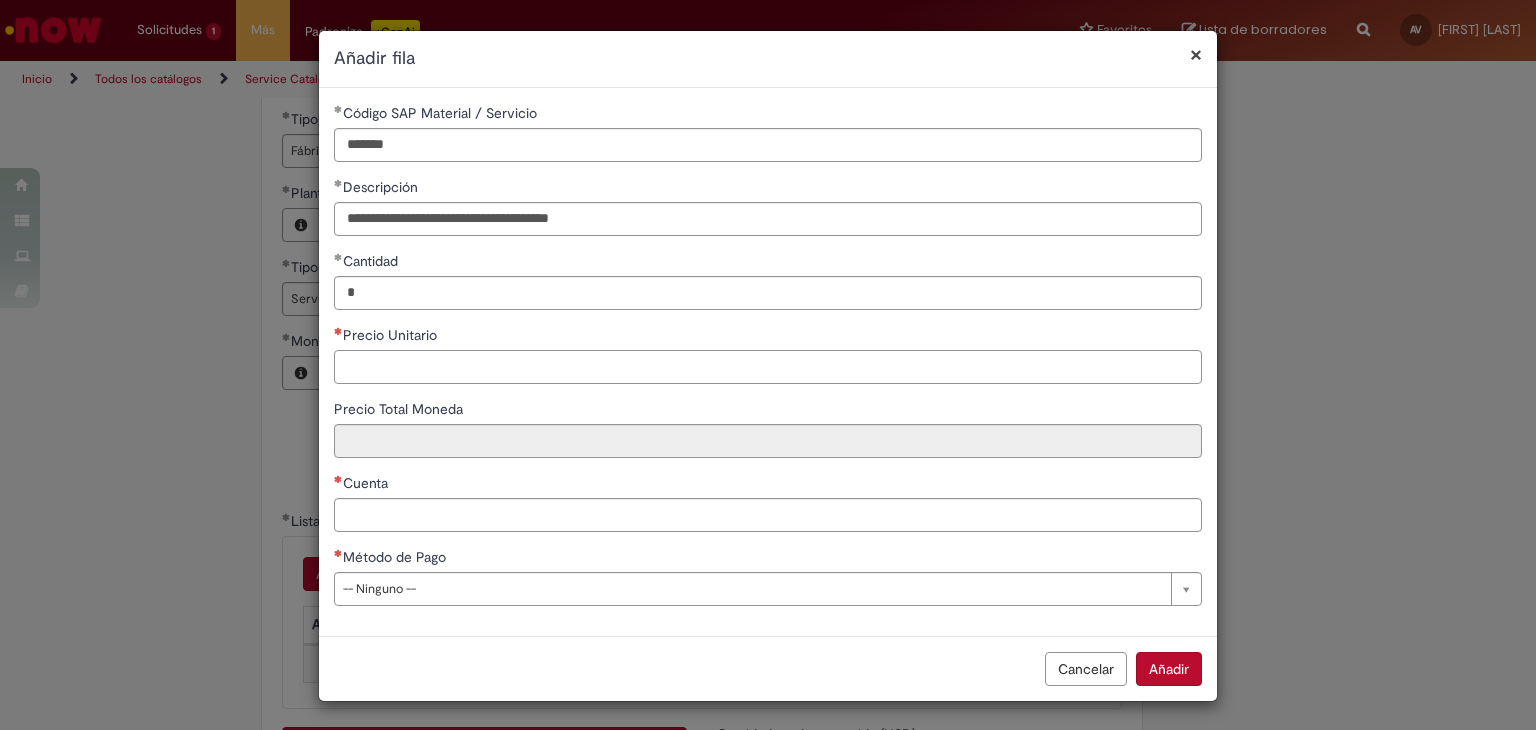 click on "Precio Unitario" at bounding box center (768, 367) 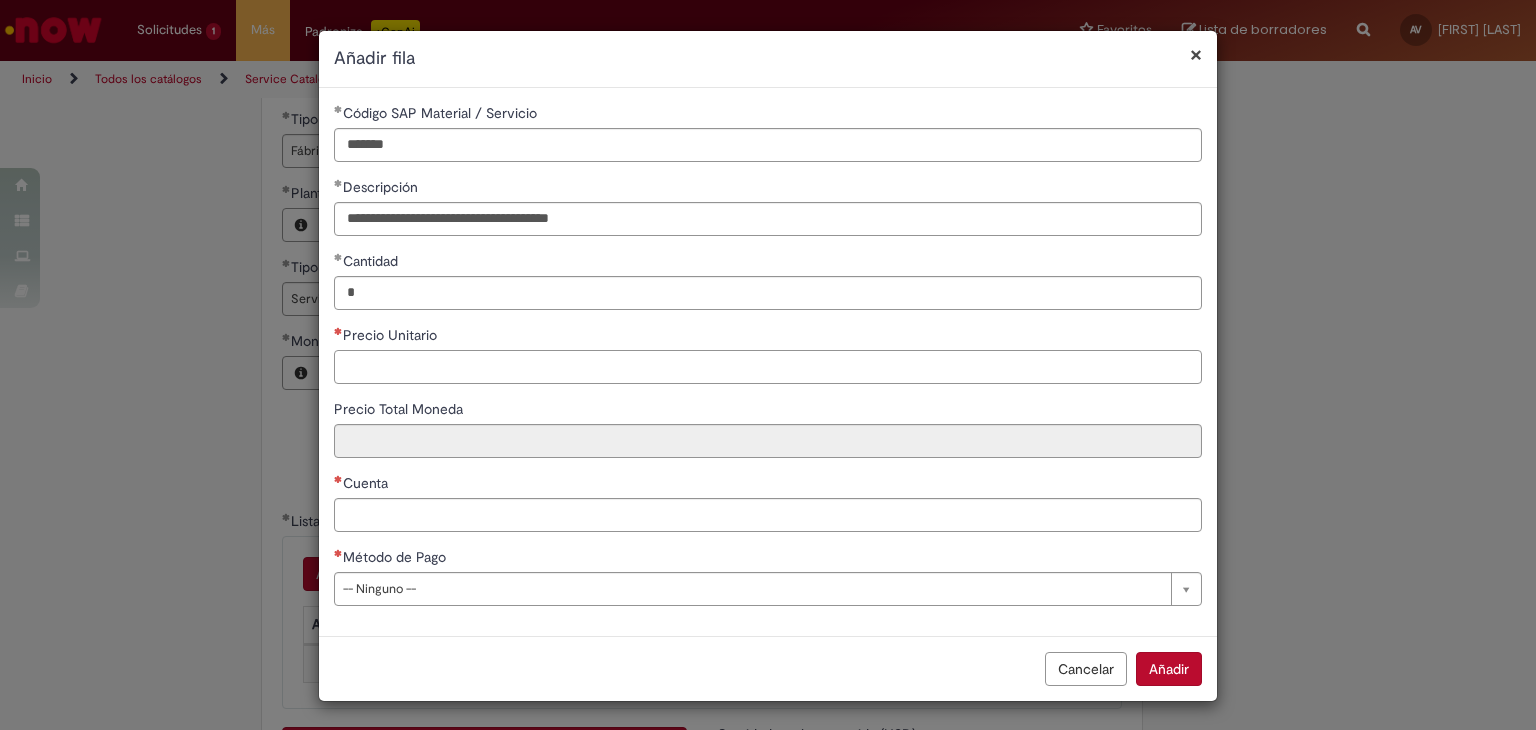 paste on "******" 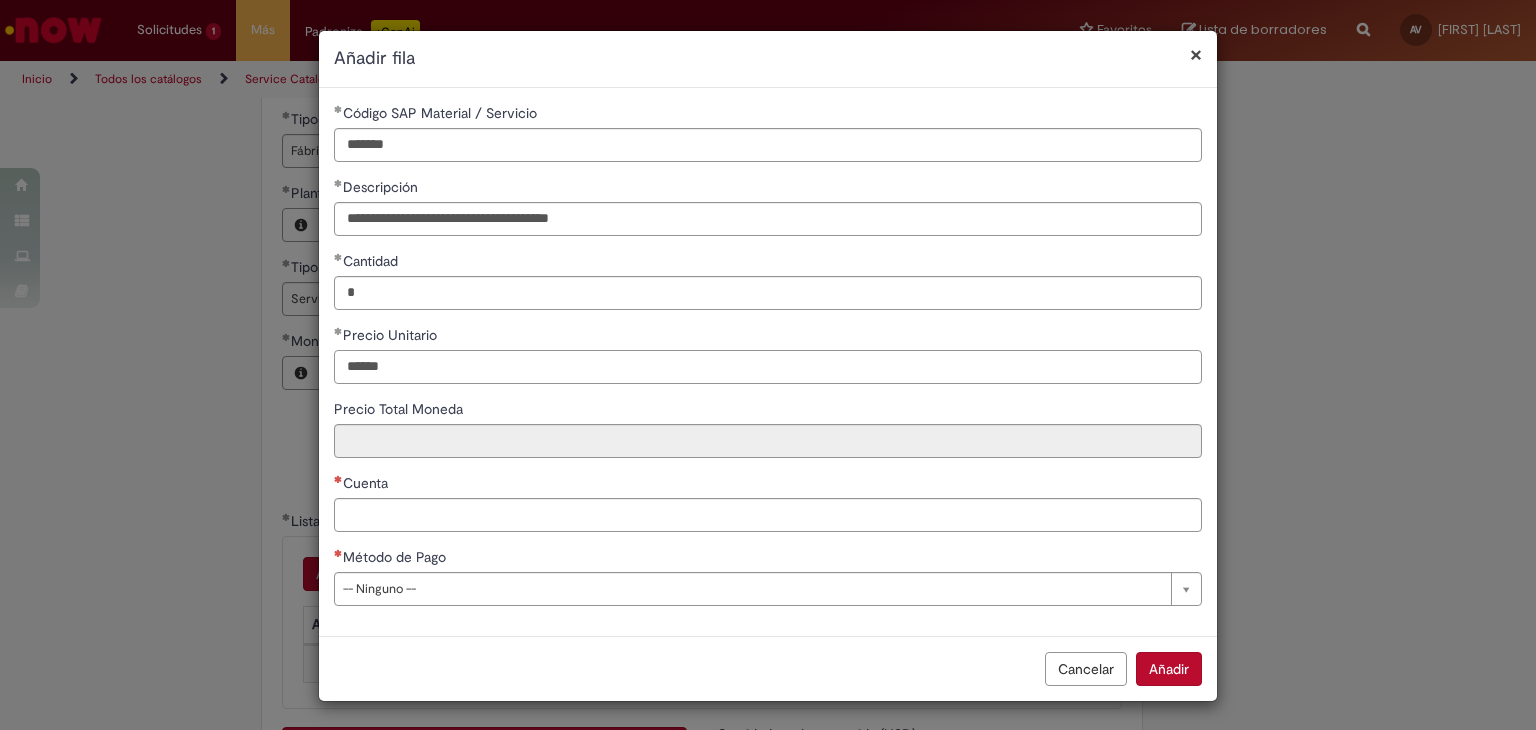 type on "******" 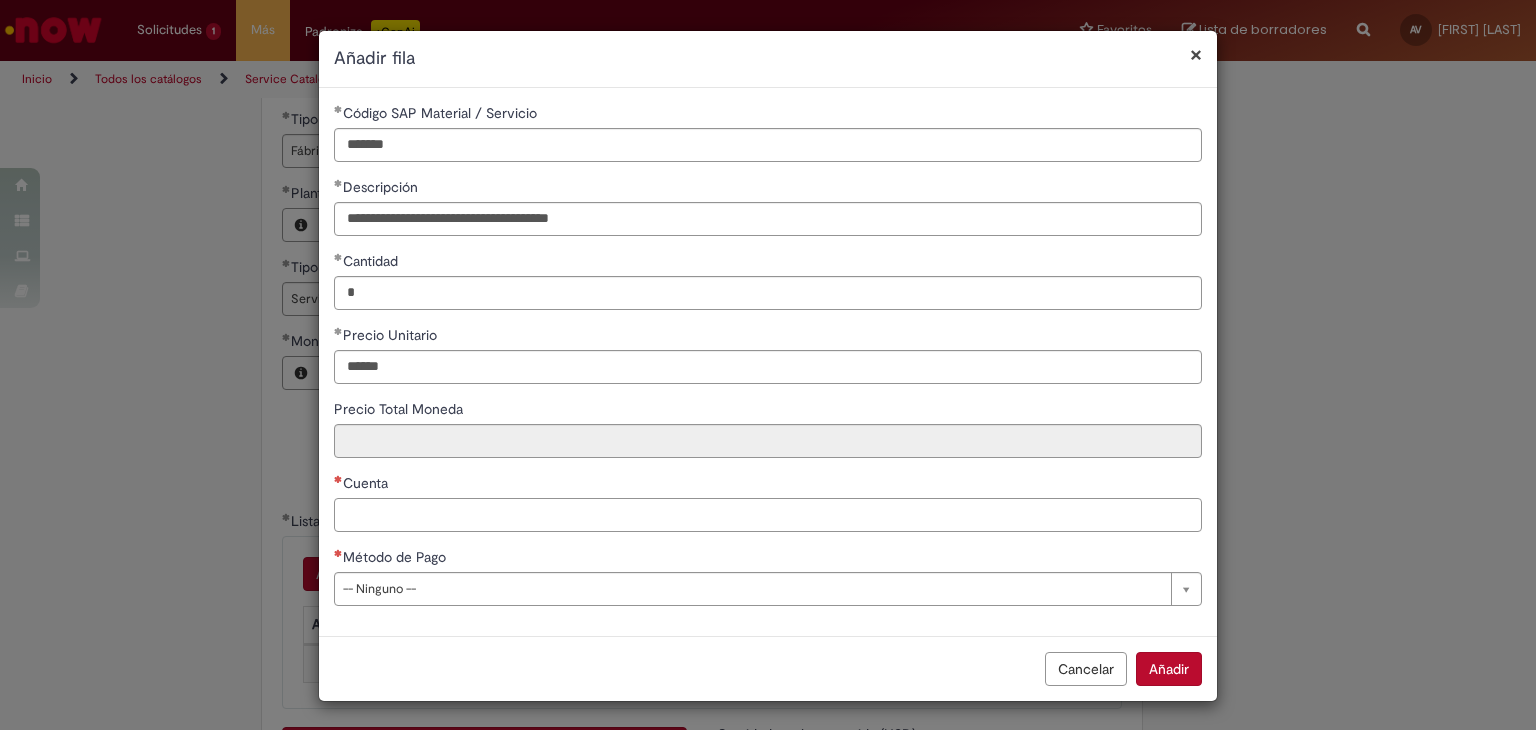 type on "******" 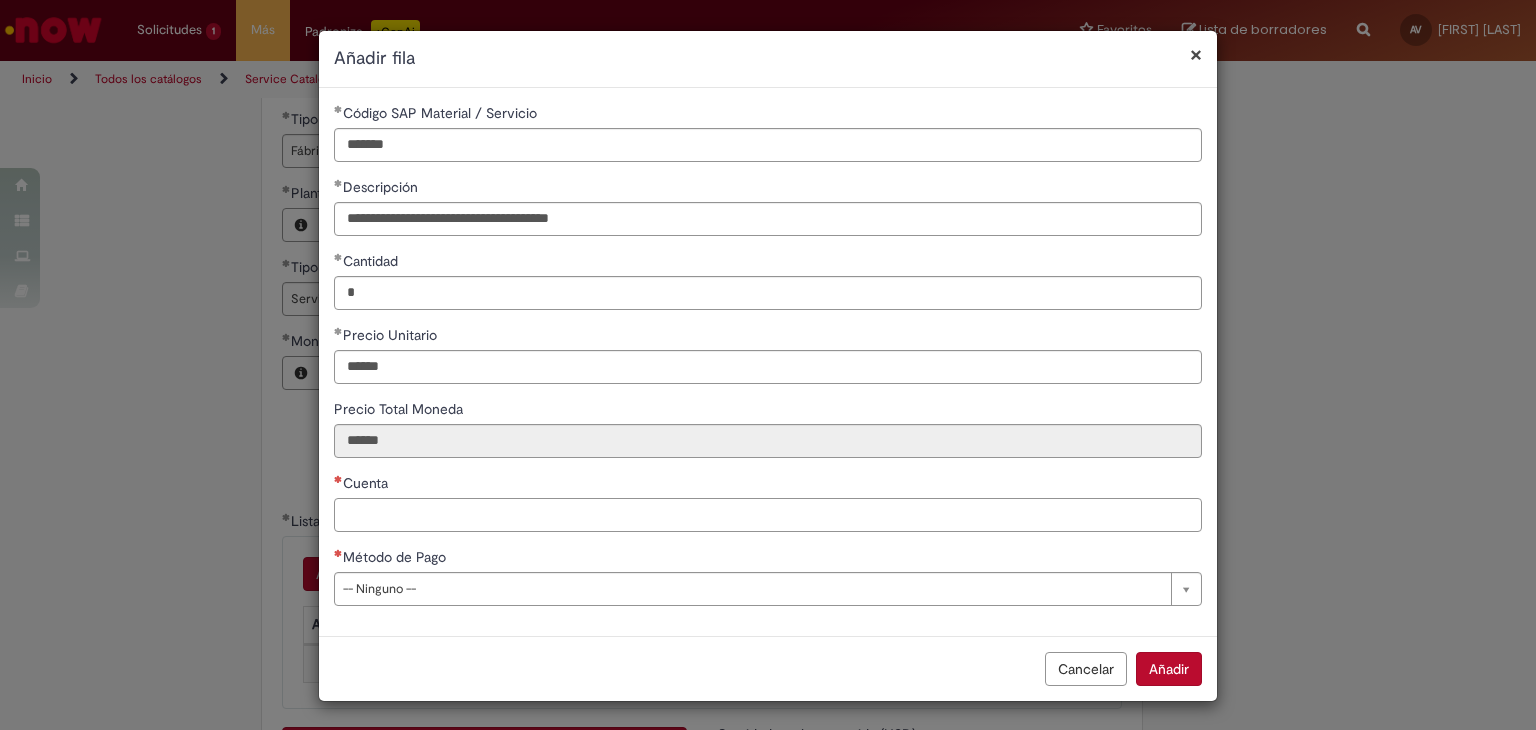 click on "Cuenta" at bounding box center (768, 515) 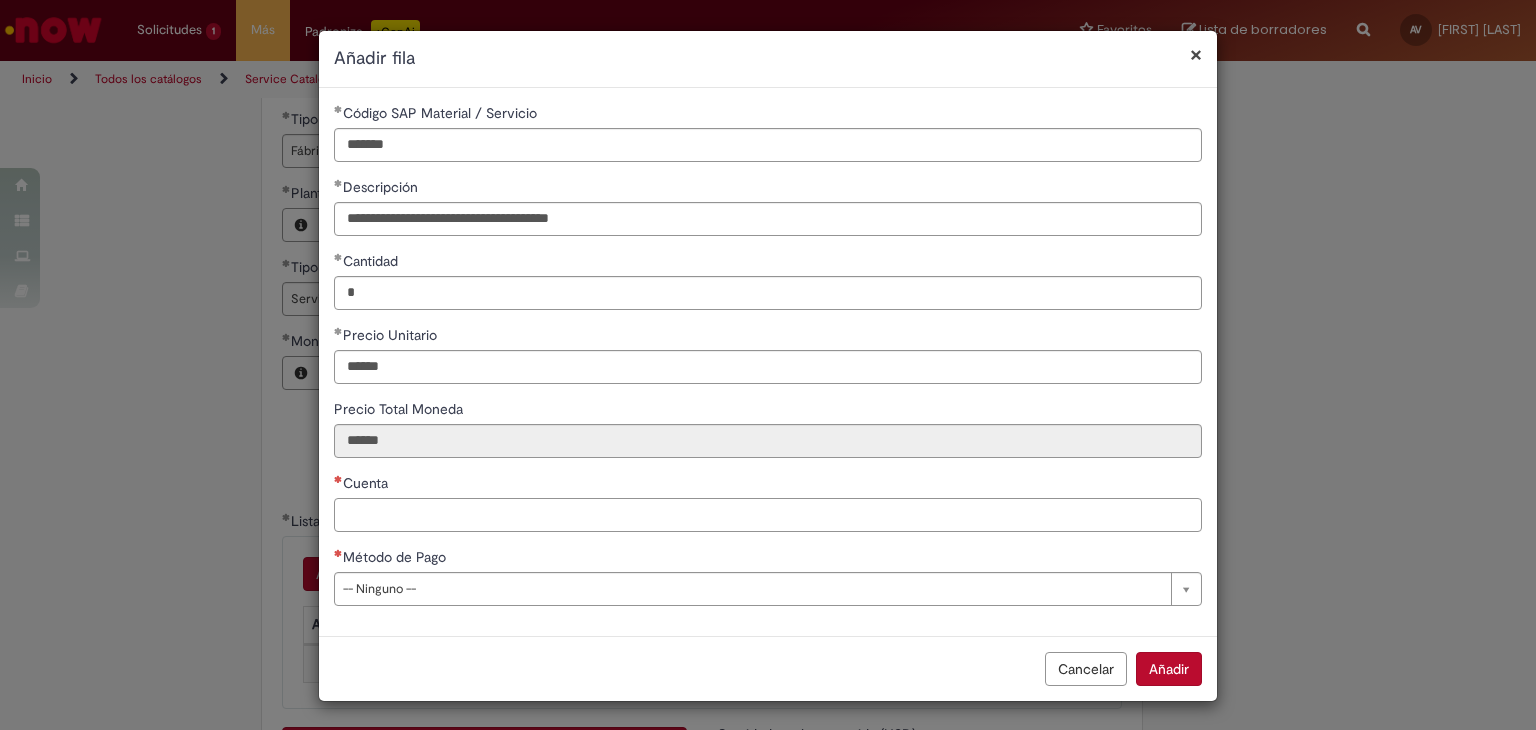 paste on "*******" 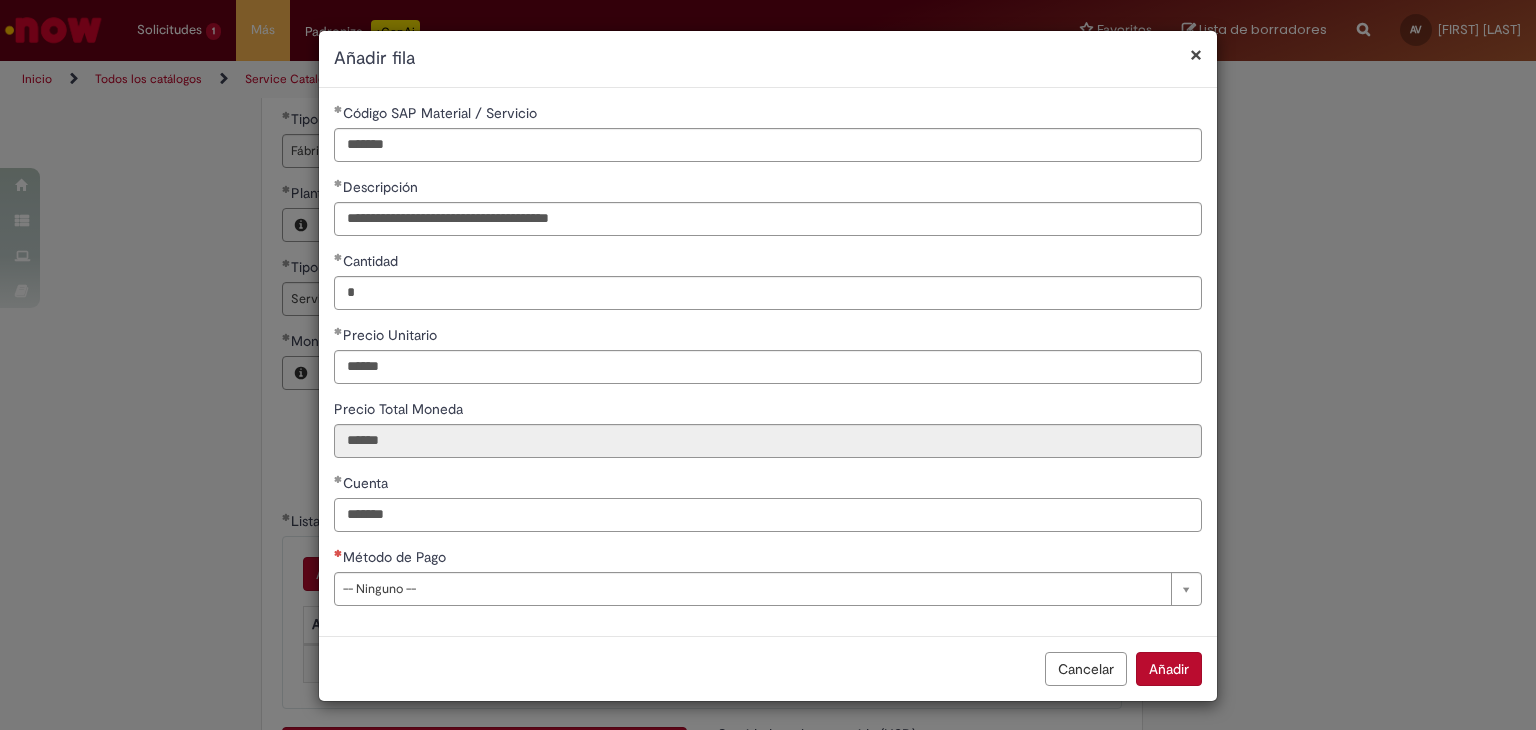 scroll, scrollTop: 0, scrollLeft: 0, axis: both 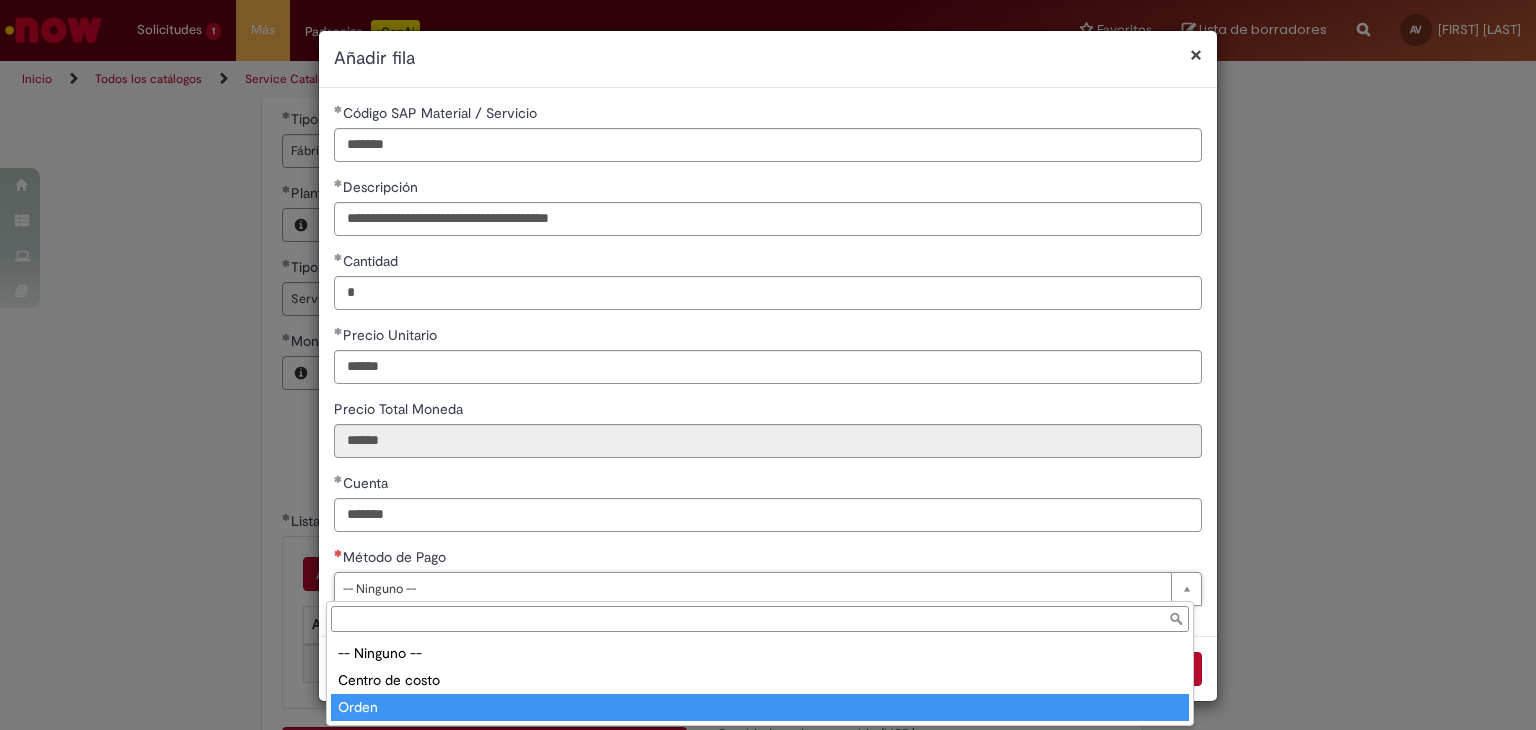 type on "*****" 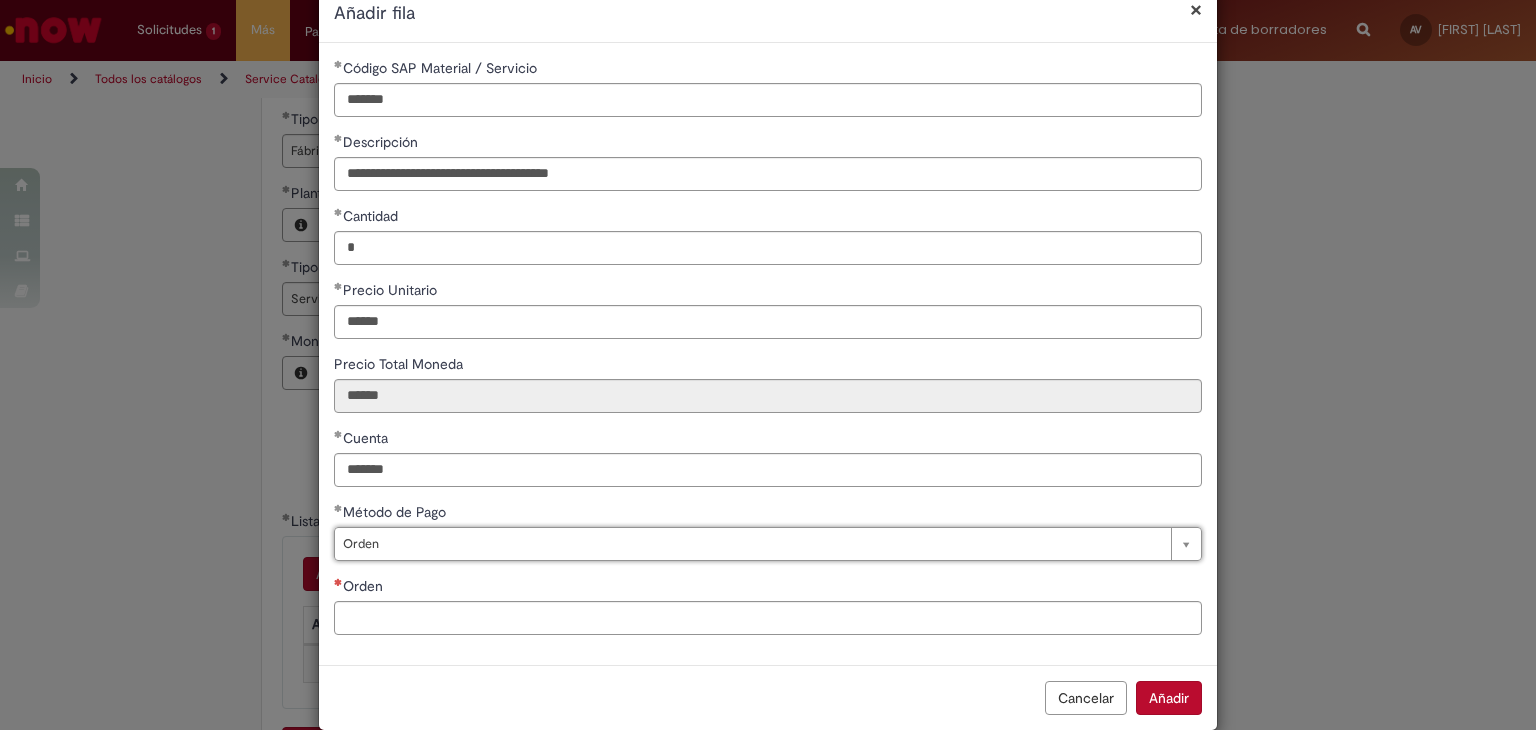 scroll, scrollTop: 75, scrollLeft: 0, axis: vertical 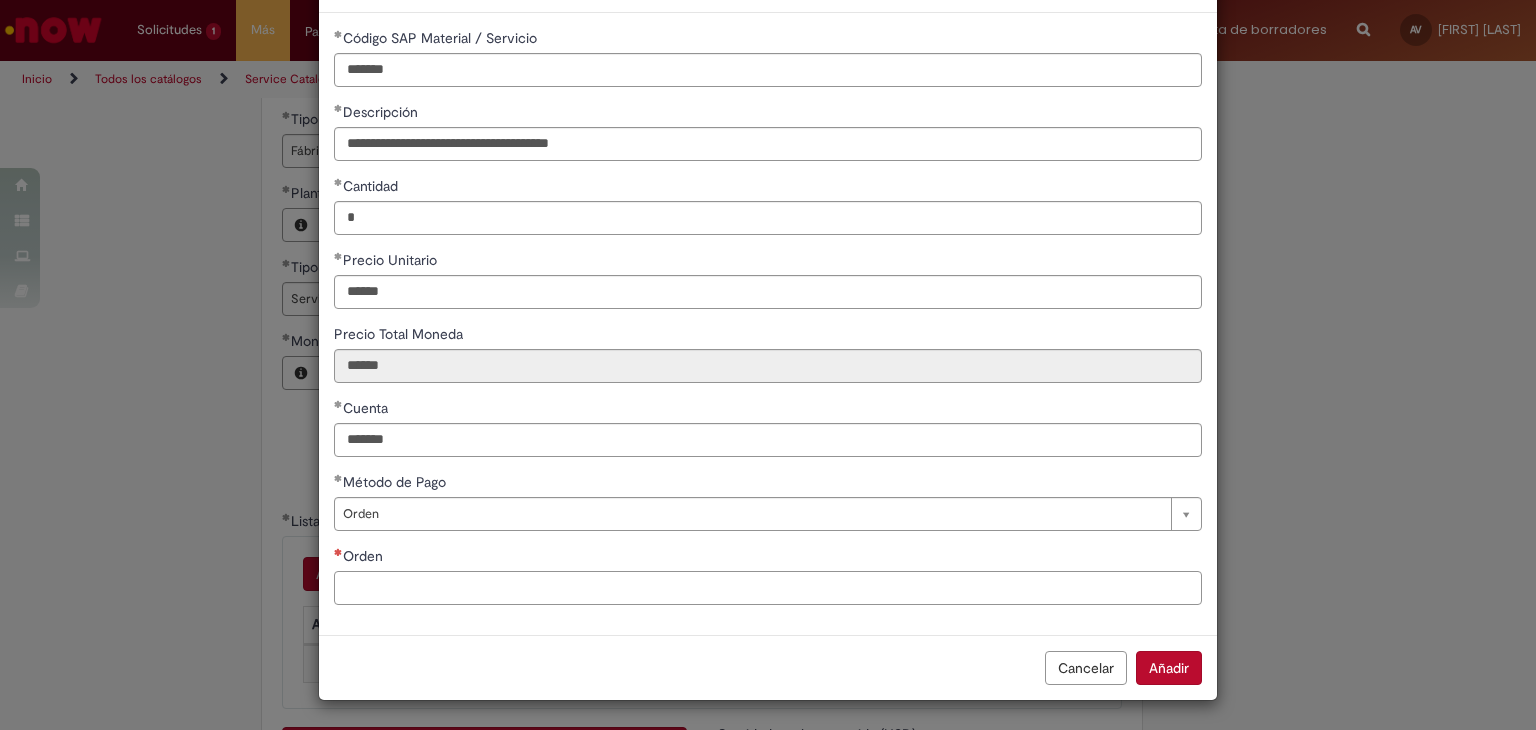 click on "Orden" at bounding box center [768, 588] 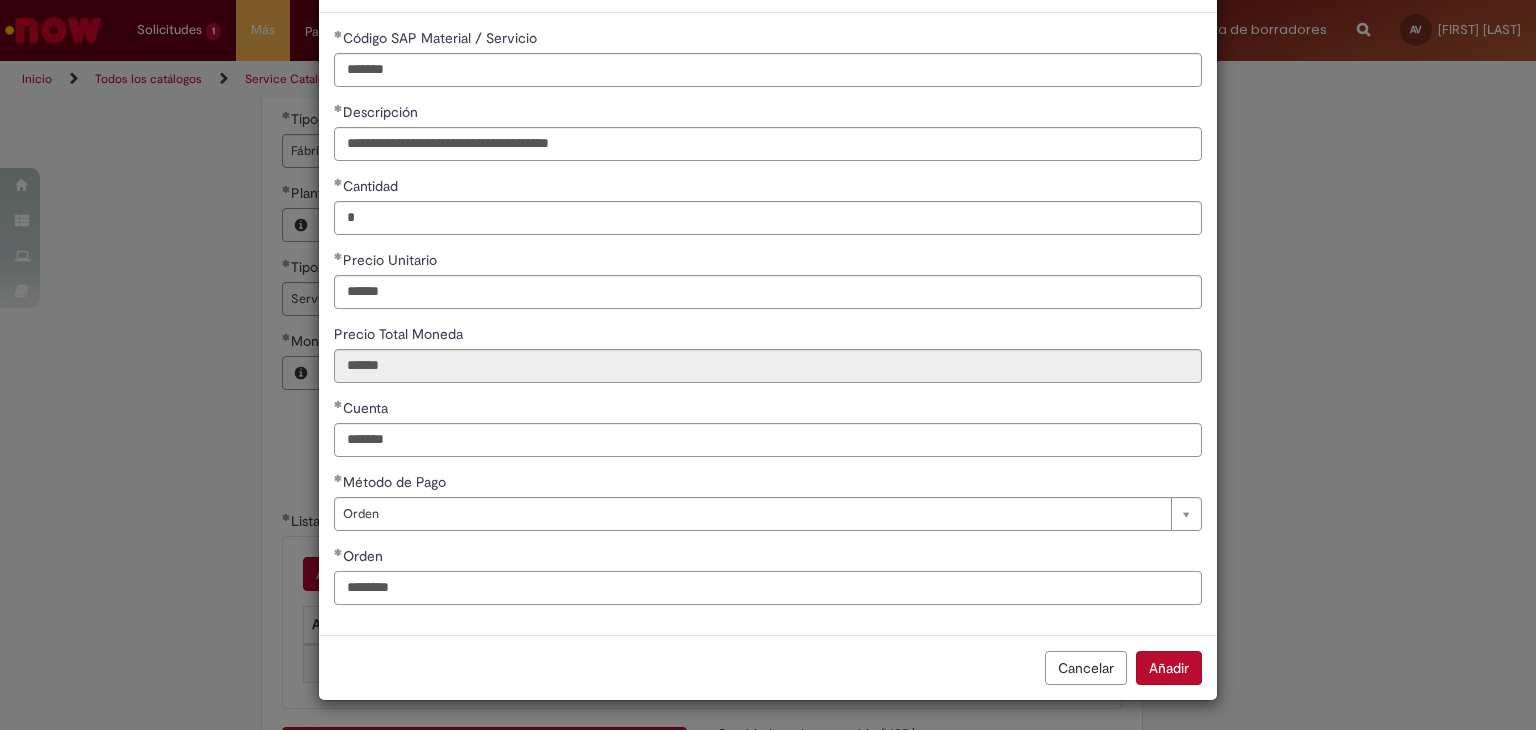 type on "********" 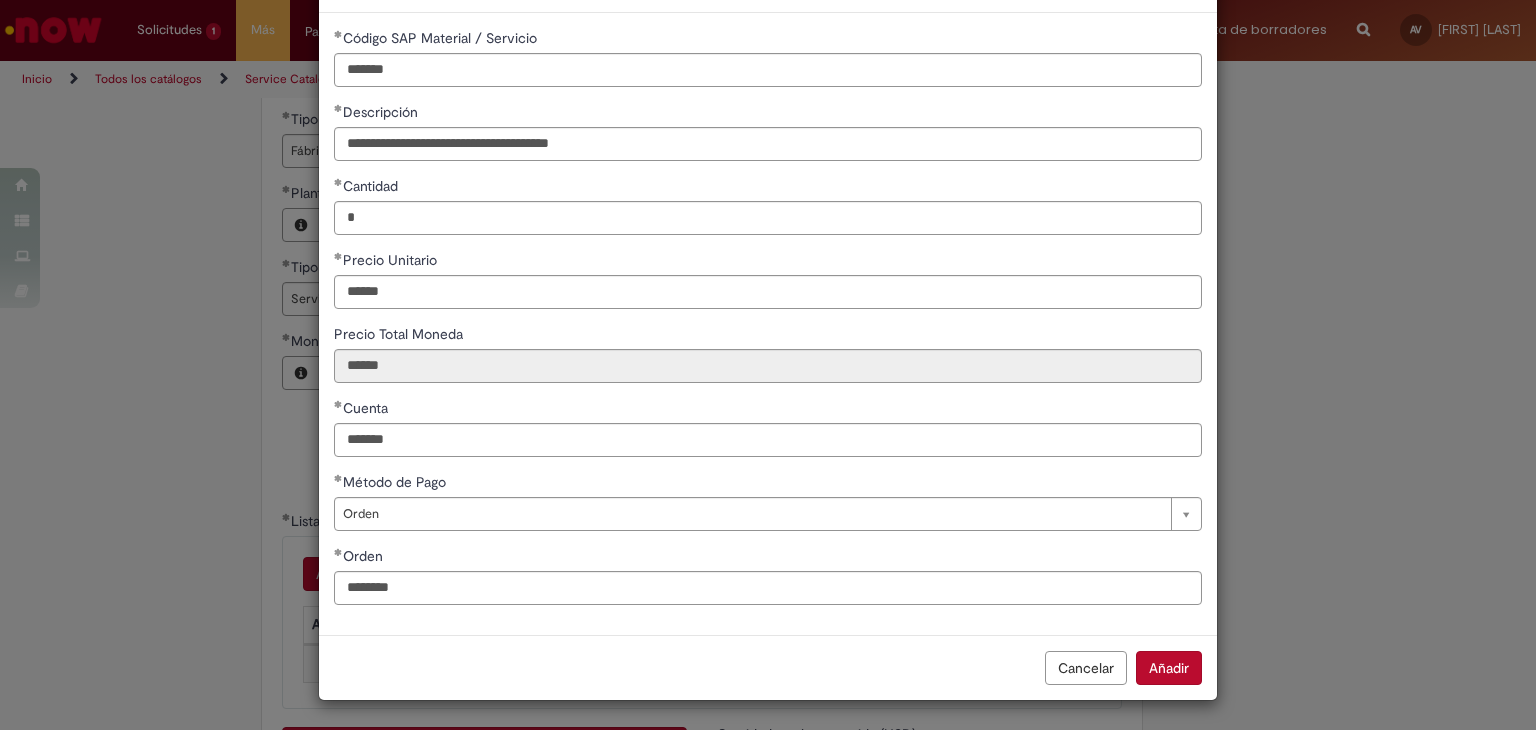 type 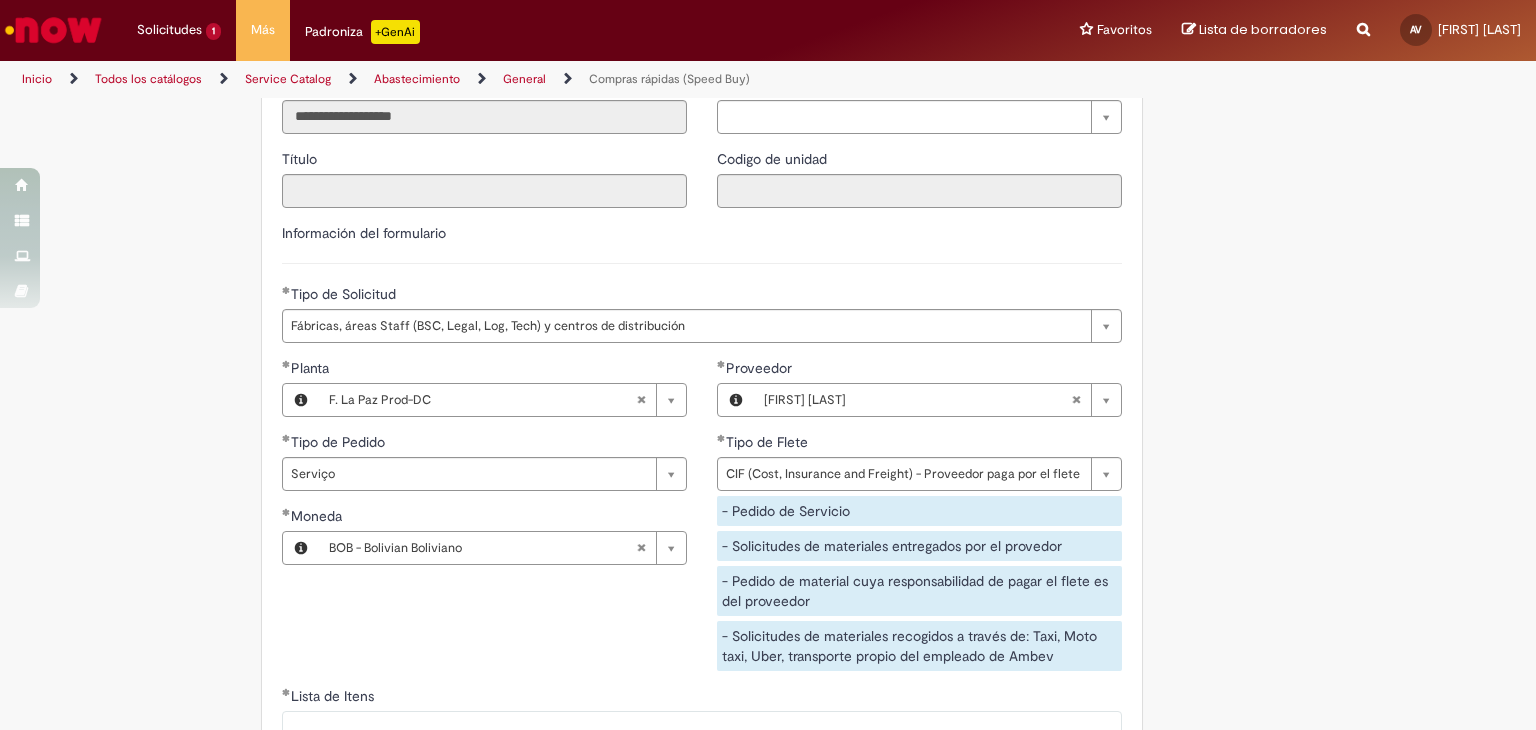 scroll, scrollTop: 2619, scrollLeft: 0, axis: vertical 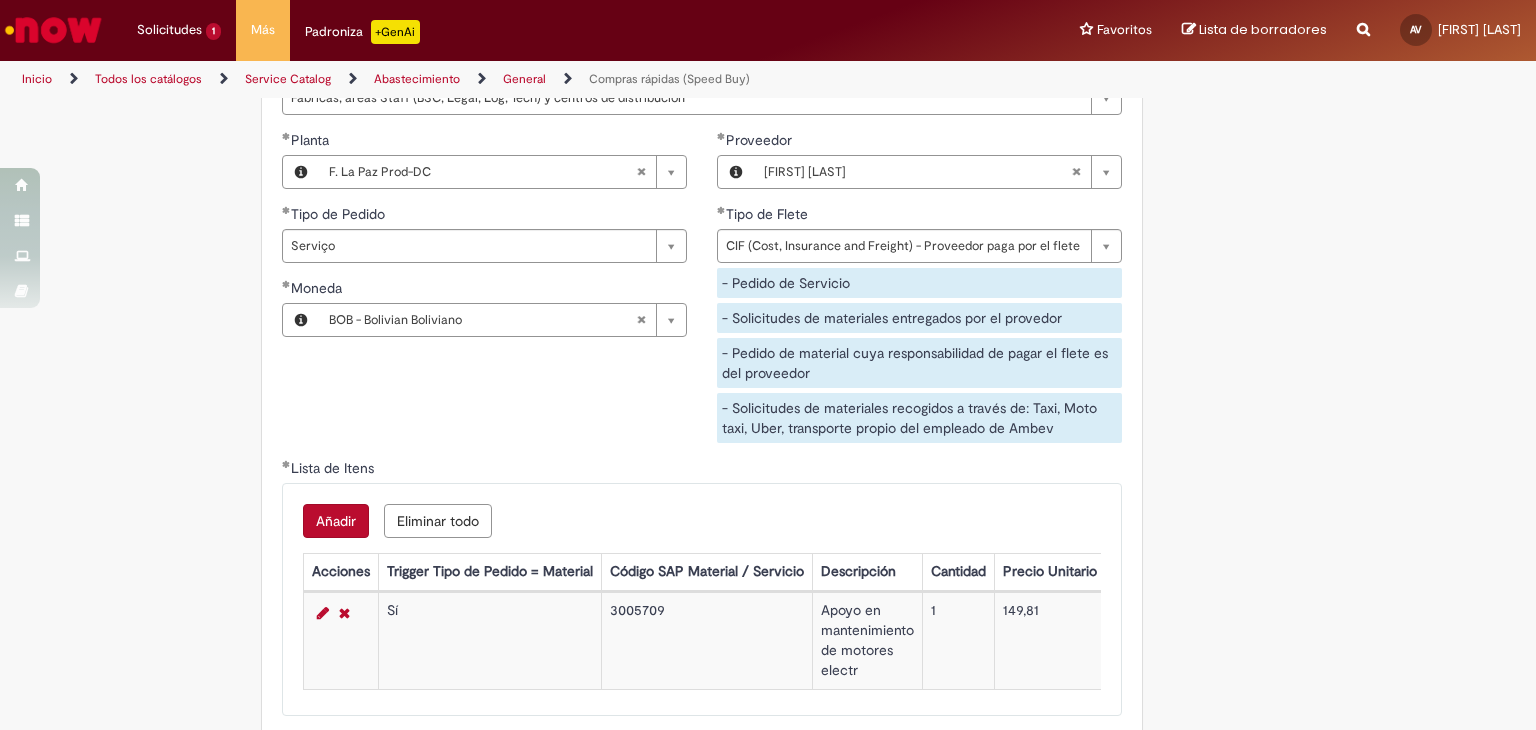 click on "Añadir" at bounding box center [336, 521] 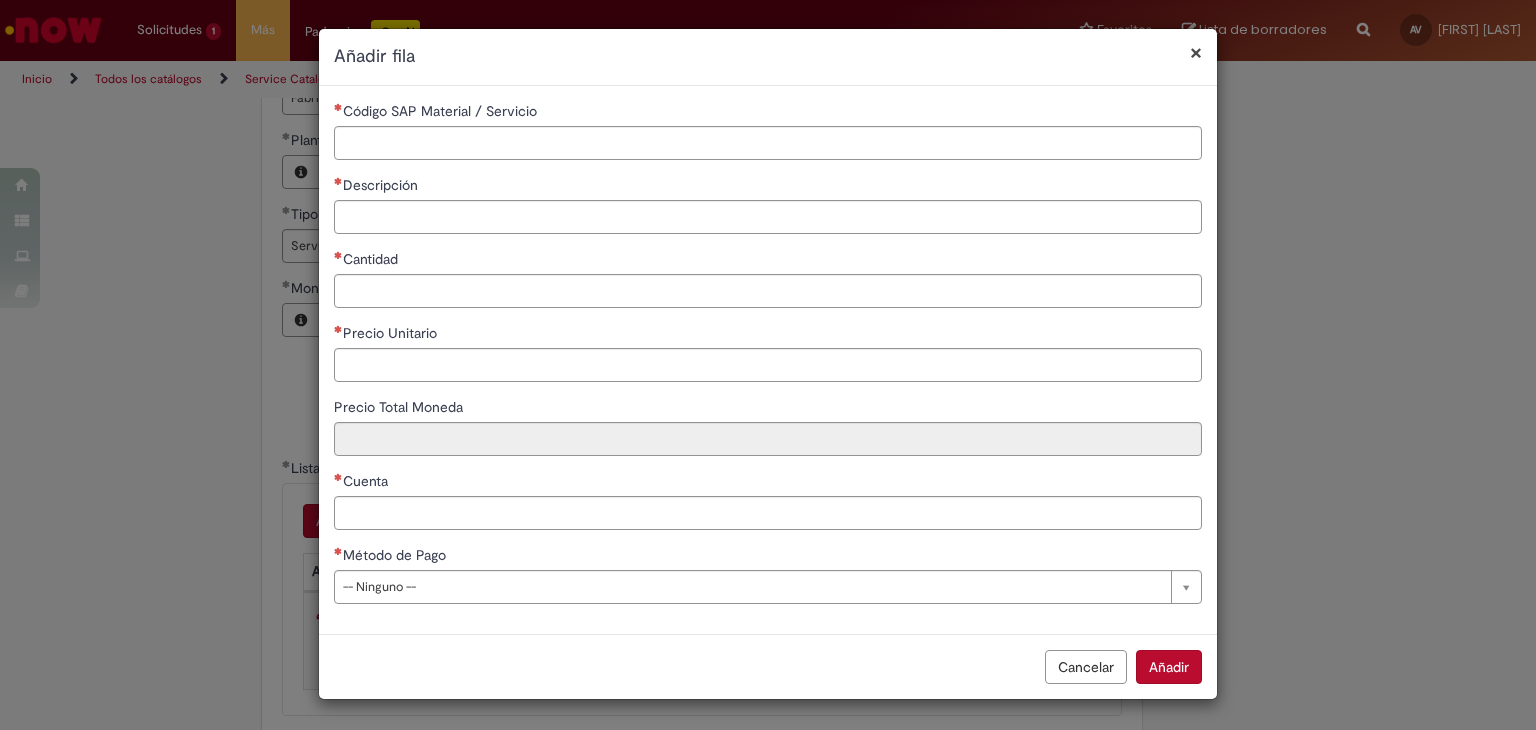 scroll, scrollTop: 0, scrollLeft: 0, axis: both 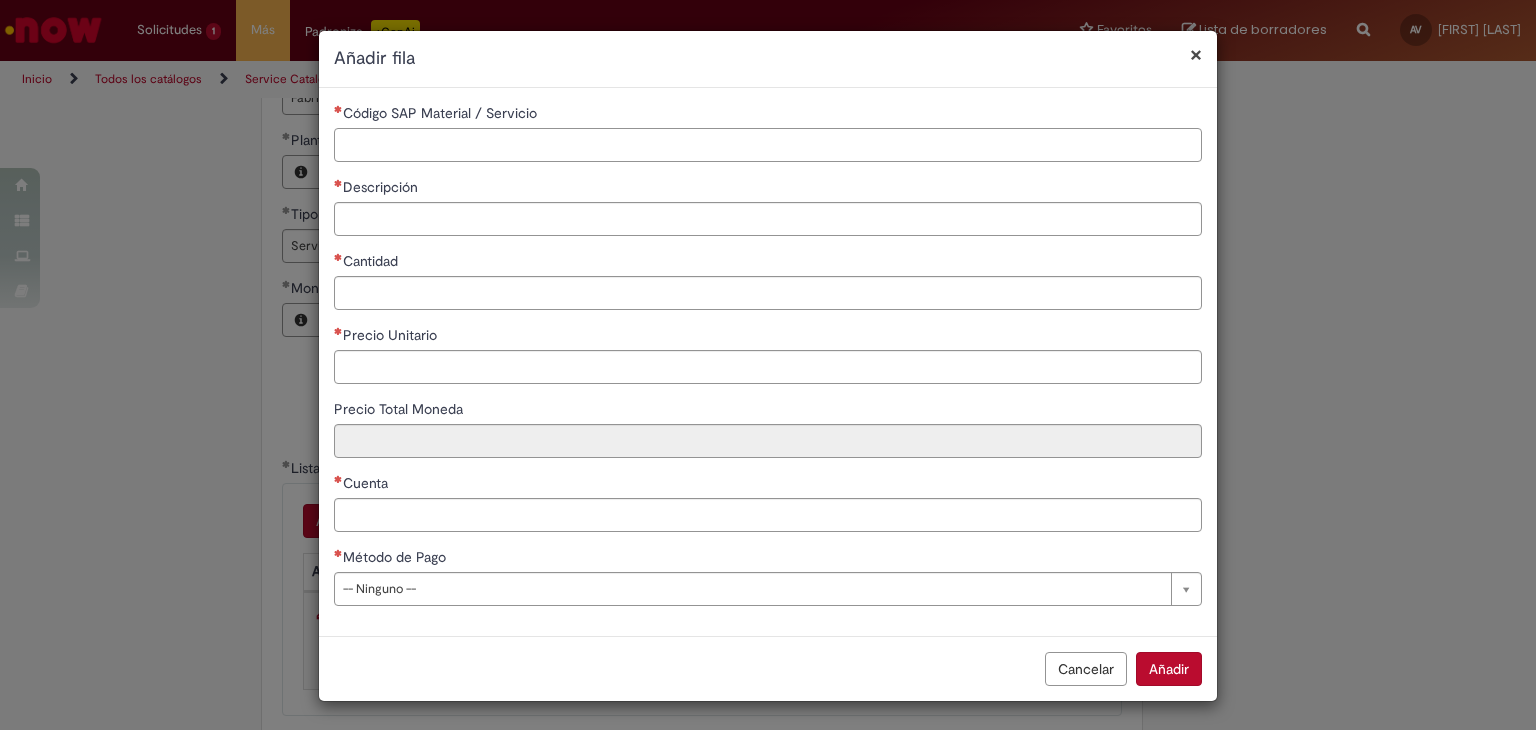 click on "Código SAP Material / Servicio" at bounding box center [768, 145] 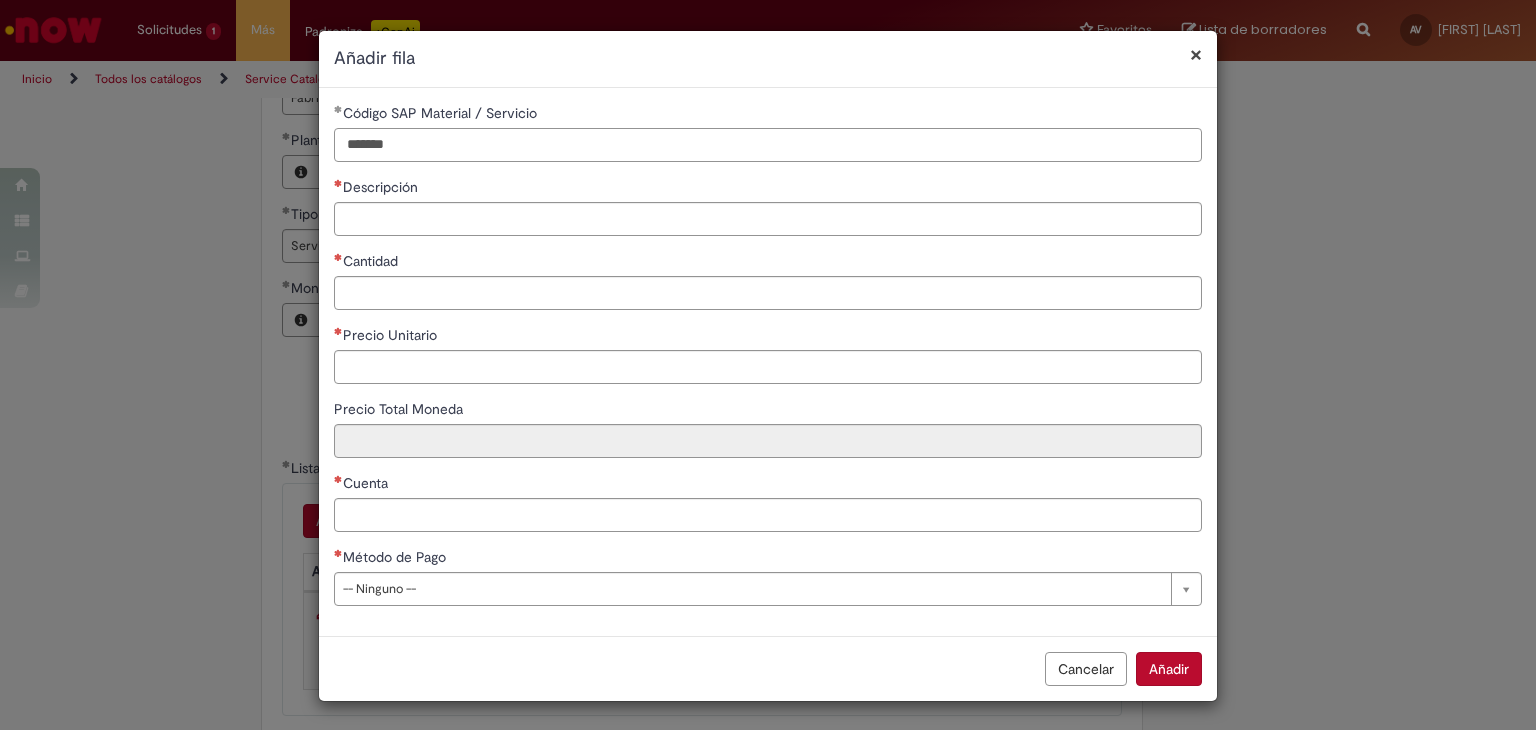 type on "*******" 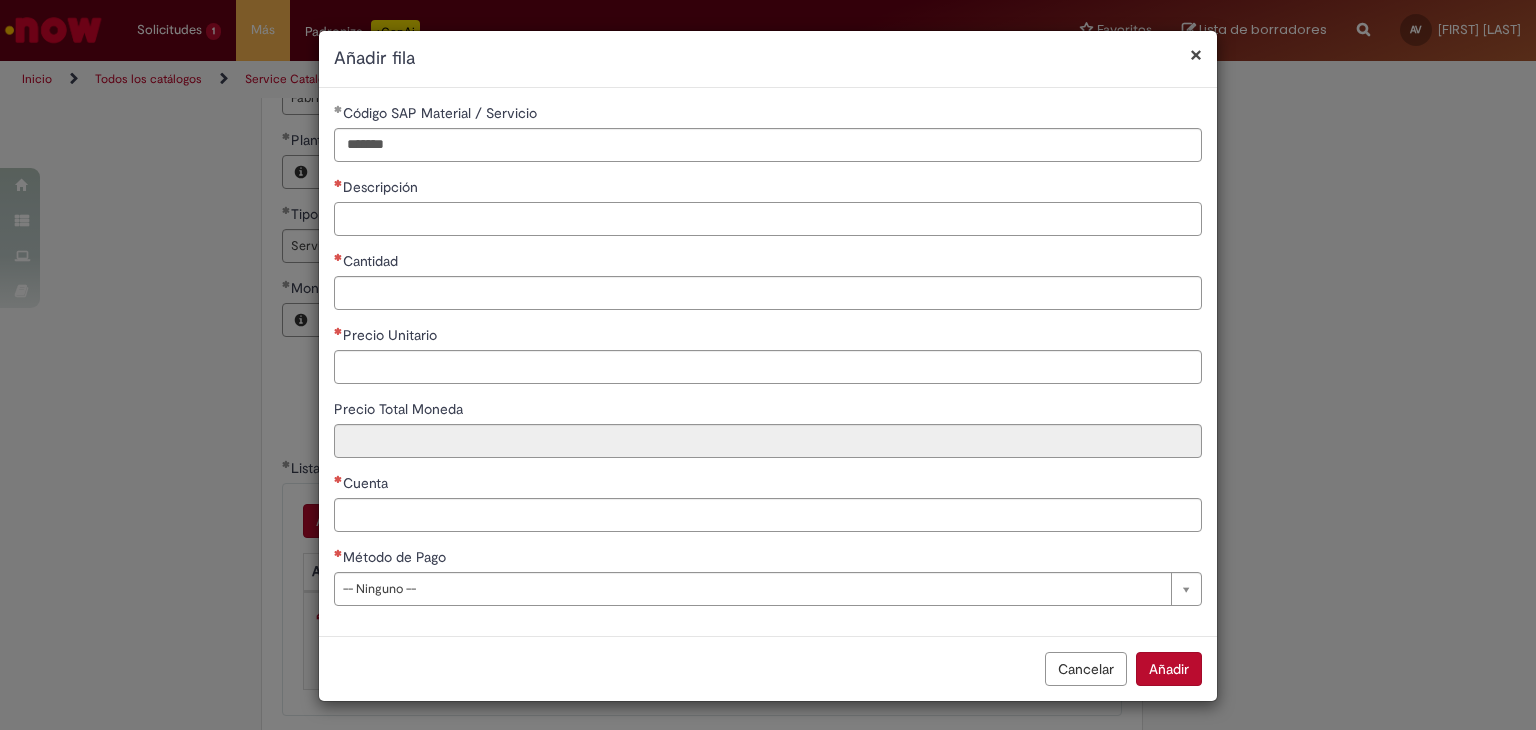 paste on "**********" 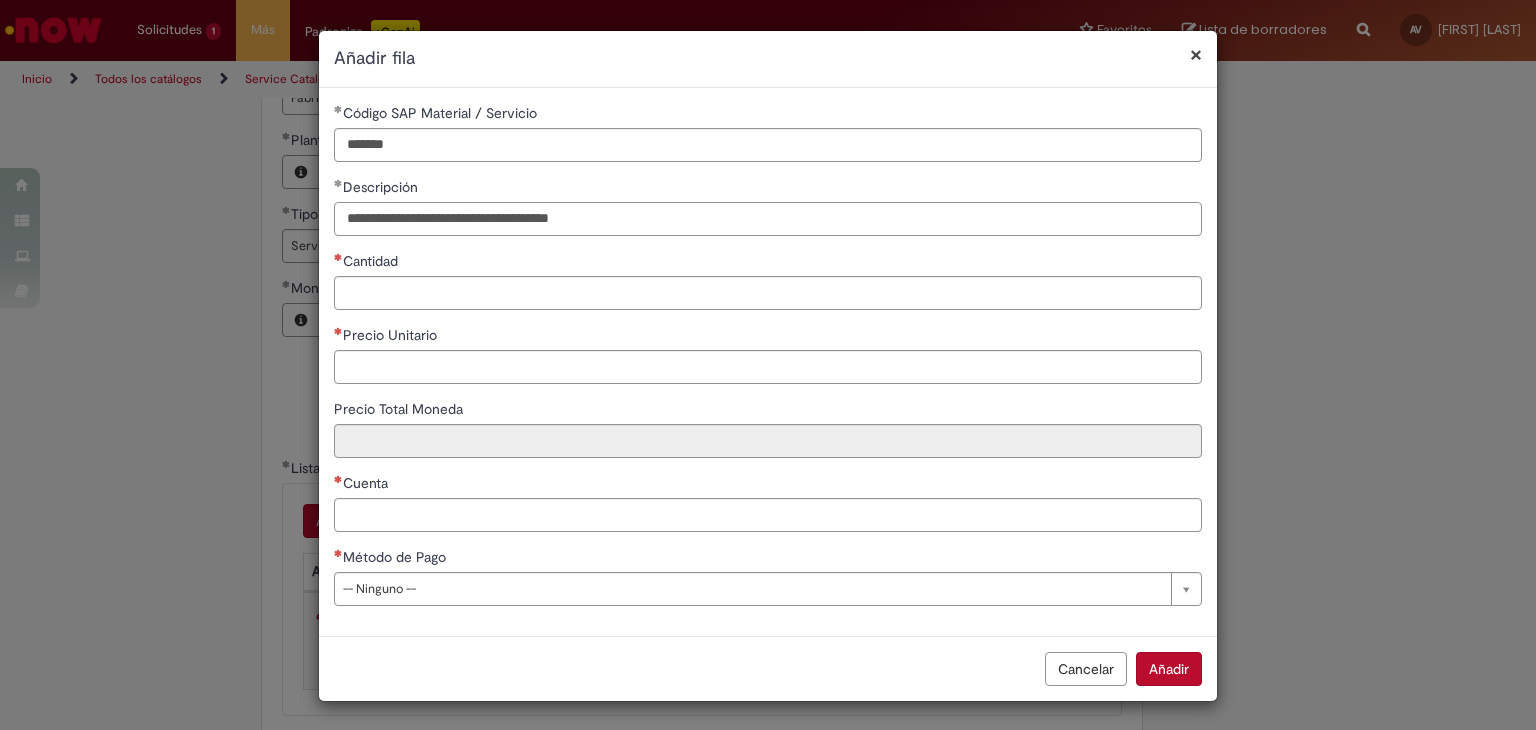 type on "**********" 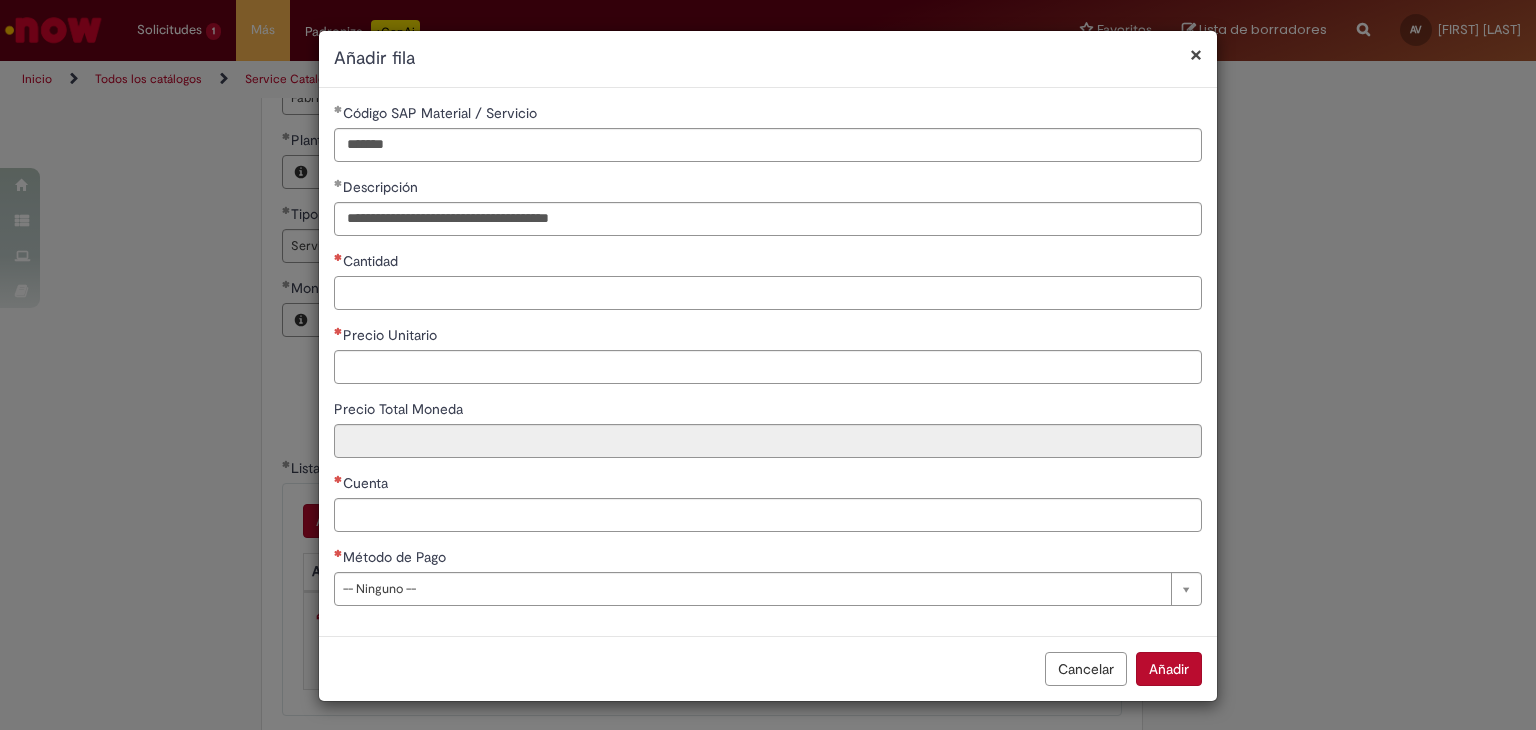 click on "Cantidad" at bounding box center [768, 293] 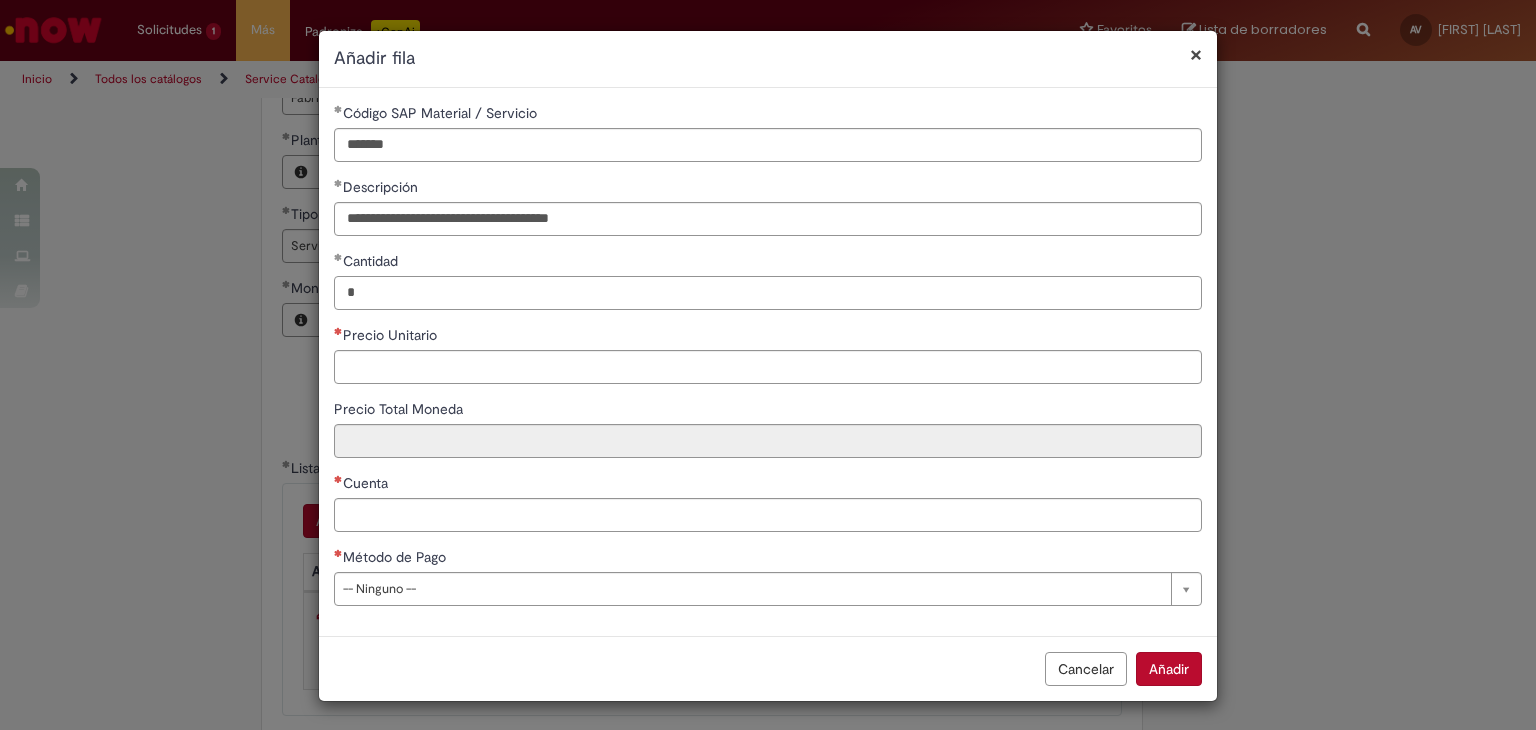 type on "*" 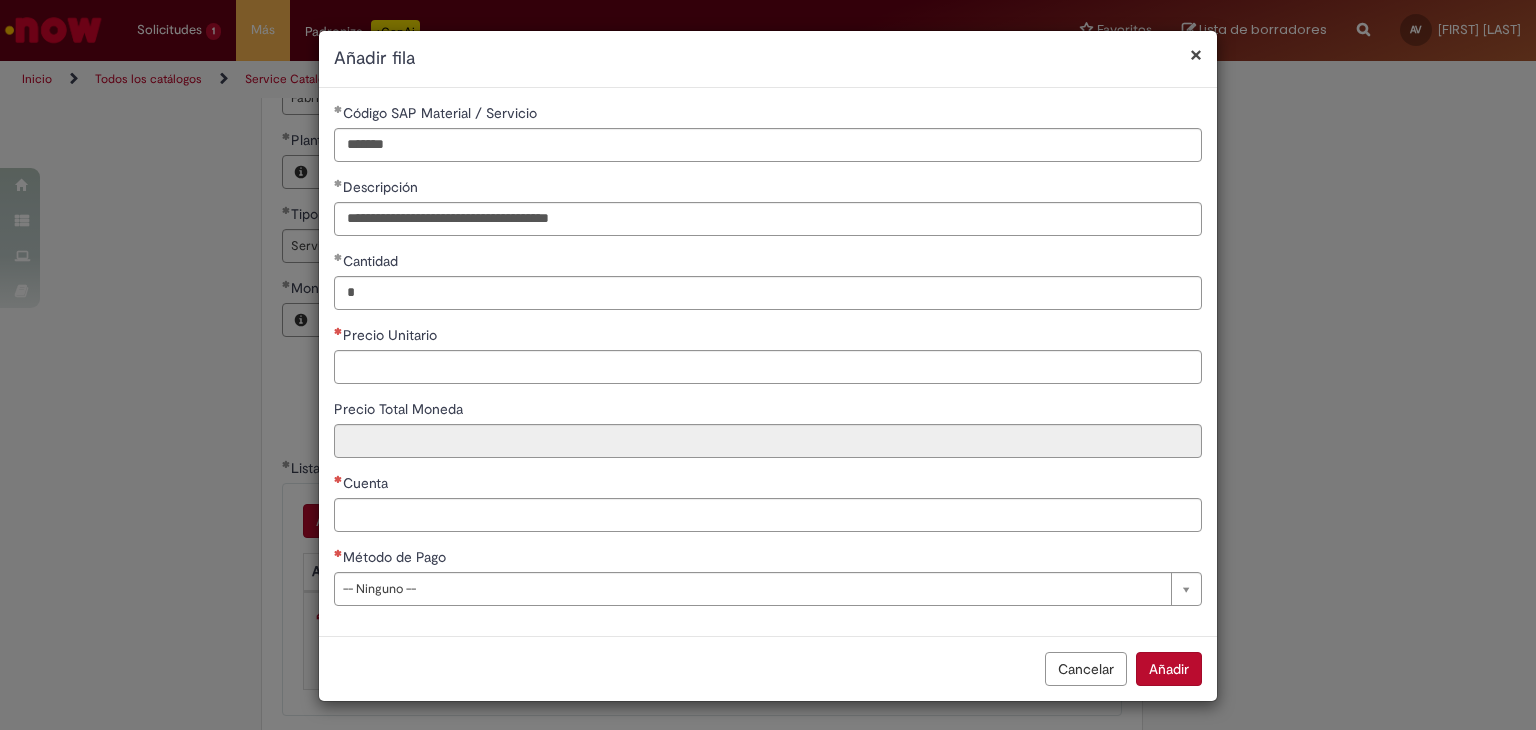 click on "Precio Unitario" at bounding box center [768, 337] 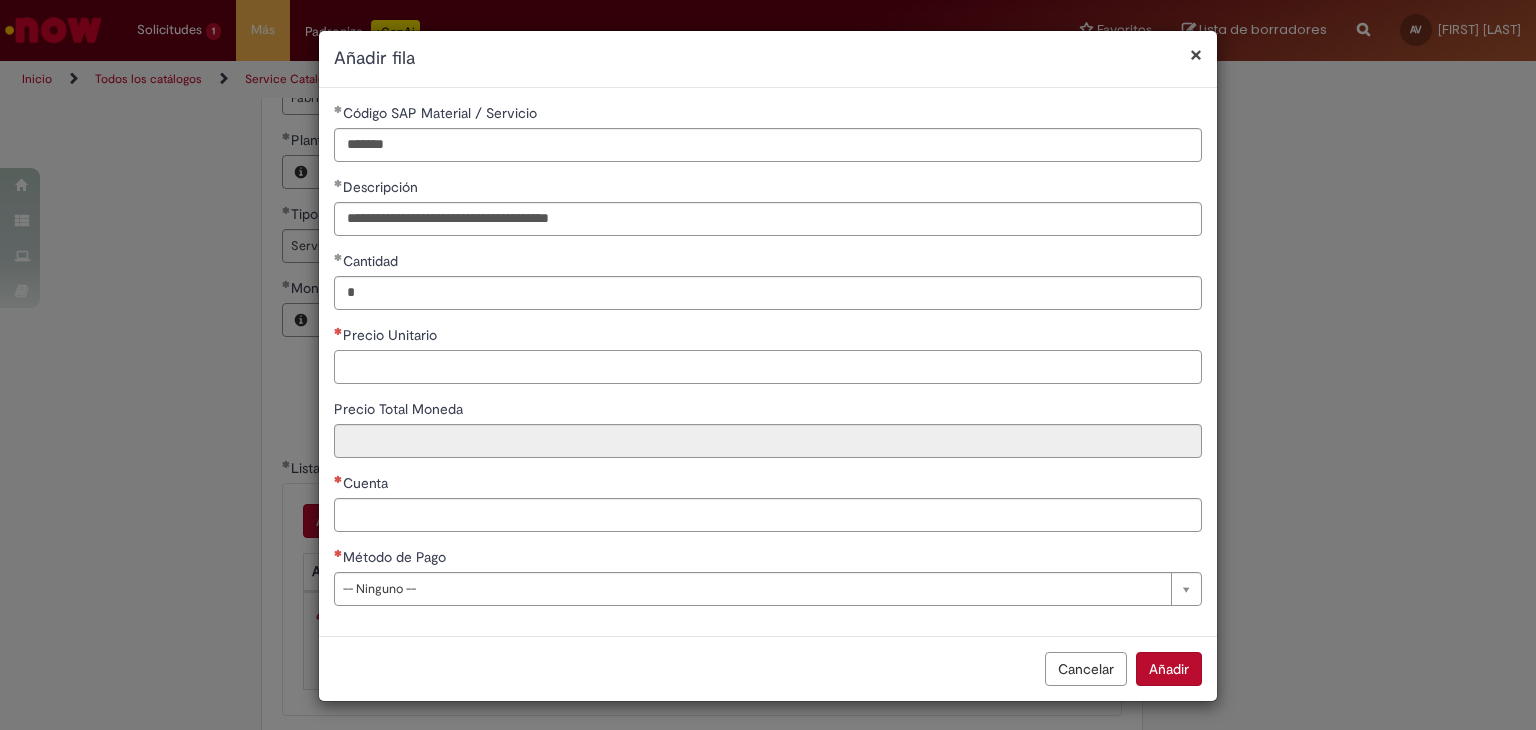 click on "Precio Unitario" at bounding box center (768, 367) 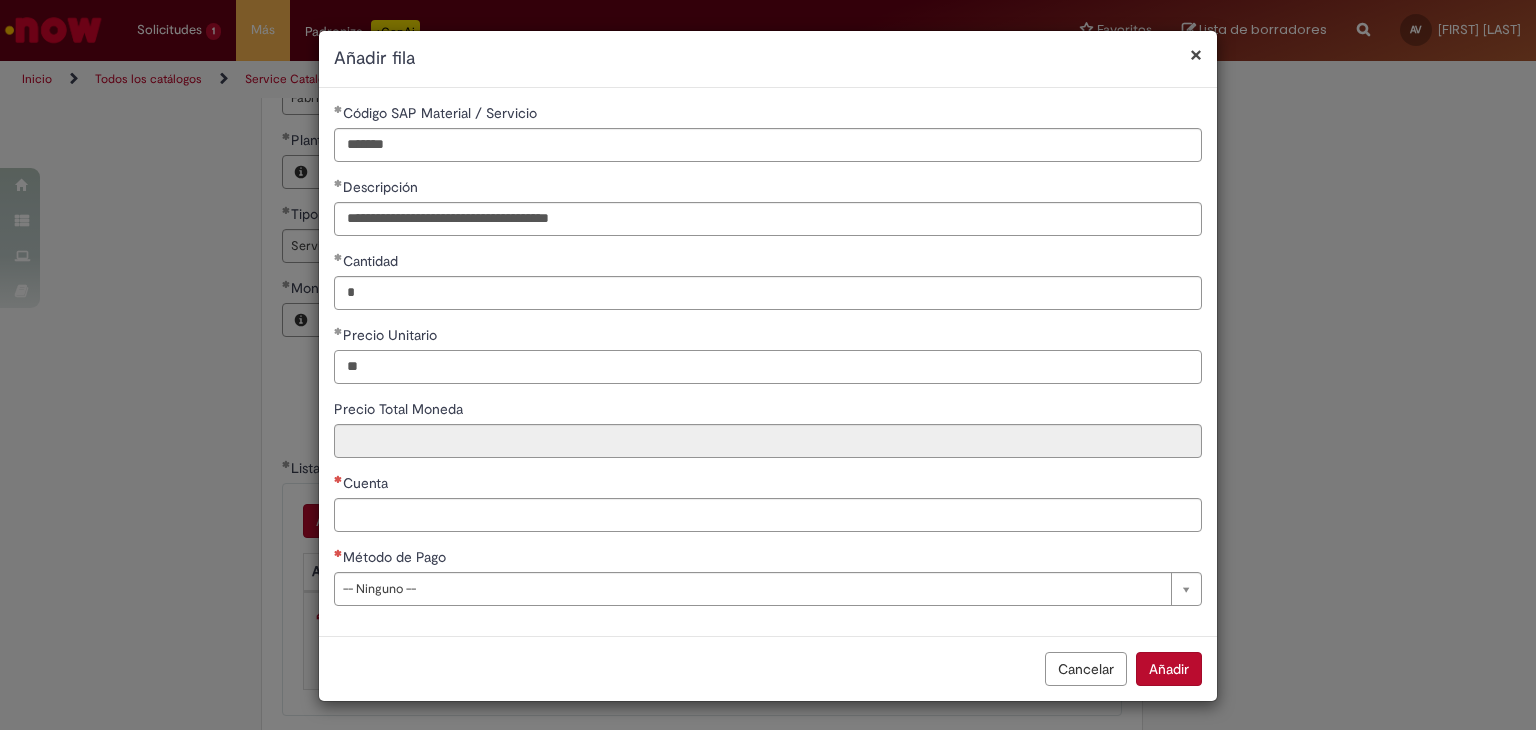 type on "*" 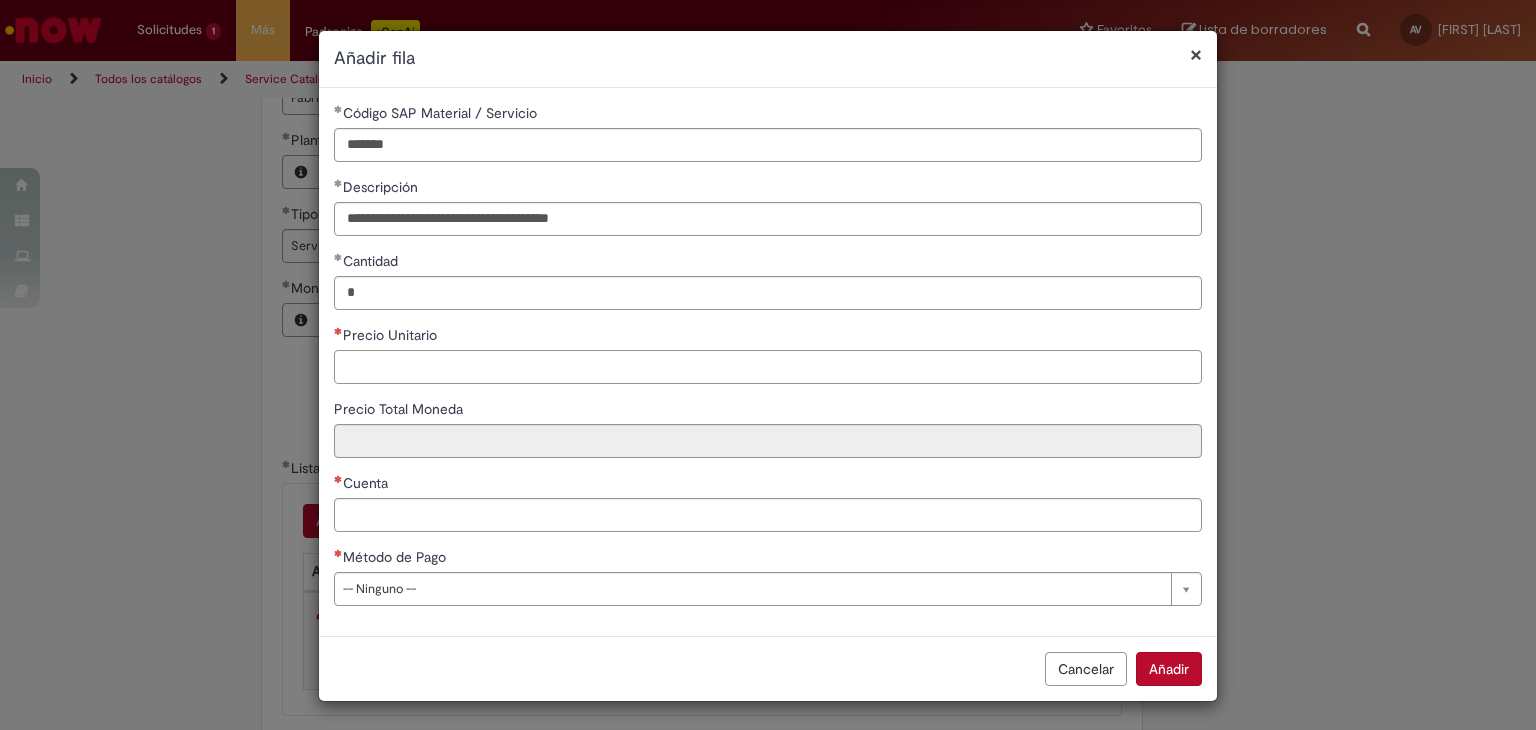 paste on "*******" 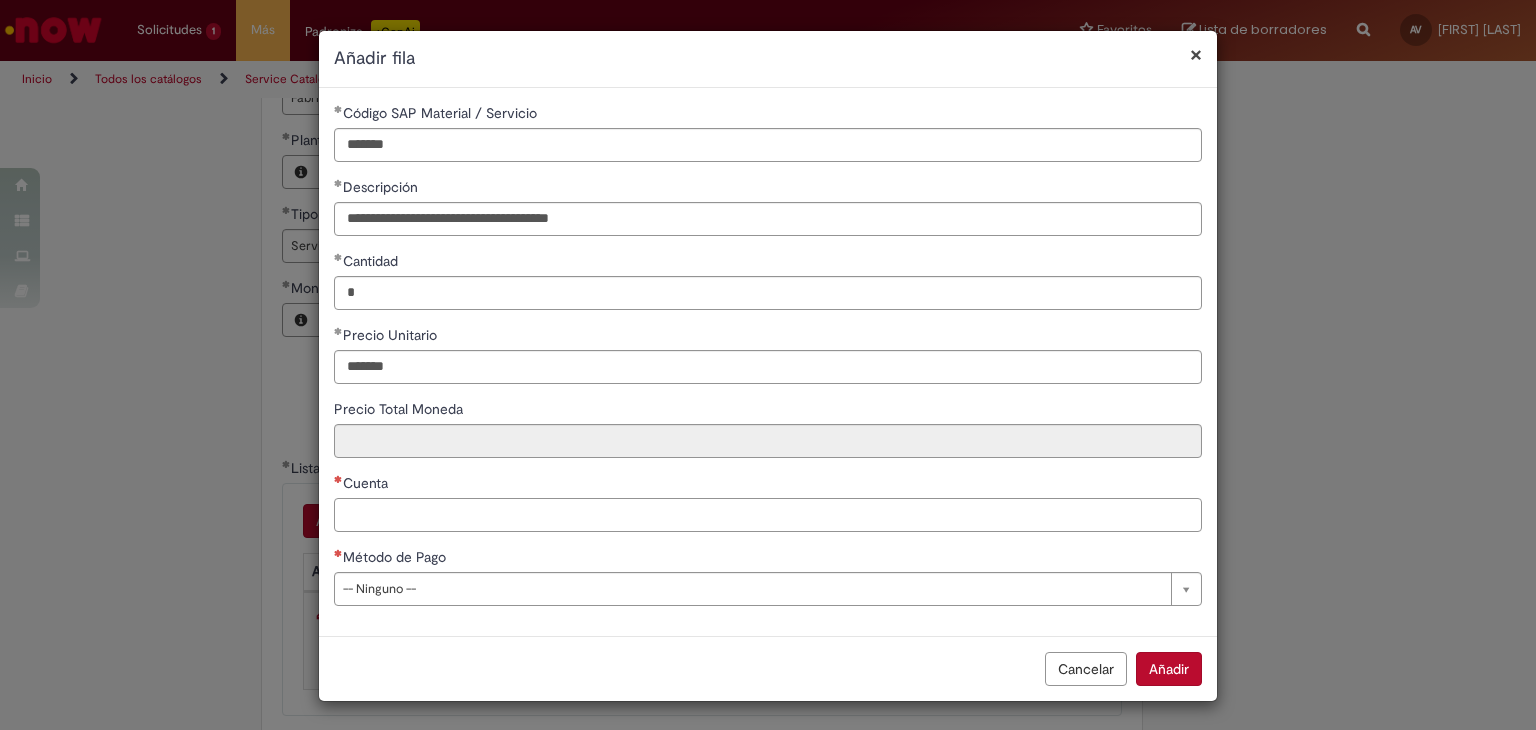 type on "********" 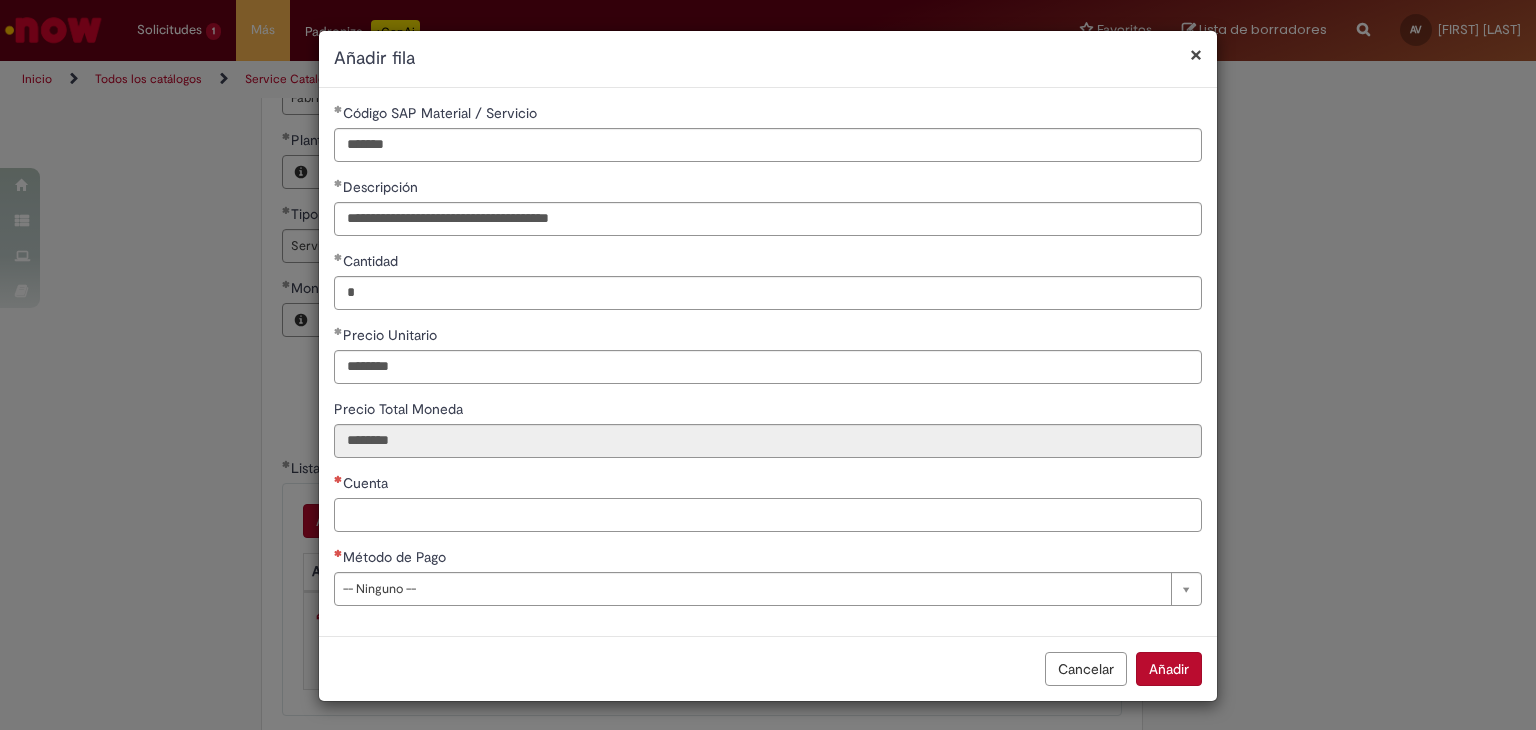 click on "Cuenta" at bounding box center (768, 515) 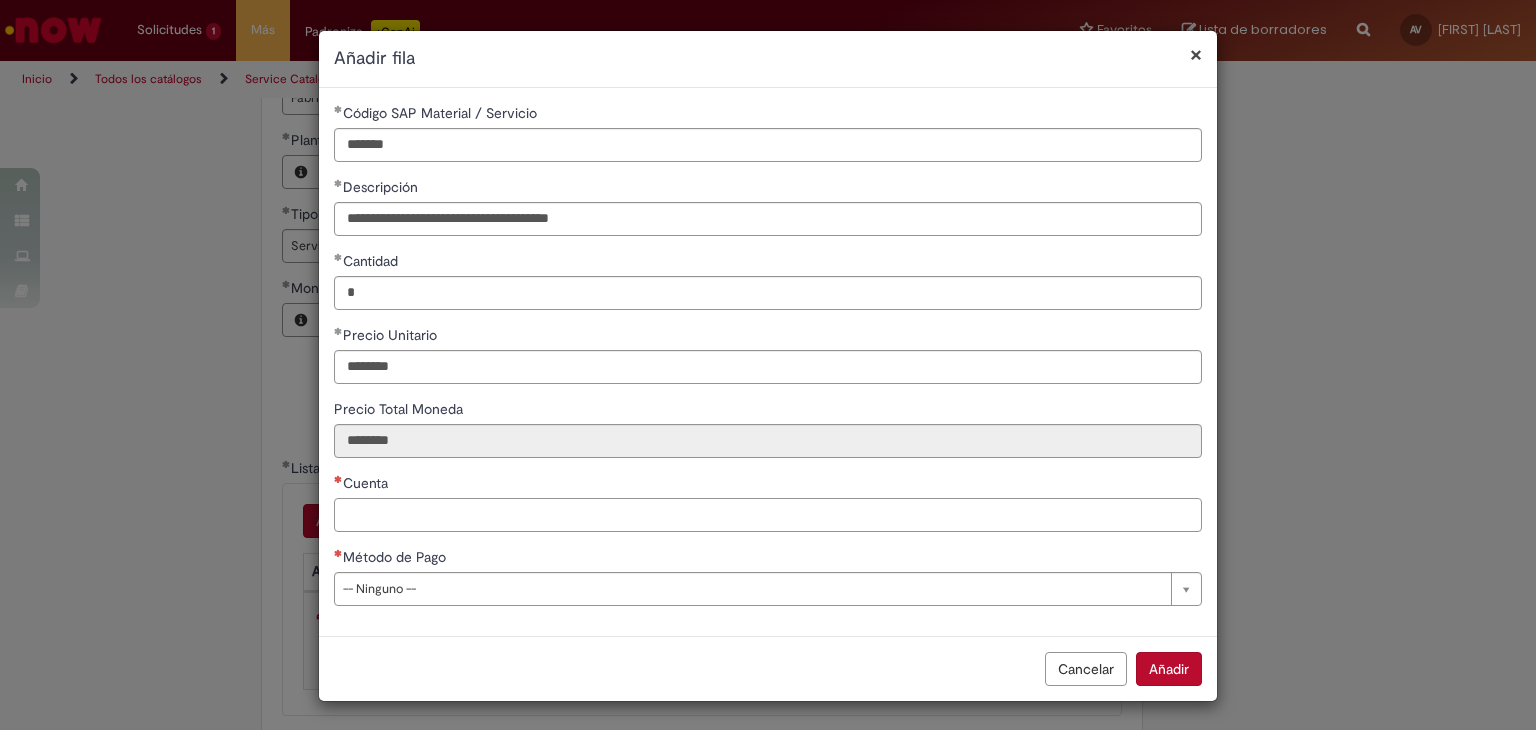 paste on "*******" 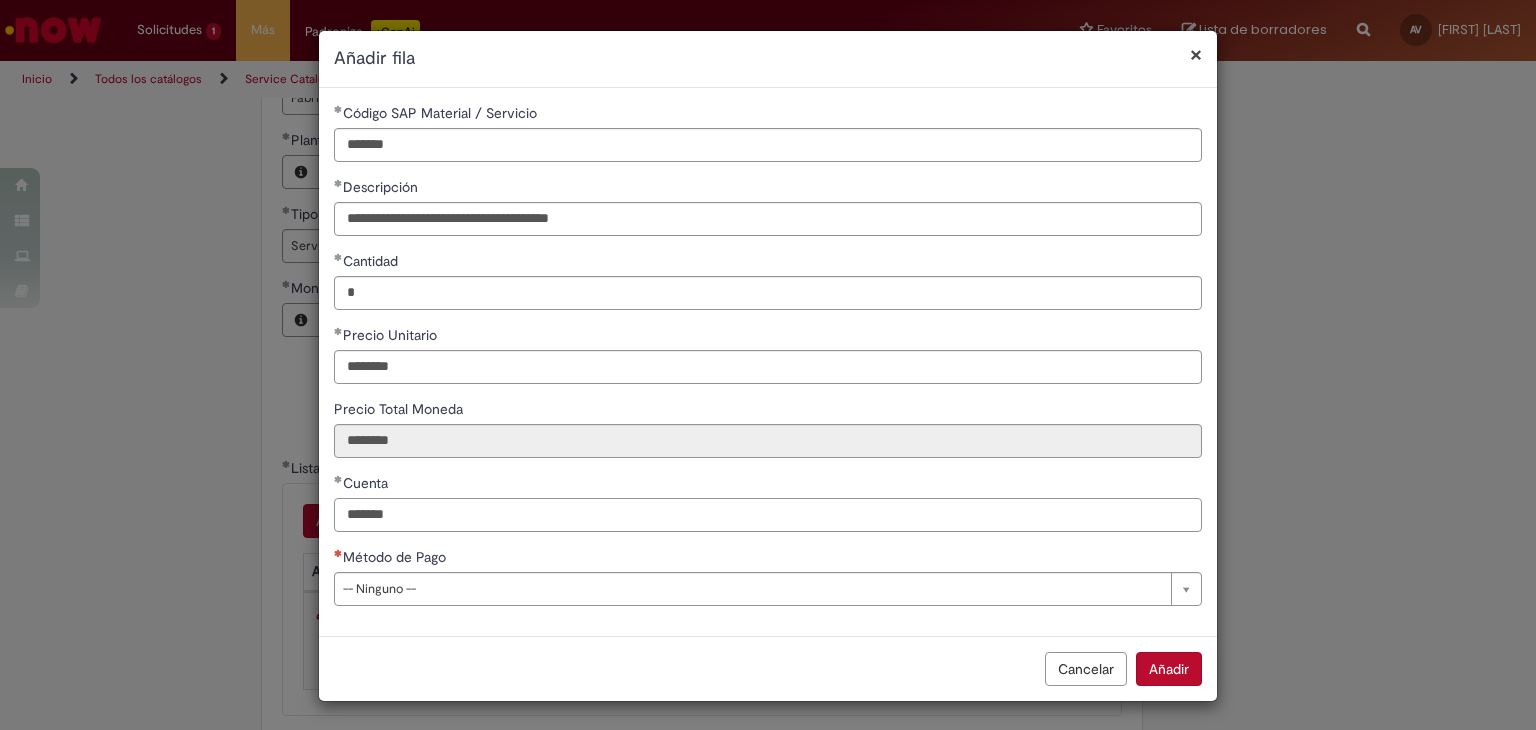 type on "*******" 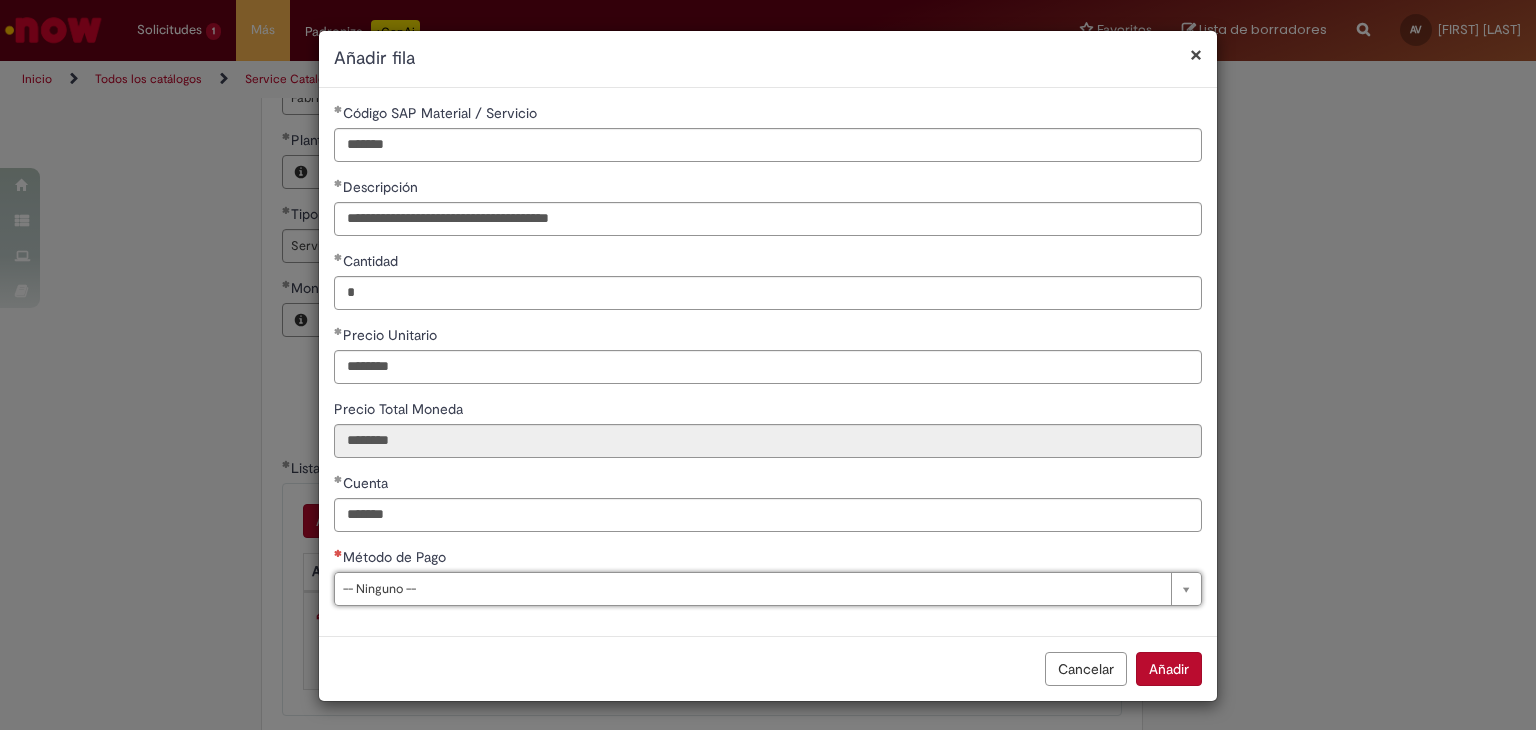 type 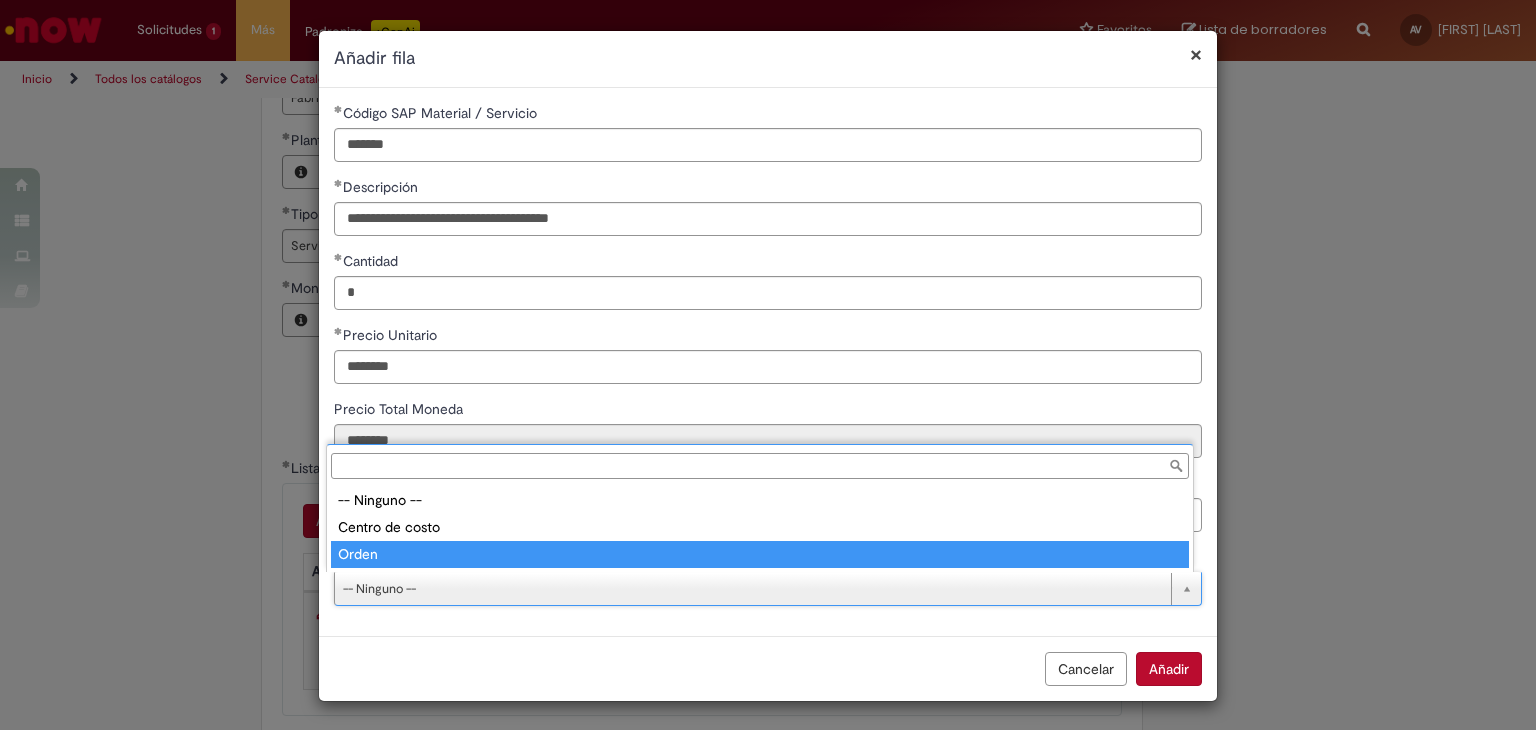 type on "*****" 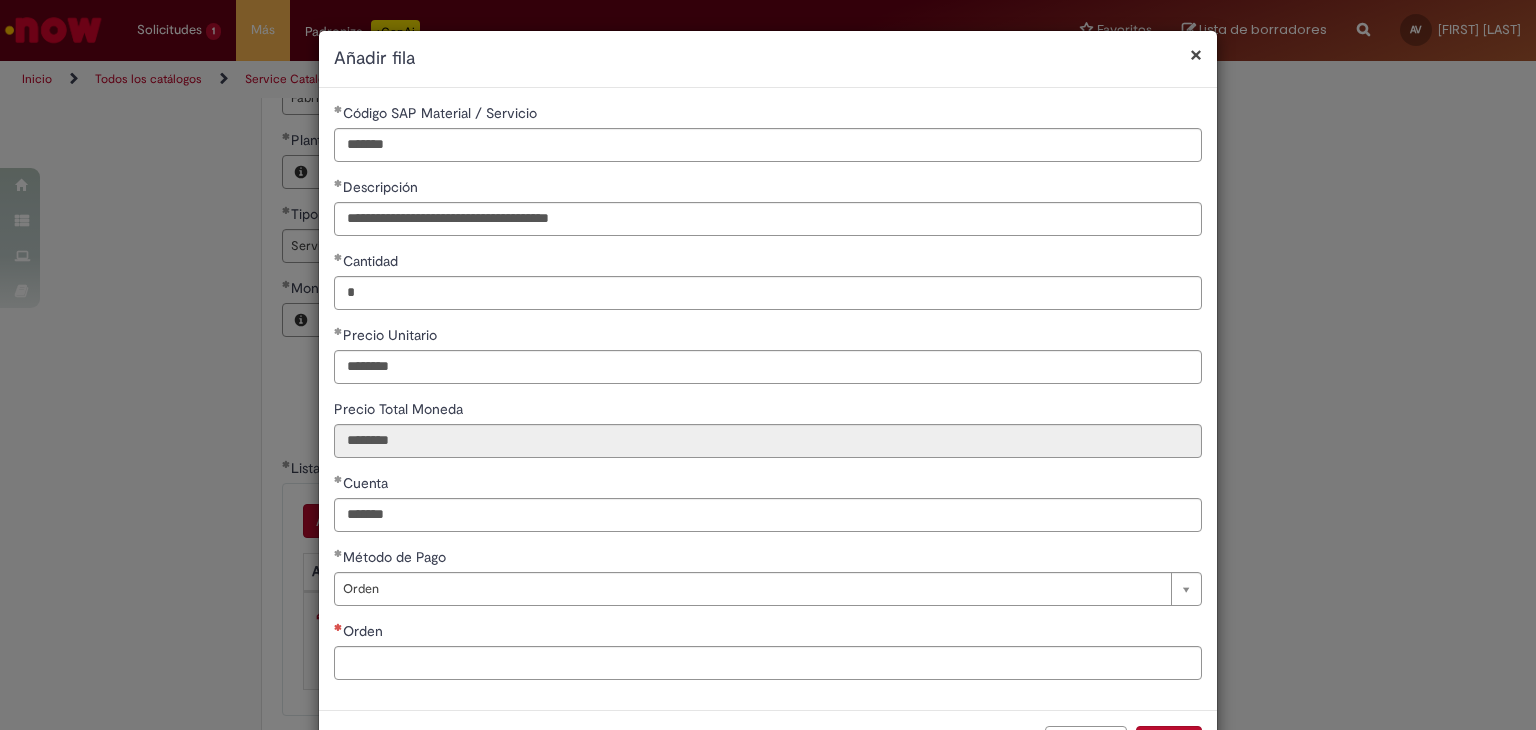 click on "Orden" at bounding box center (768, 663) 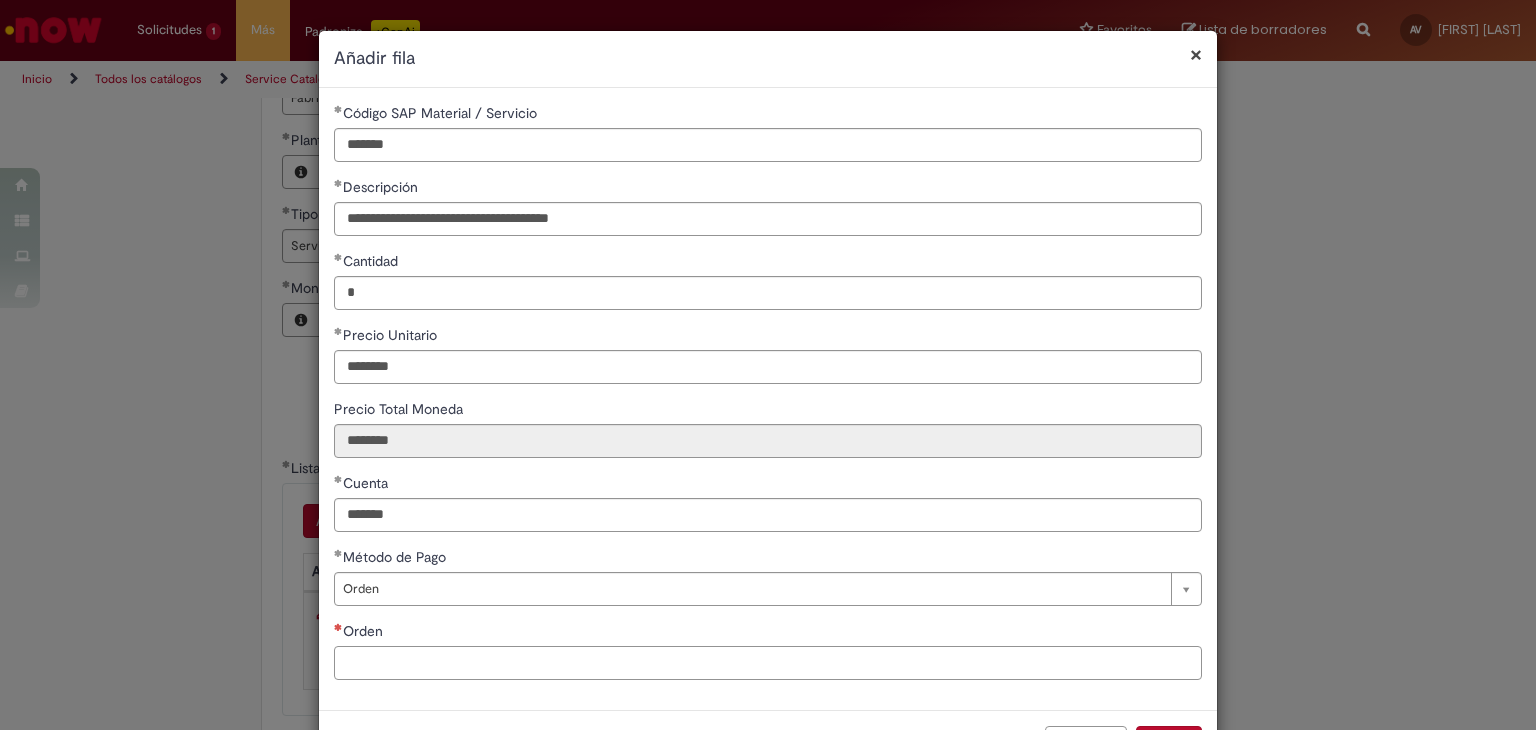paste on "********" 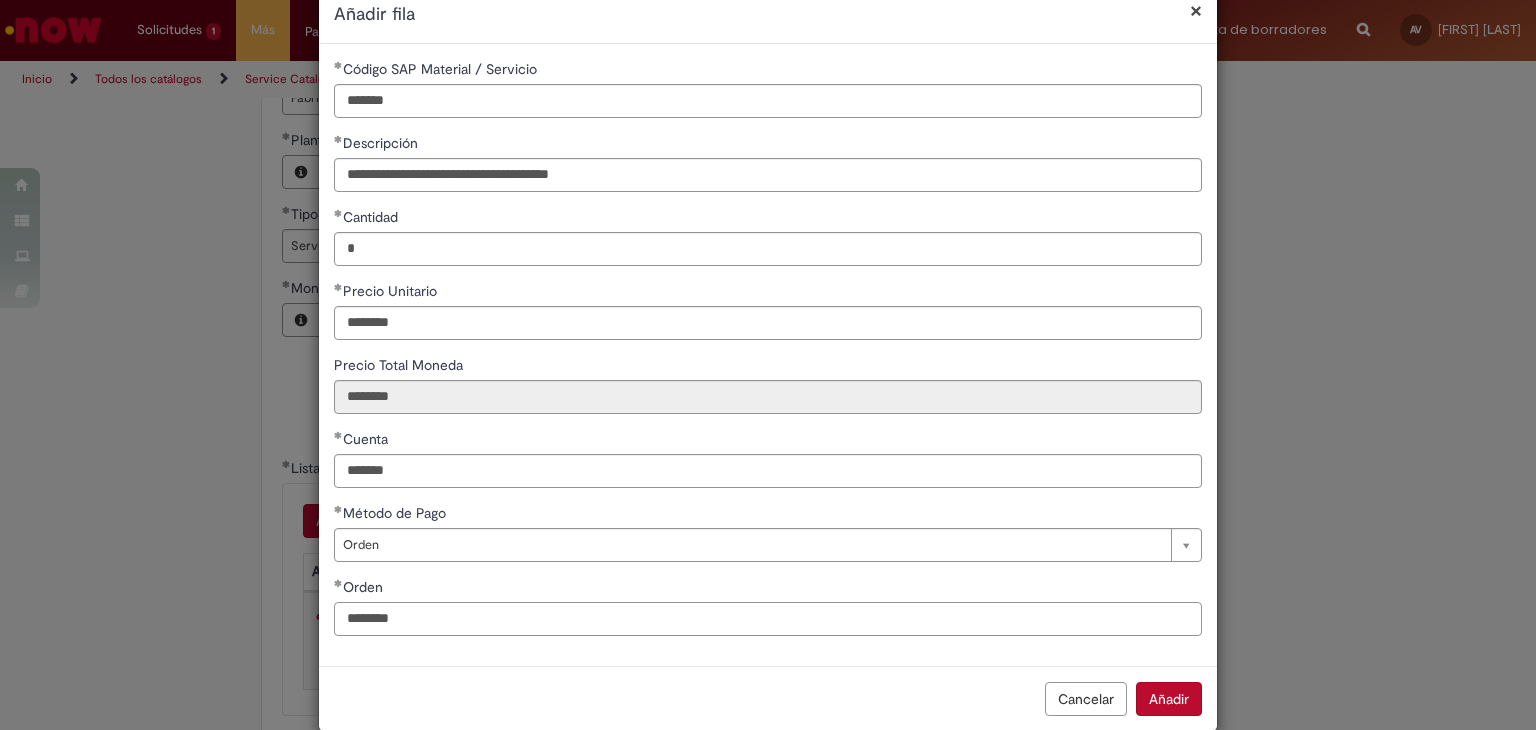 scroll, scrollTop: 75, scrollLeft: 0, axis: vertical 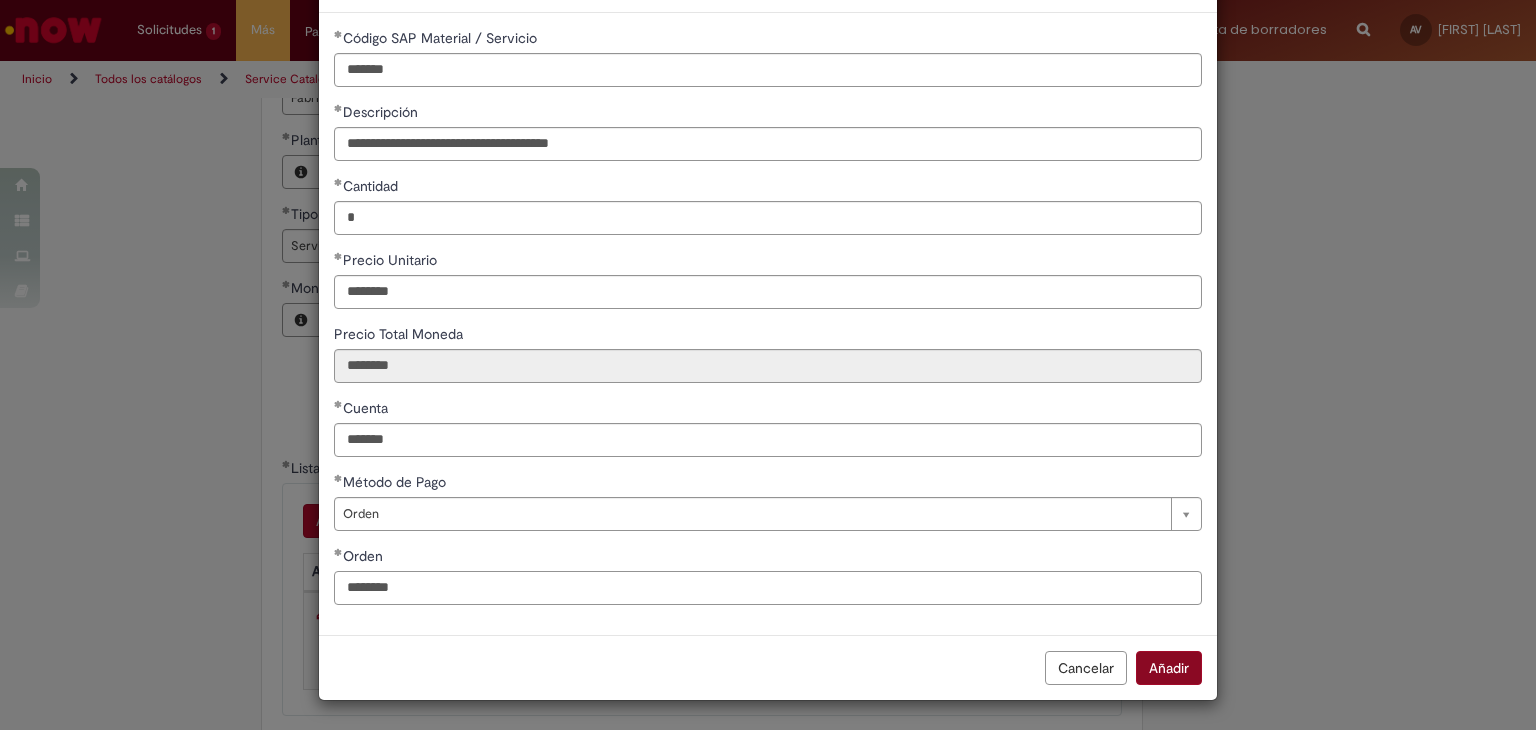 type on "********" 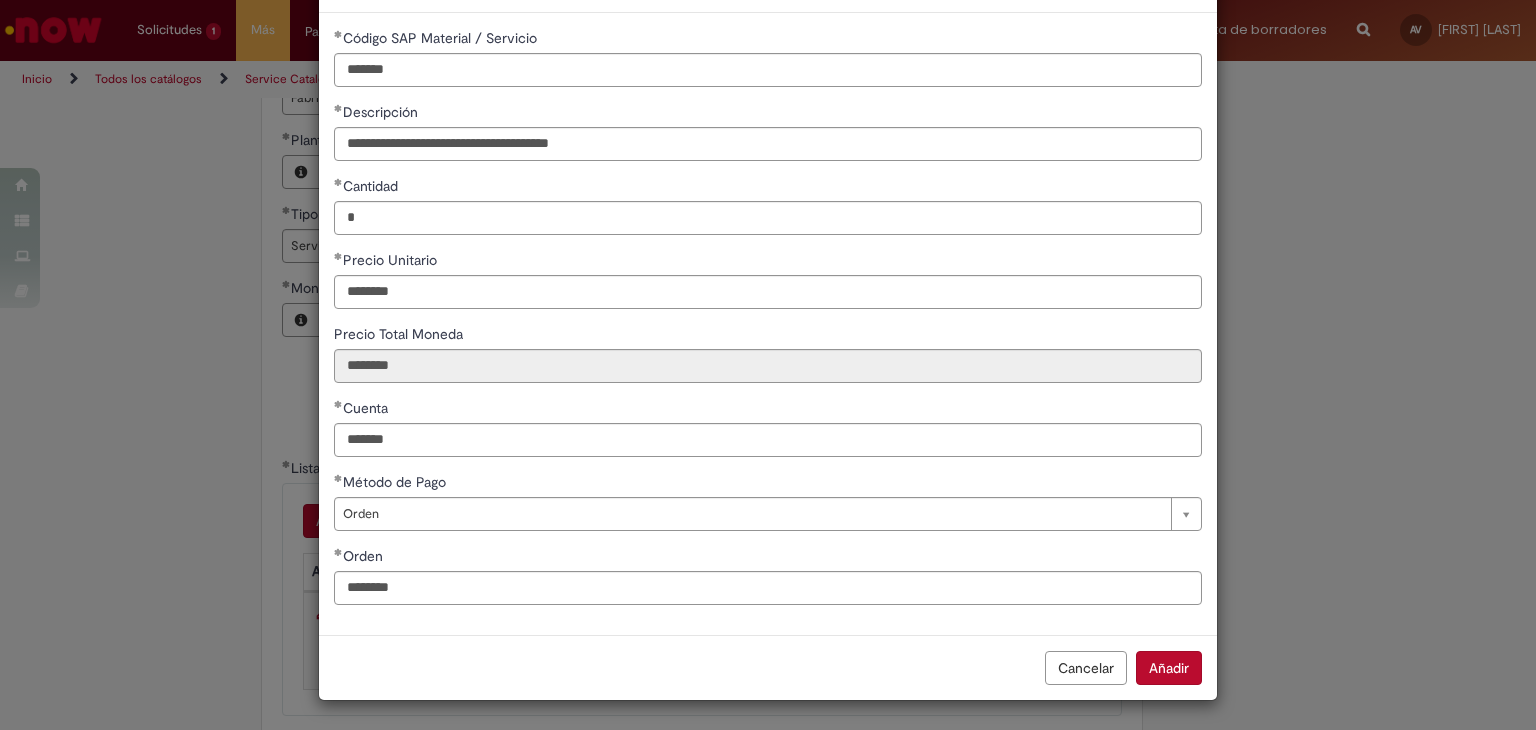 click on "Añadir" at bounding box center (1169, 668) 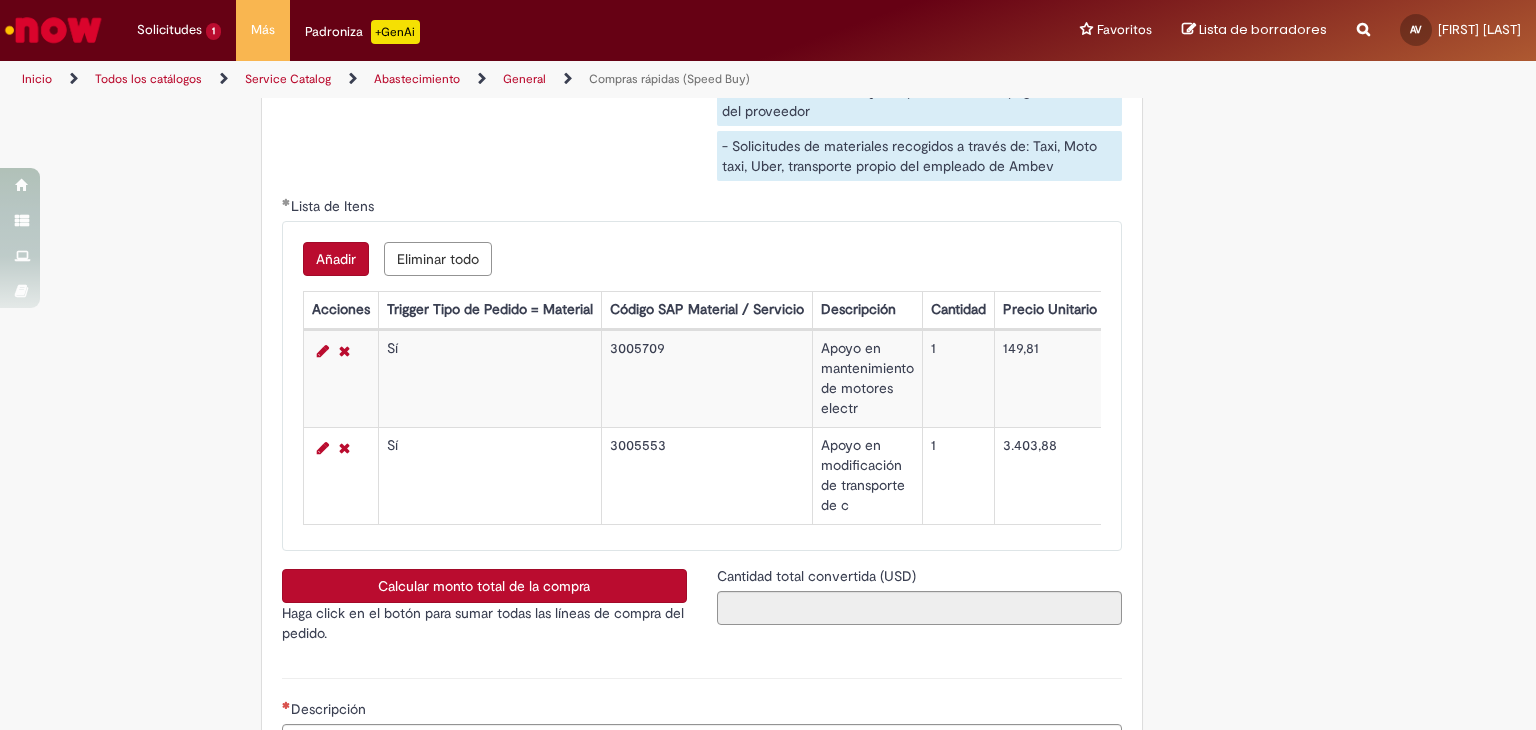scroll, scrollTop: 2884, scrollLeft: 0, axis: vertical 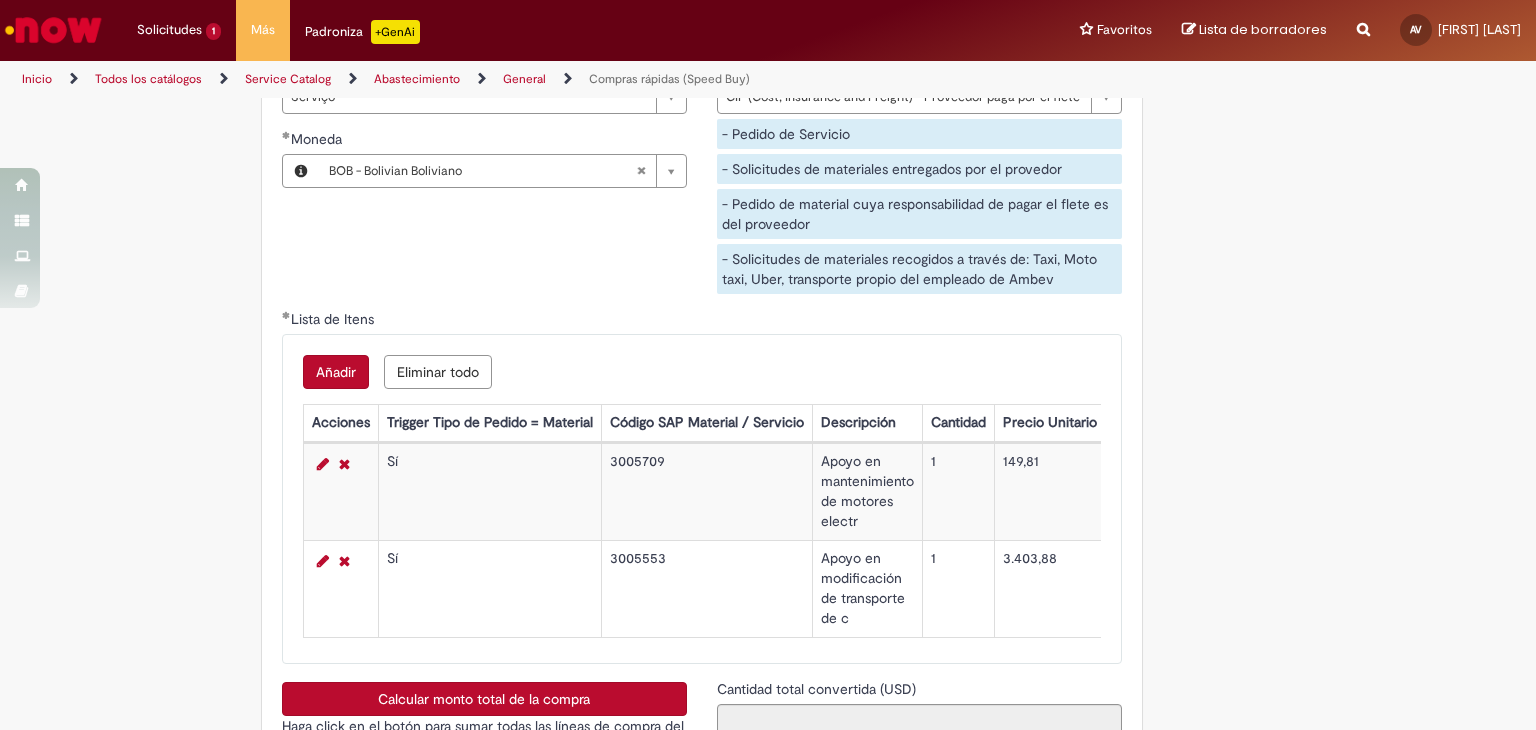 click on "Calcular monto total de la compra" at bounding box center [484, 699] 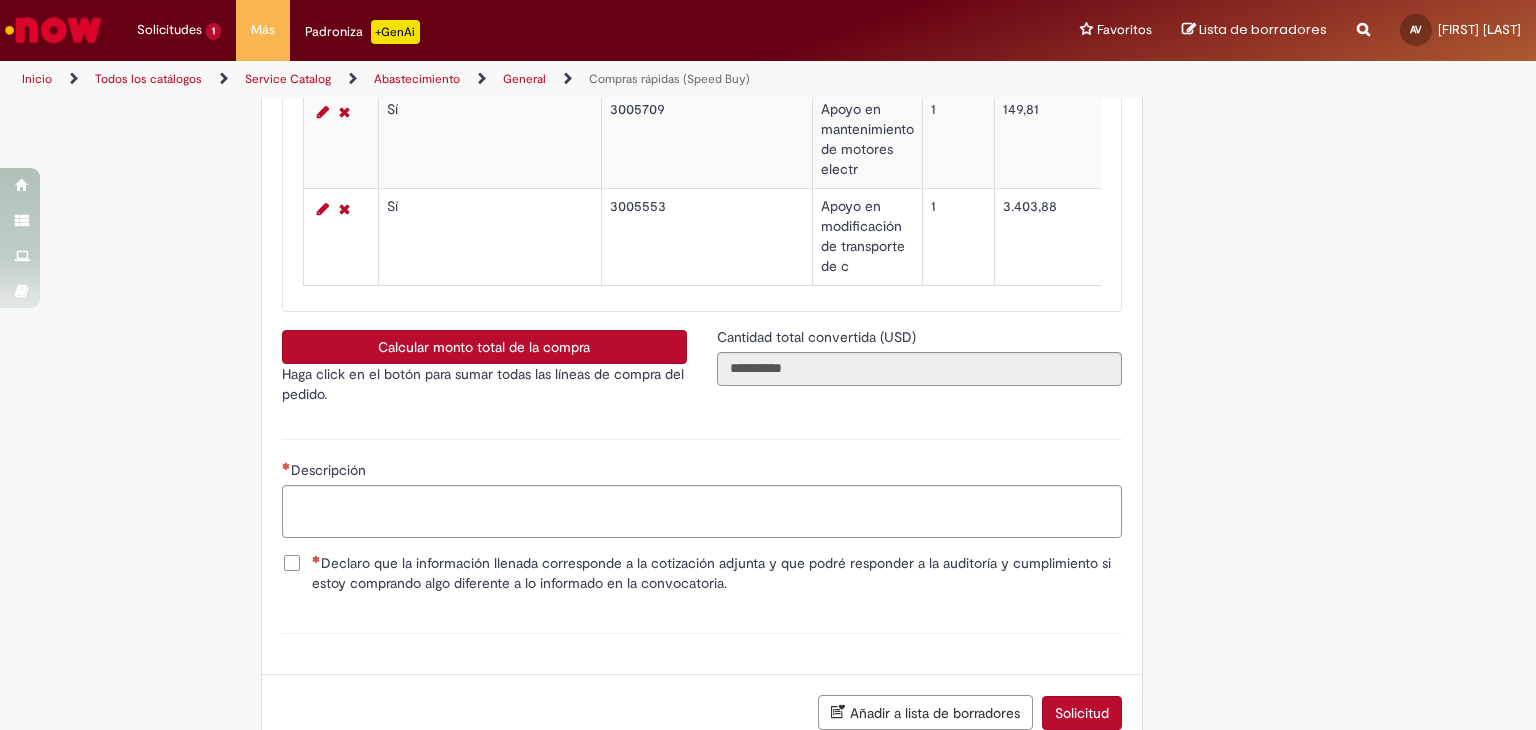 scroll, scrollTop: 3124, scrollLeft: 0, axis: vertical 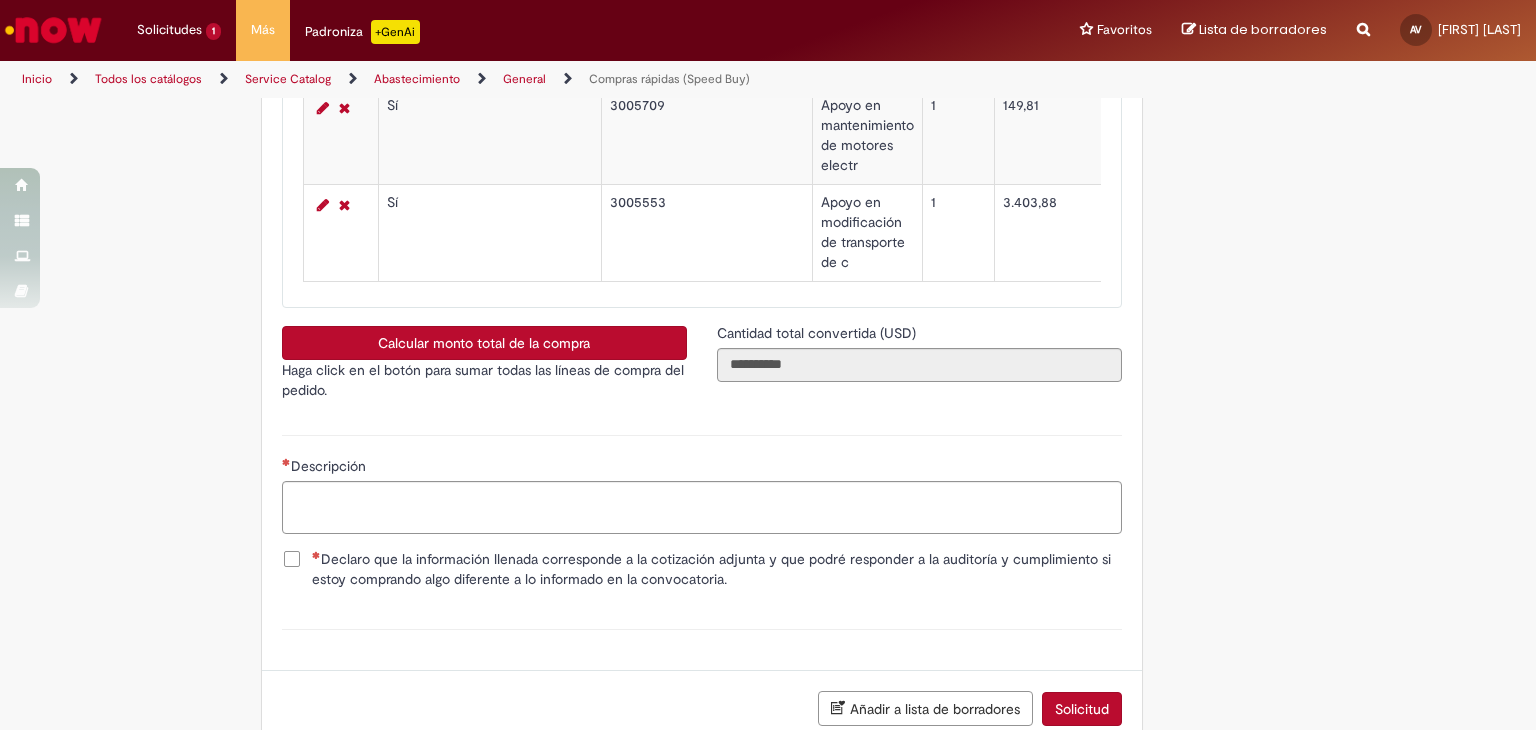 click on "**********" at bounding box center (702, 369) 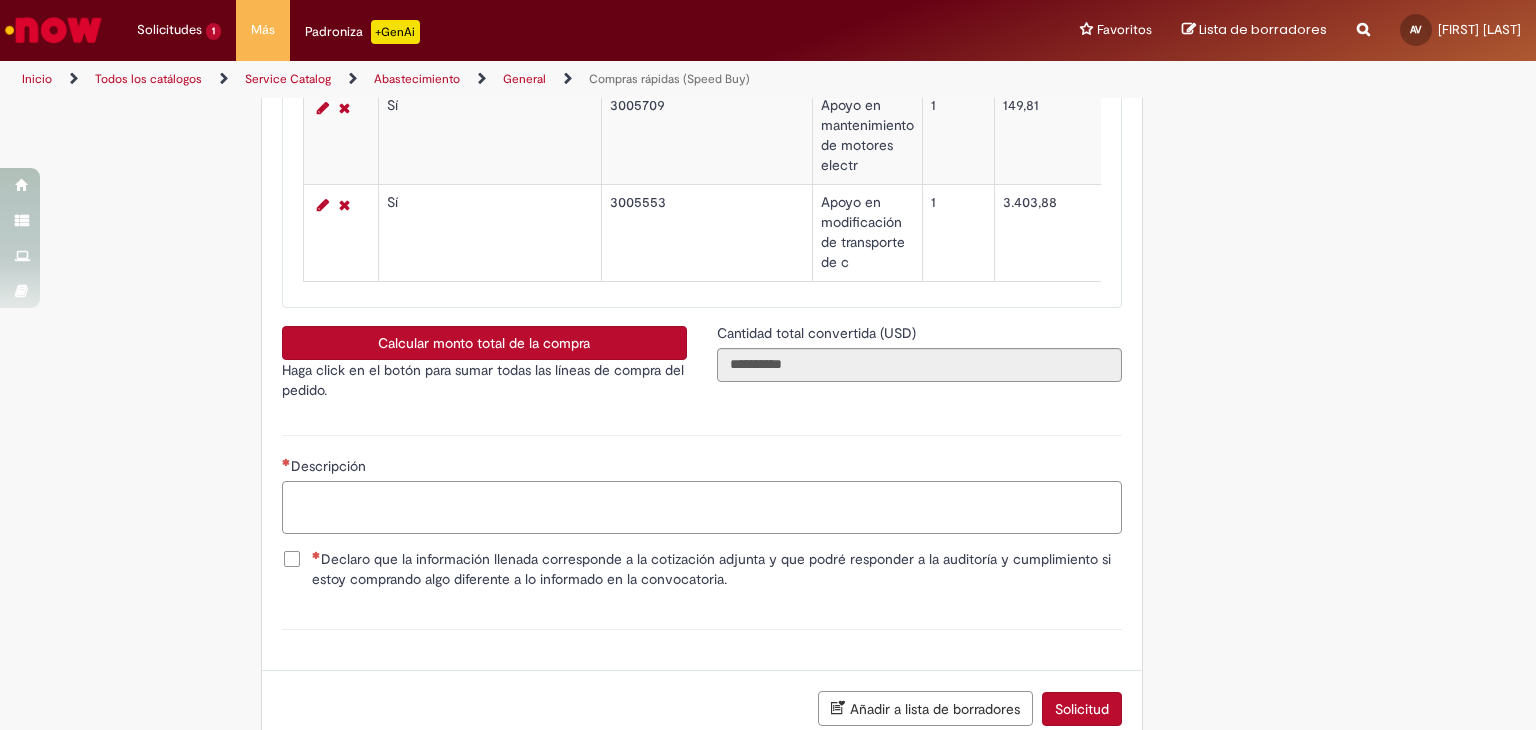 click on "Descripción" at bounding box center (702, 508) 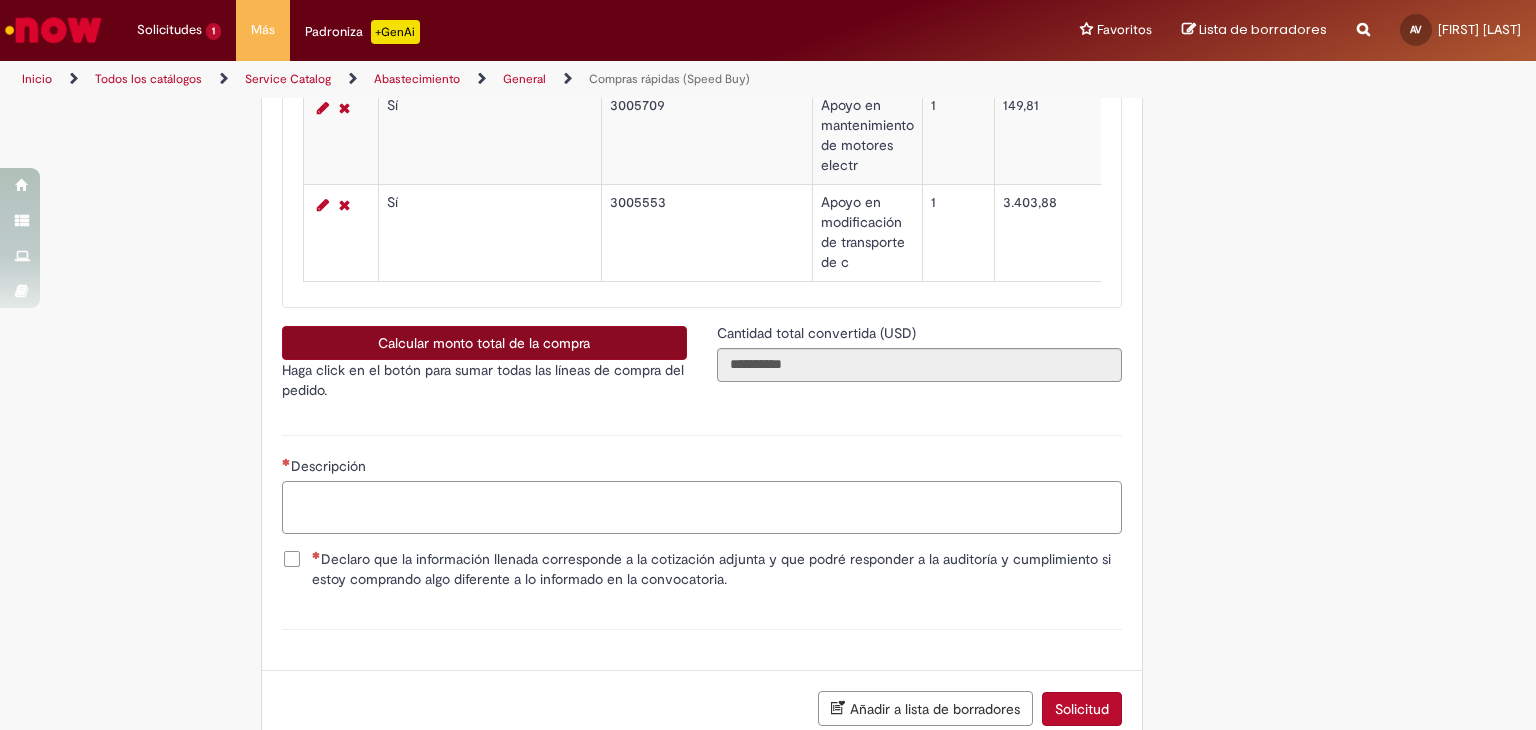 paste on "**********" 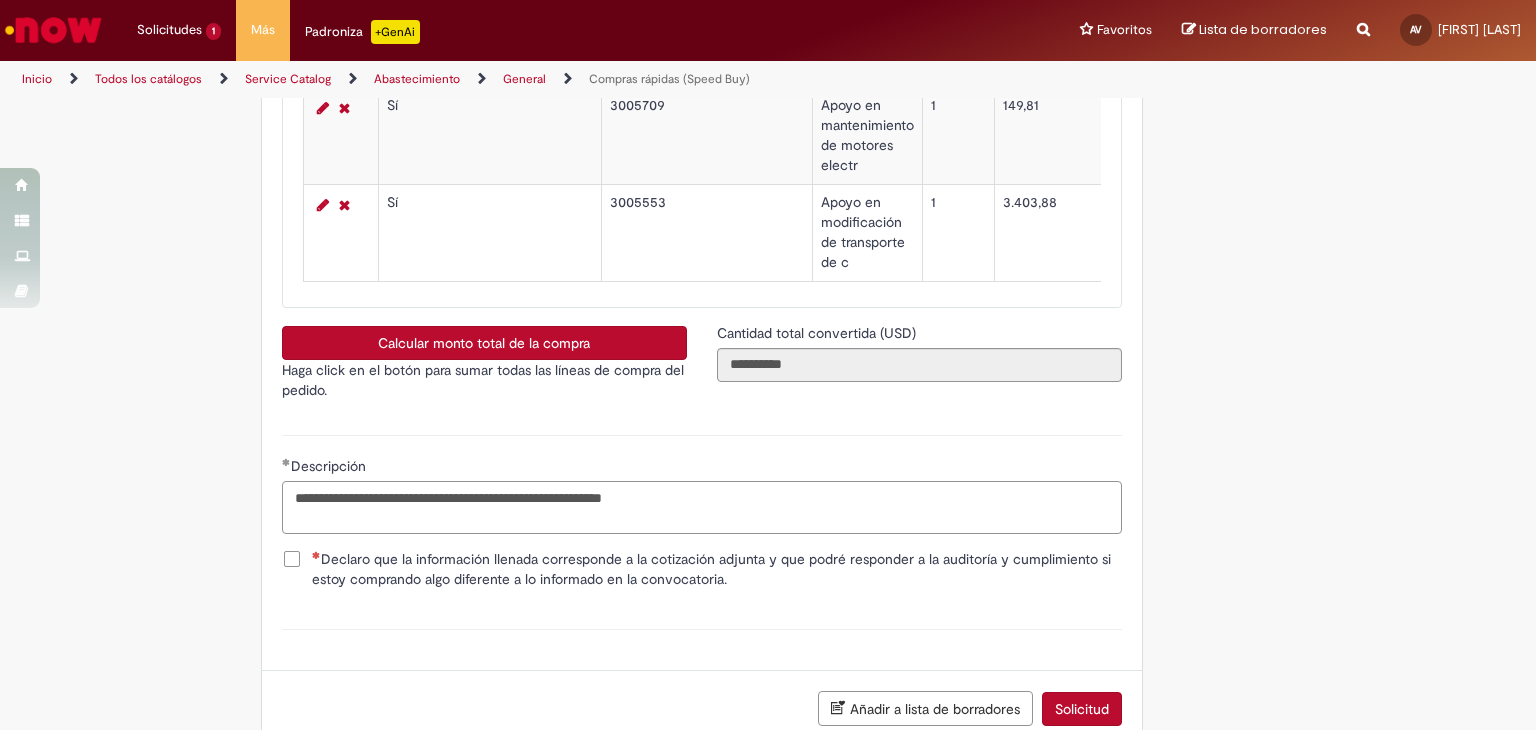 click on "**********" at bounding box center (702, 508) 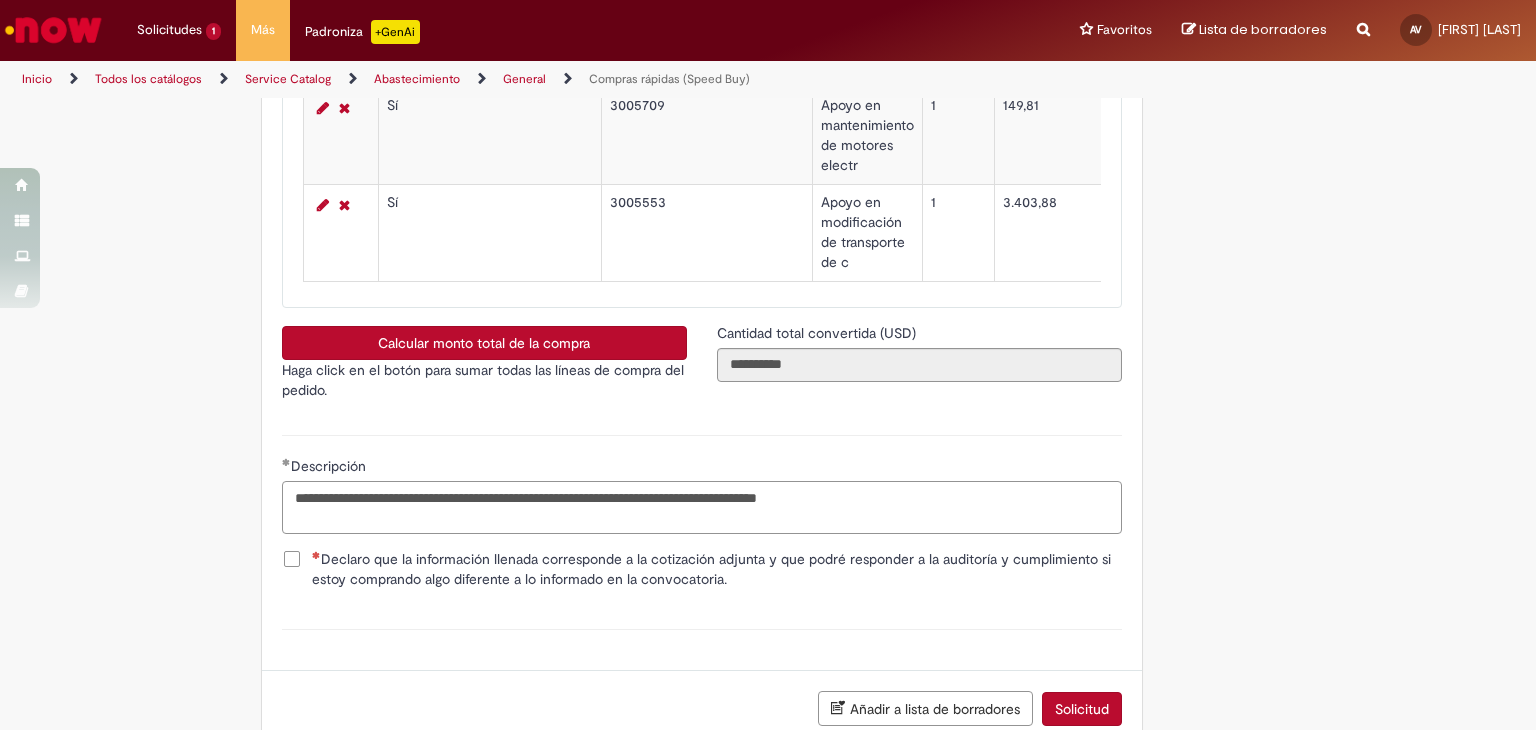 type on "**********" 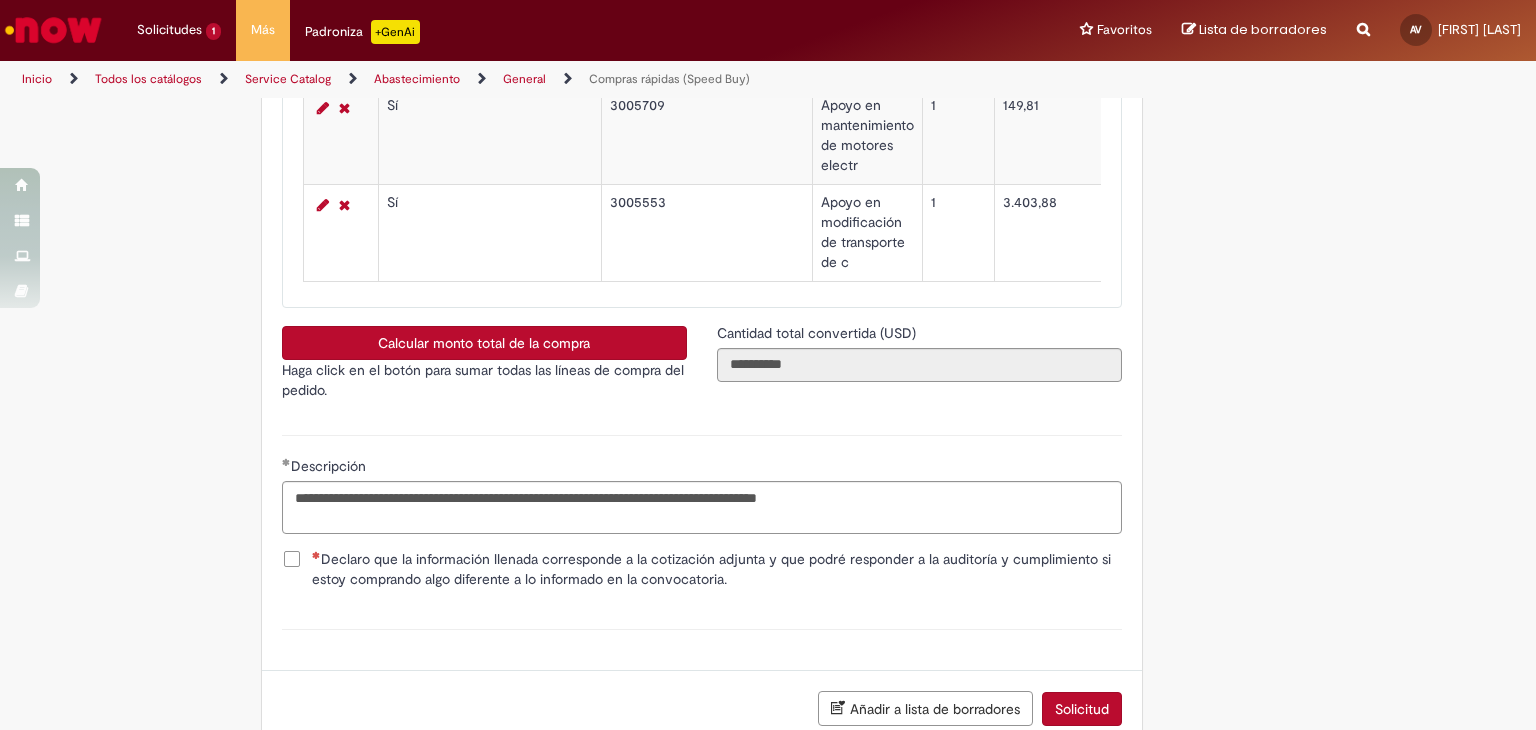 click on "Declaro que la información llenada corresponde a la cotización adjunta y que podré responder a la auditoría y cumplimiento si estoy comprando algo diferente a lo informado en la convocatoria." at bounding box center [717, 569] 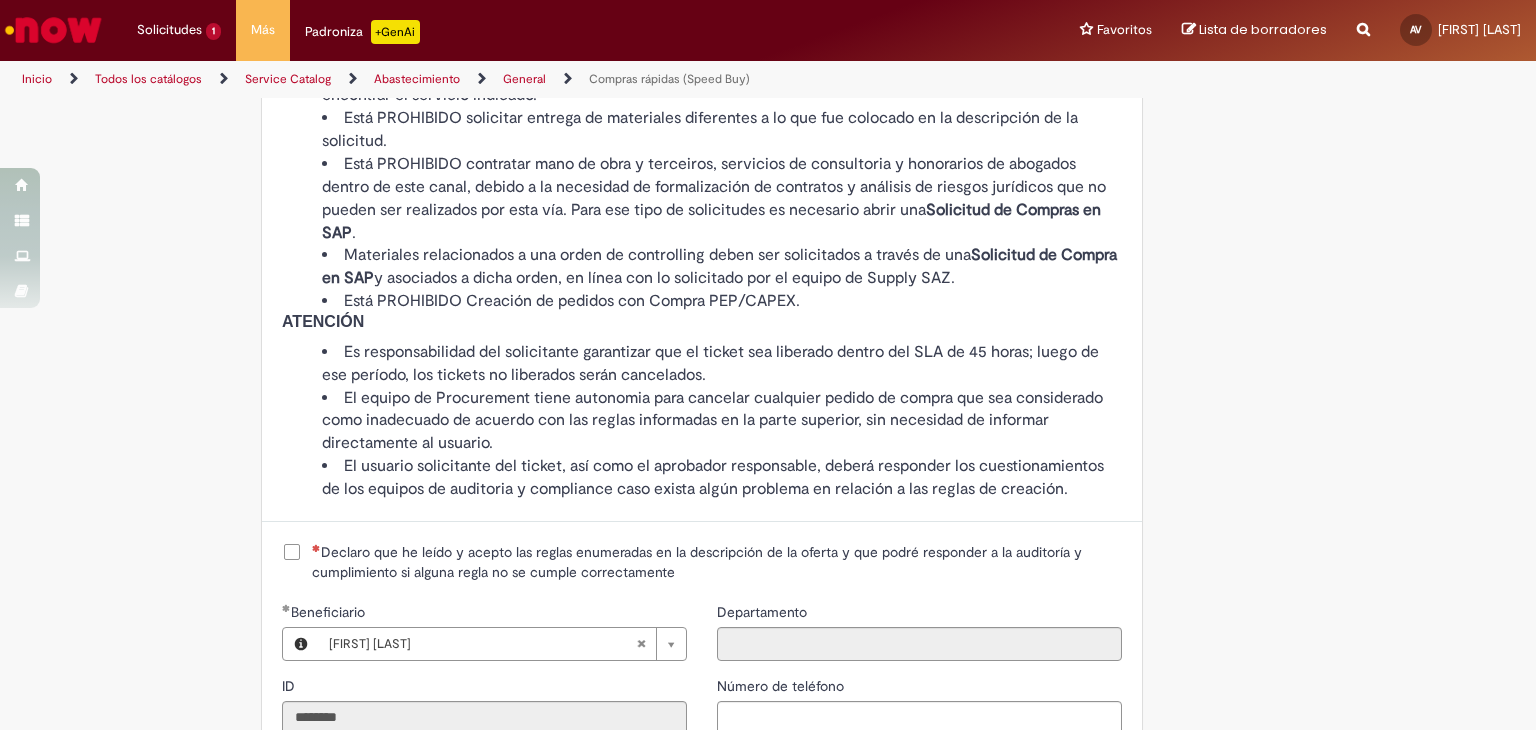 click on "Declaro que he leído y acepto las reglas enumeradas en la descripción de la oferta y que podré responder a la auditoría y cumplimiento si alguna regla no se cumple correctamente" at bounding box center [717, 562] 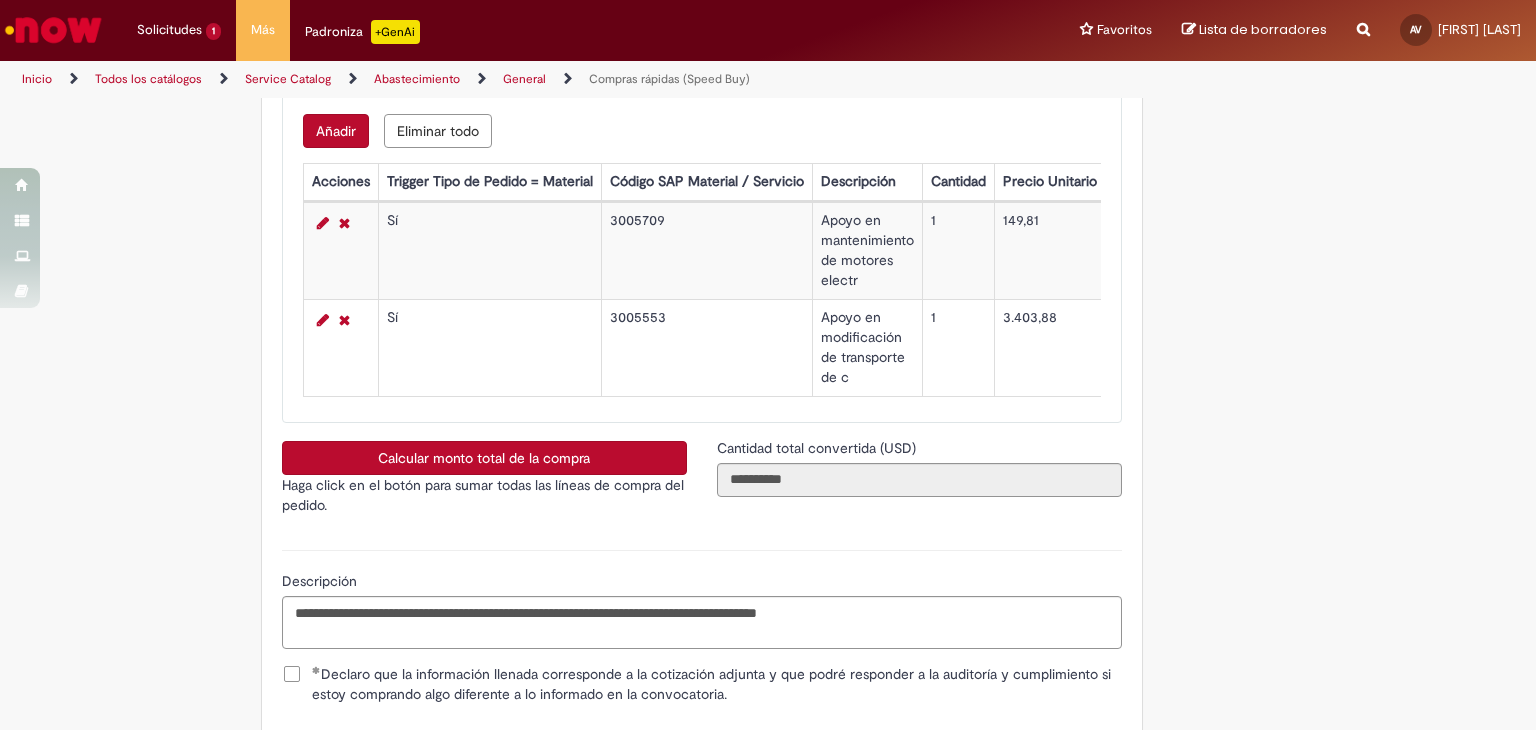 scroll, scrollTop: 3245, scrollLeft: 0, axis: vertical 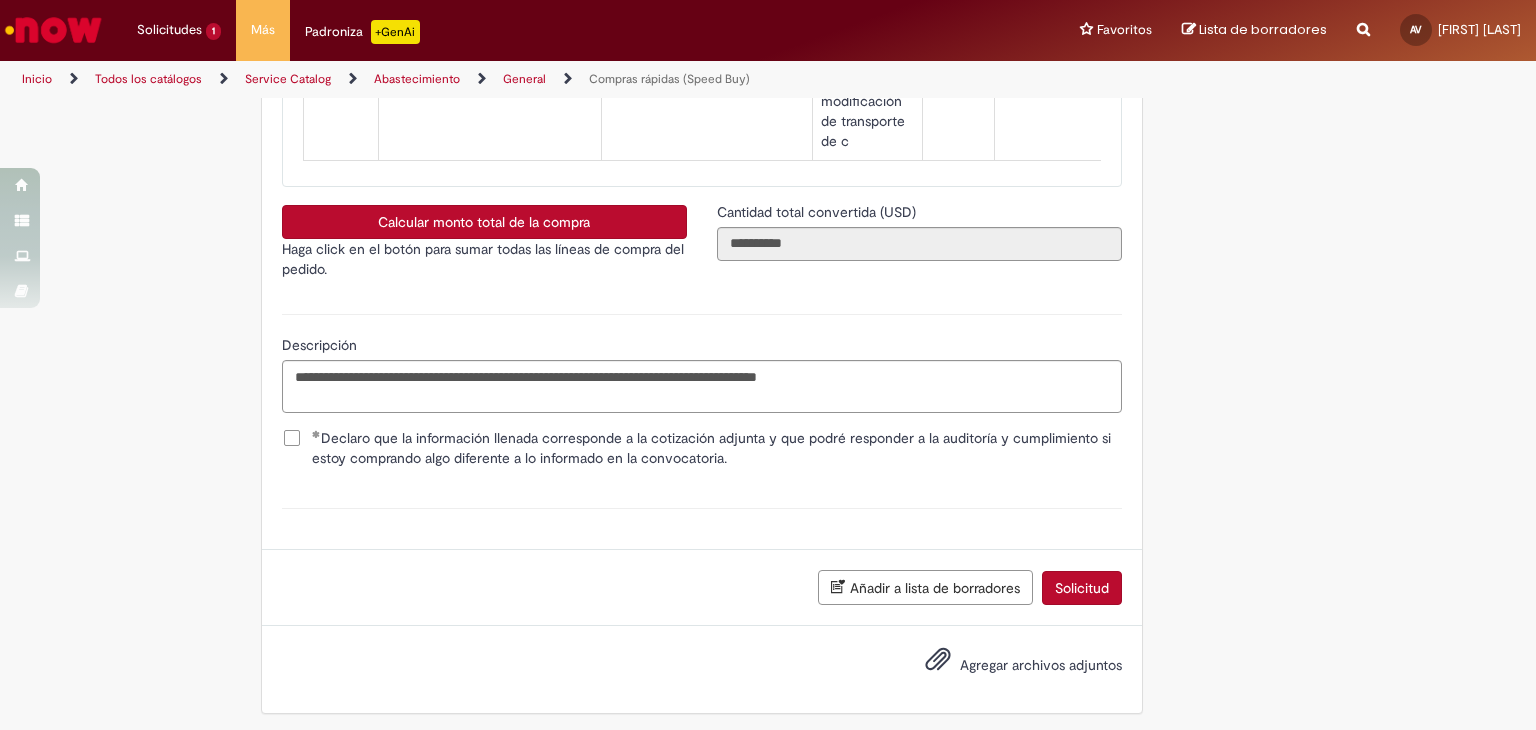 click on "Agregar archivos adjuntos" at bounding box center [1041, 665] 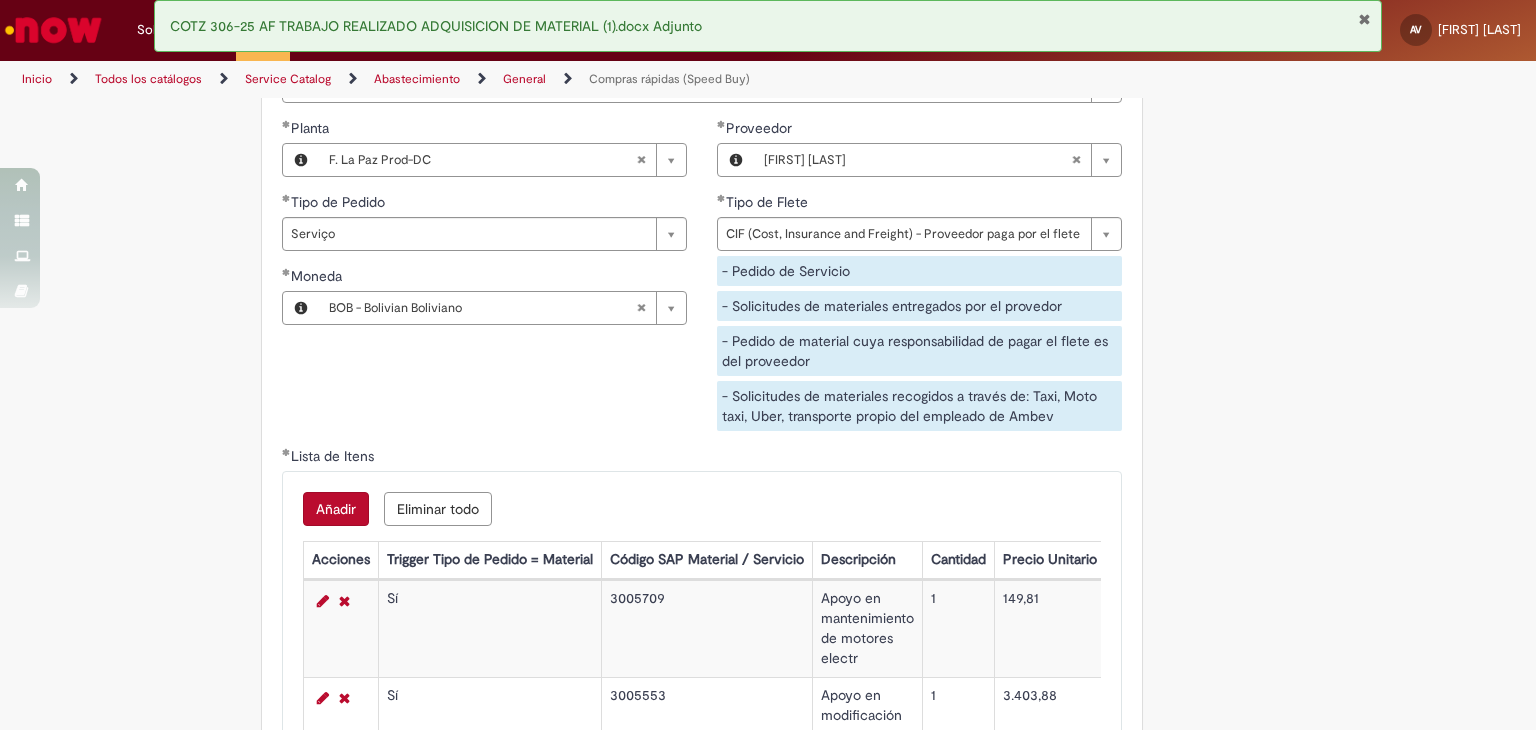 scroll, scrollTop: 3316, scrollLeft: 0, axis: vertical 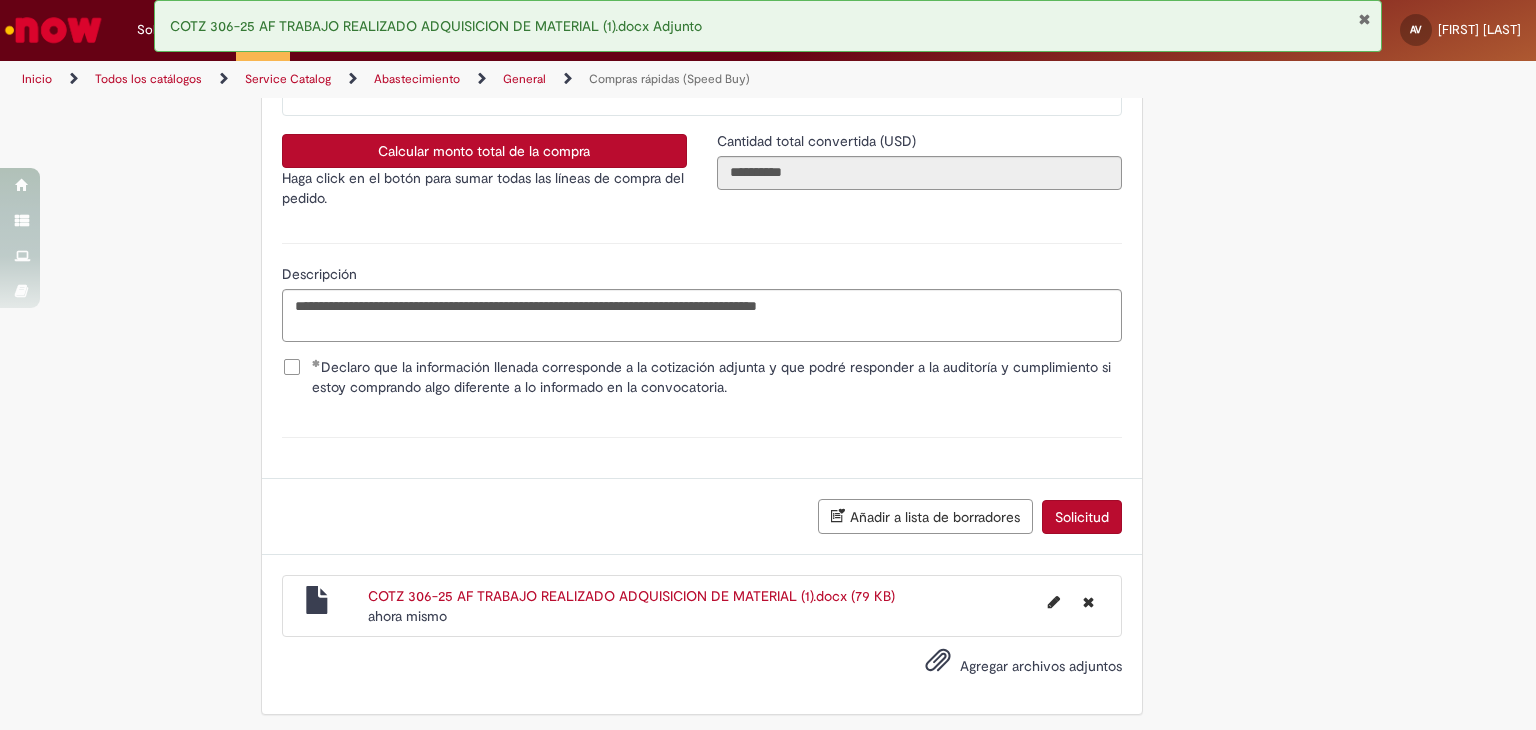 click on "Solicitud" at bounding box center [1082, 517] 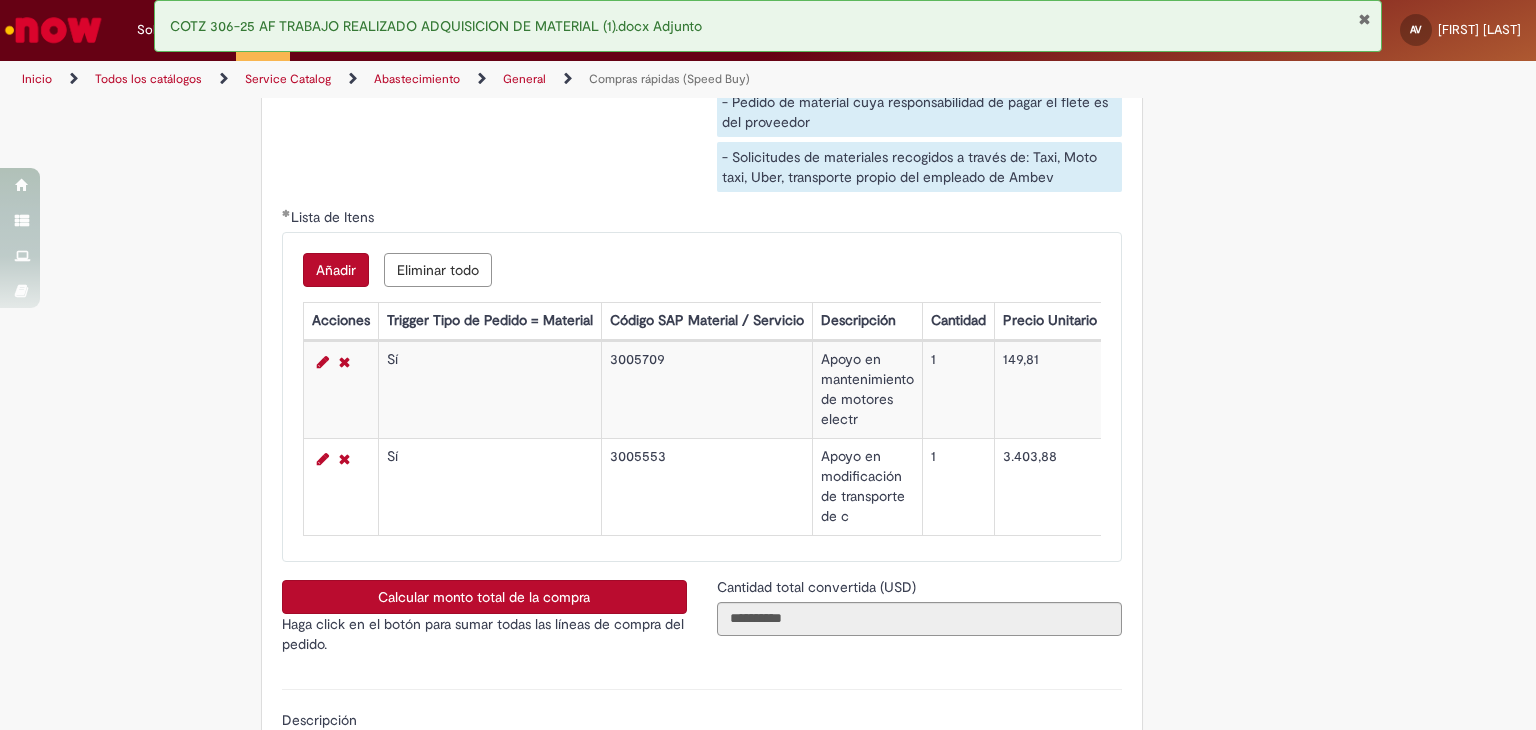 scroll, scrollTop: 2871, scrollLeft: 0, axis: vertical 